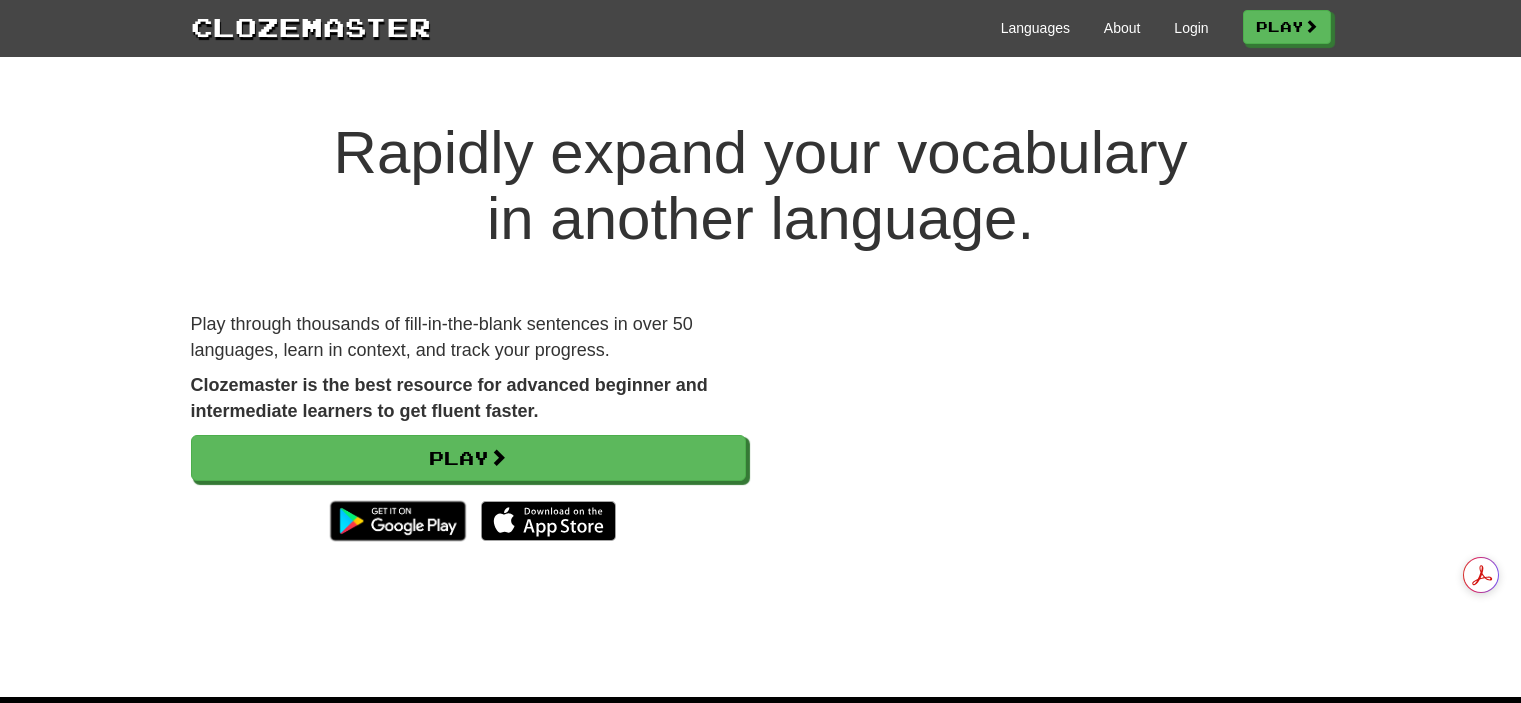 scroll, scrollTop: 0, scrollLeft: 0, axis: both 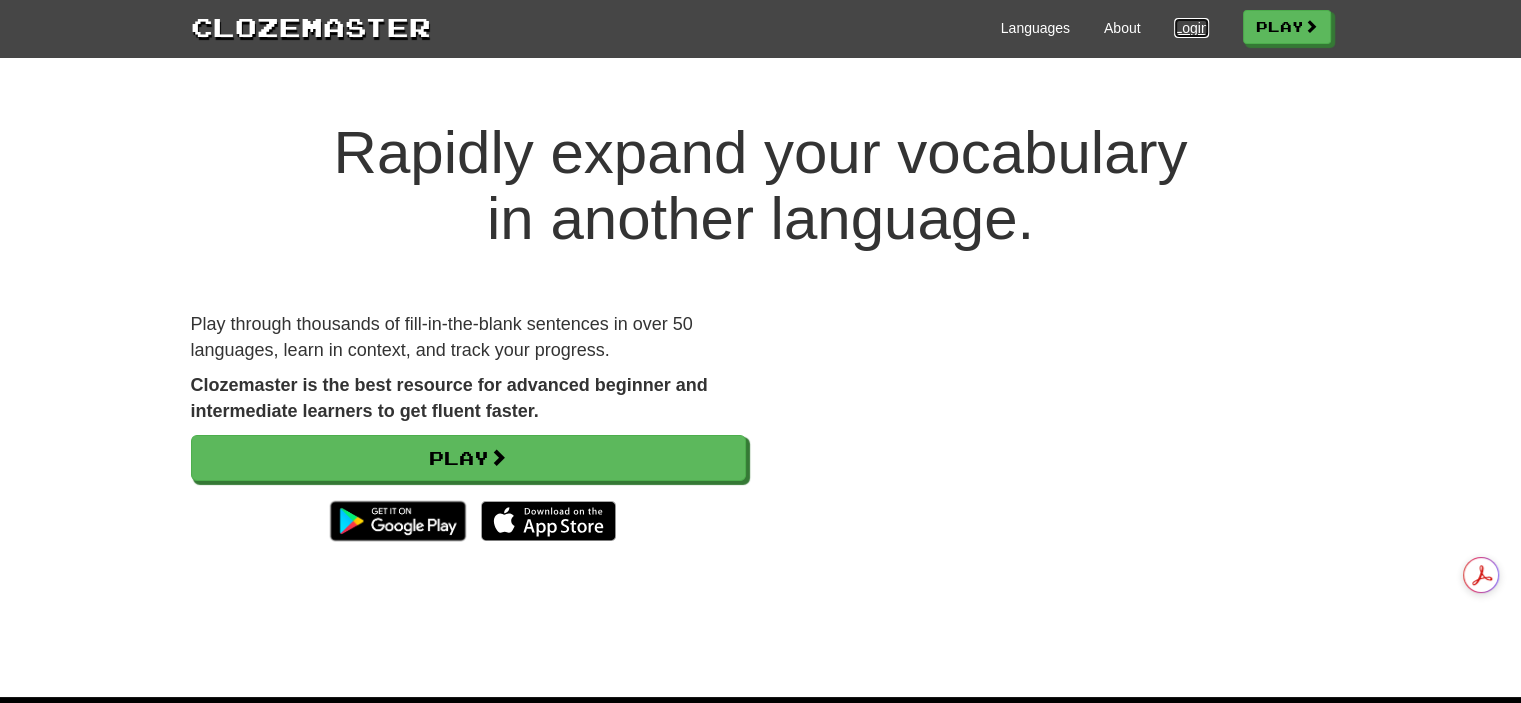 click on "Login" at bounding box center [1191, 28] 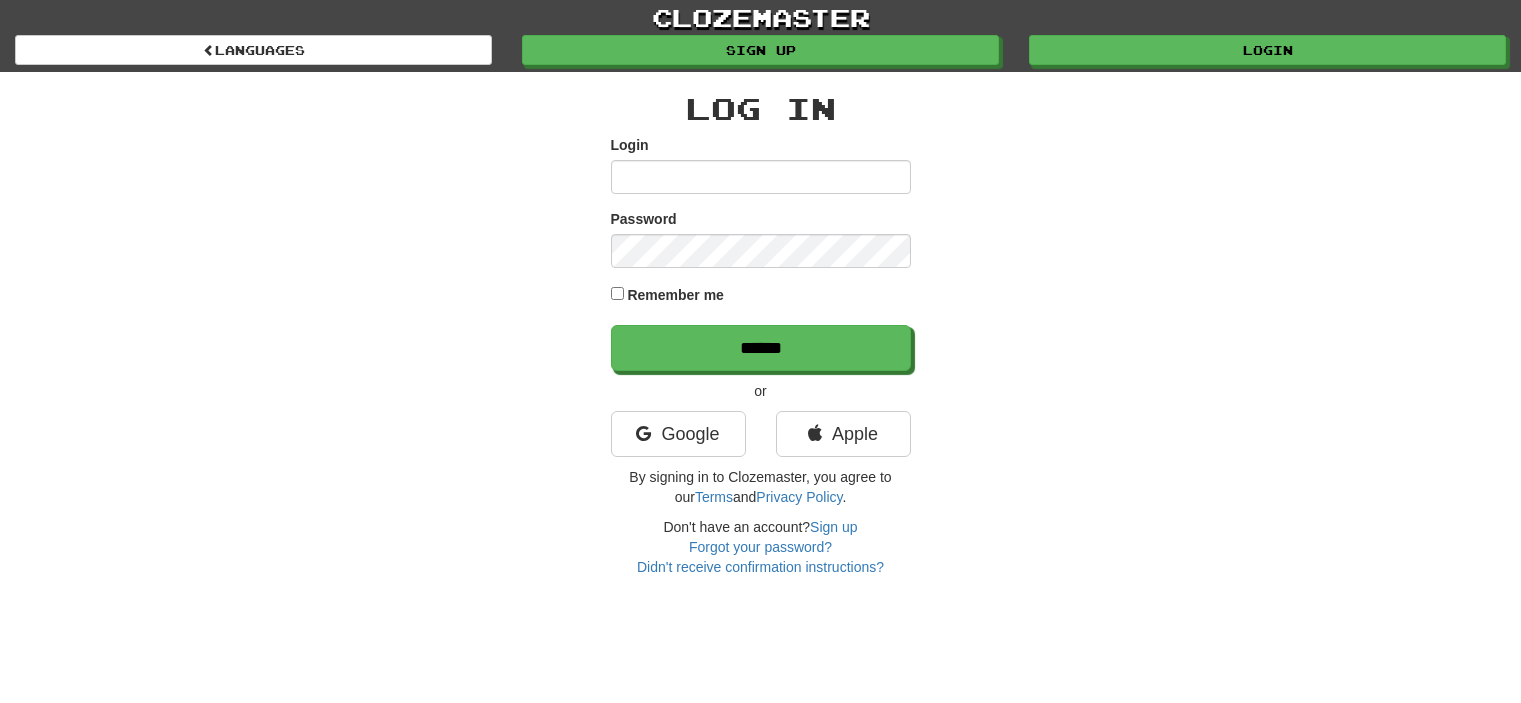 scroll, scrollTop: 0, scrollLeft: 0, axis: both 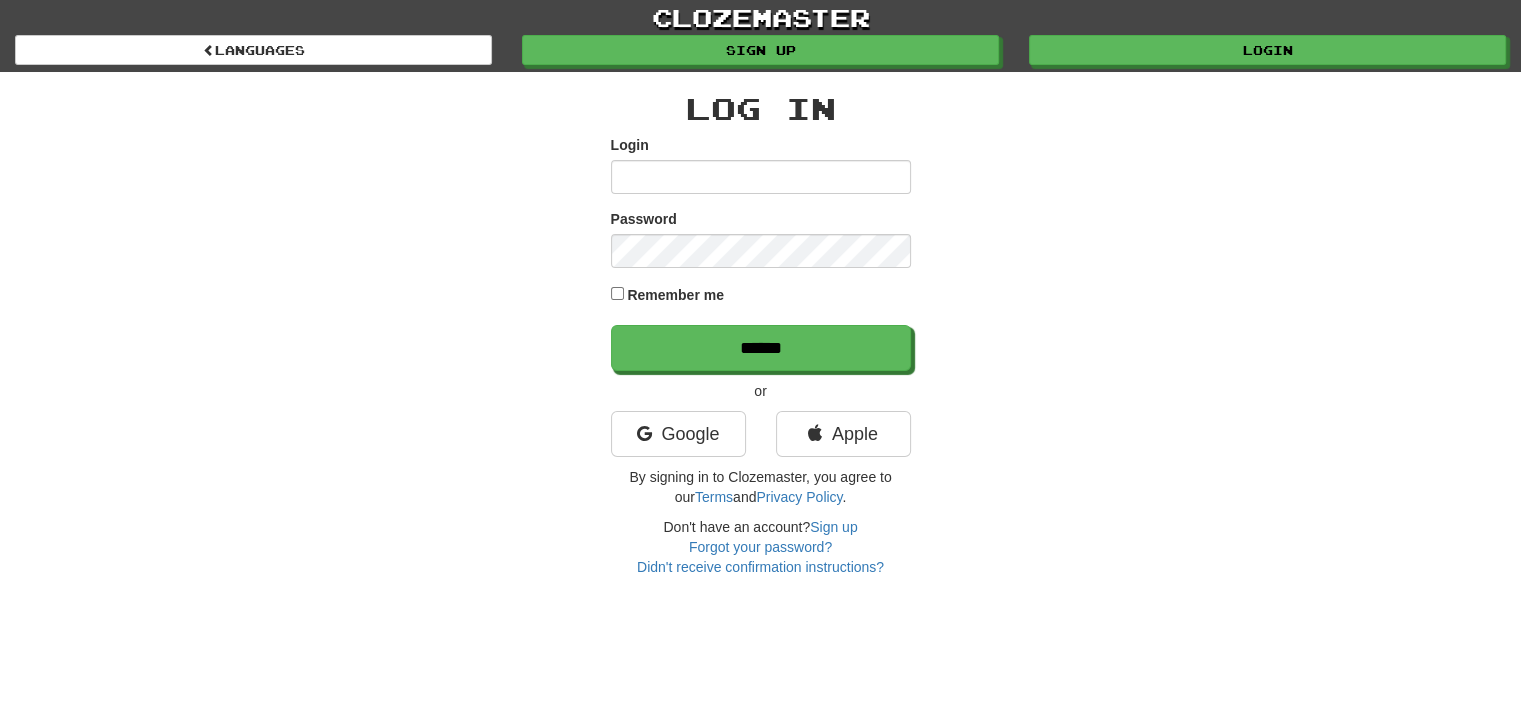 click on "Login" at bounding box center [761, 164] 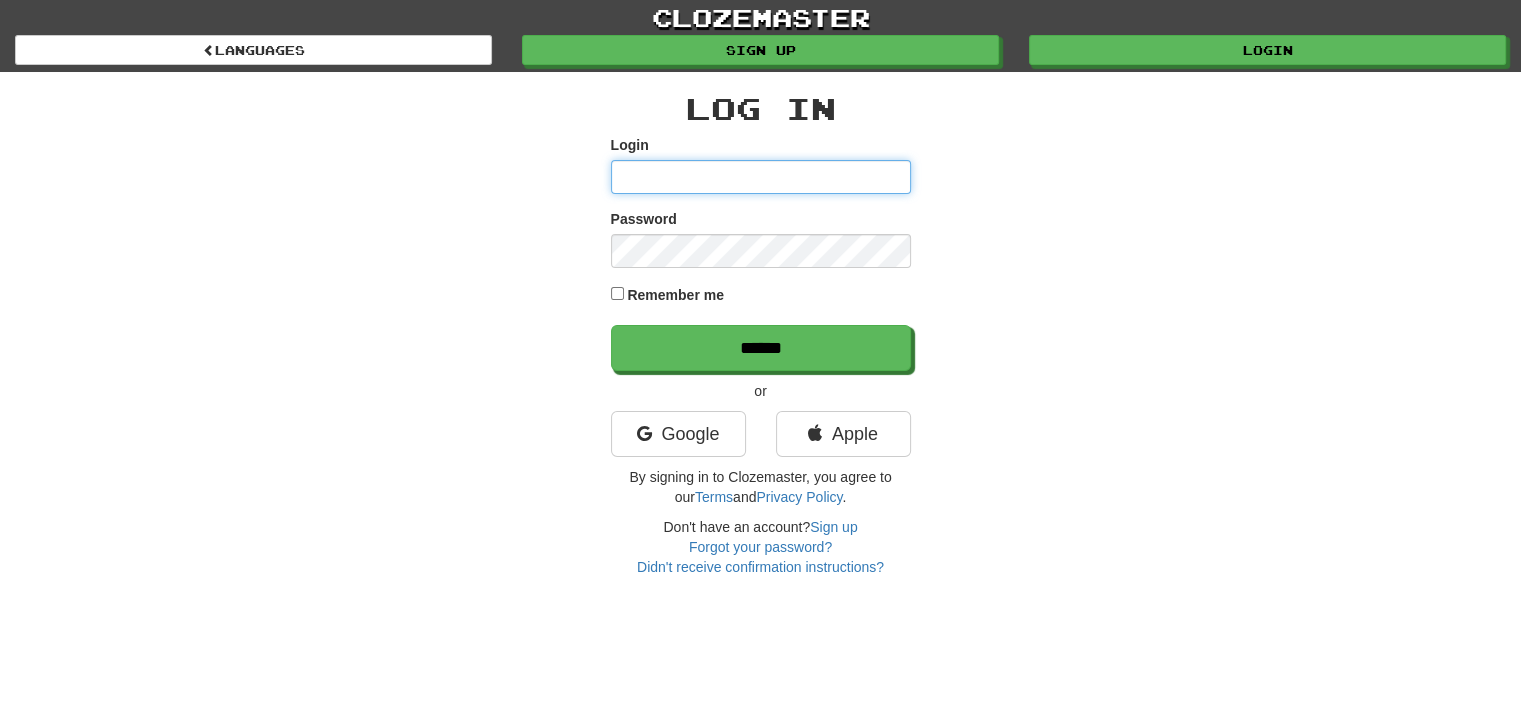click on "Login" at bounding box center [761, 177] 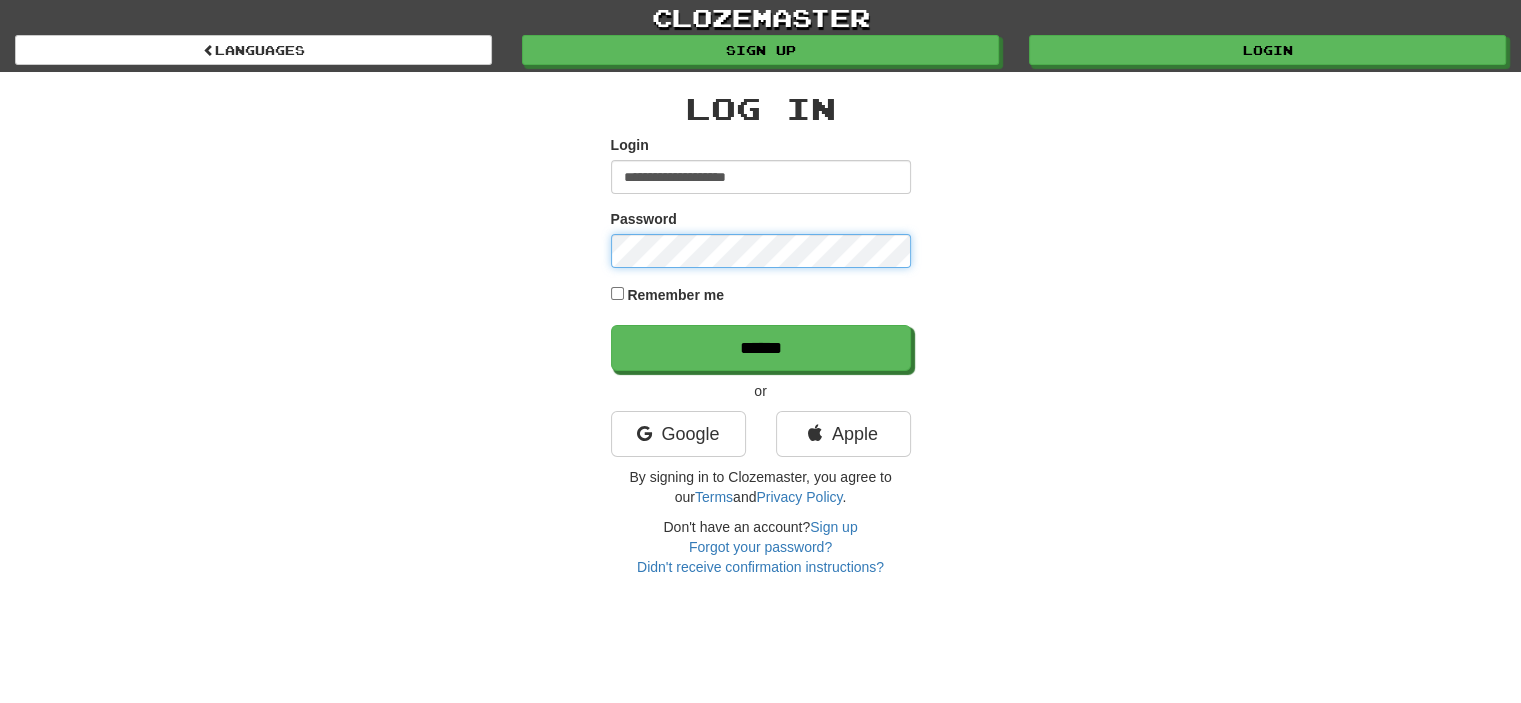 click on "******" at bounding box center [761, 348] 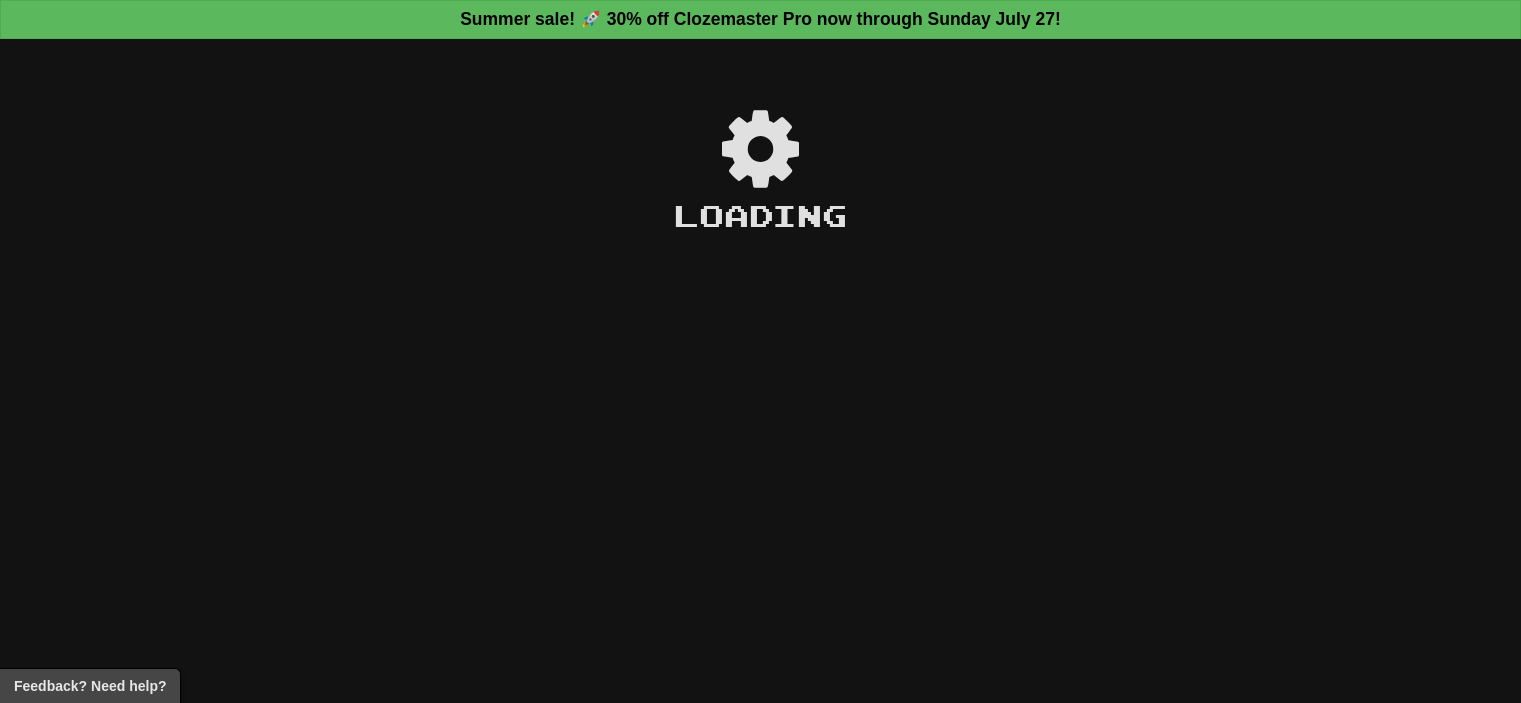 scroll, scrollTop: 0, scrollLeft: 0, axis: both 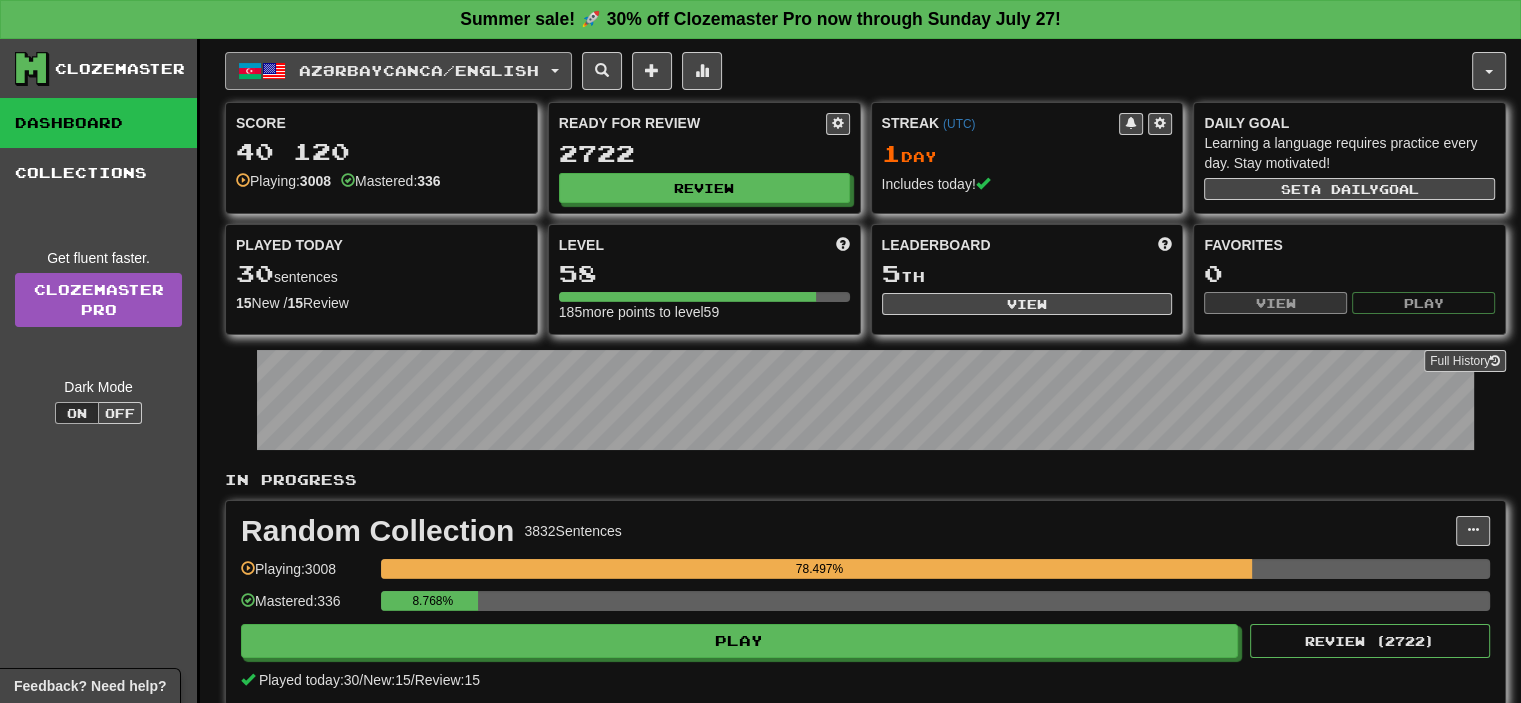 click on "Azərbaycanca  /  English" at bounding box center [419, 70] 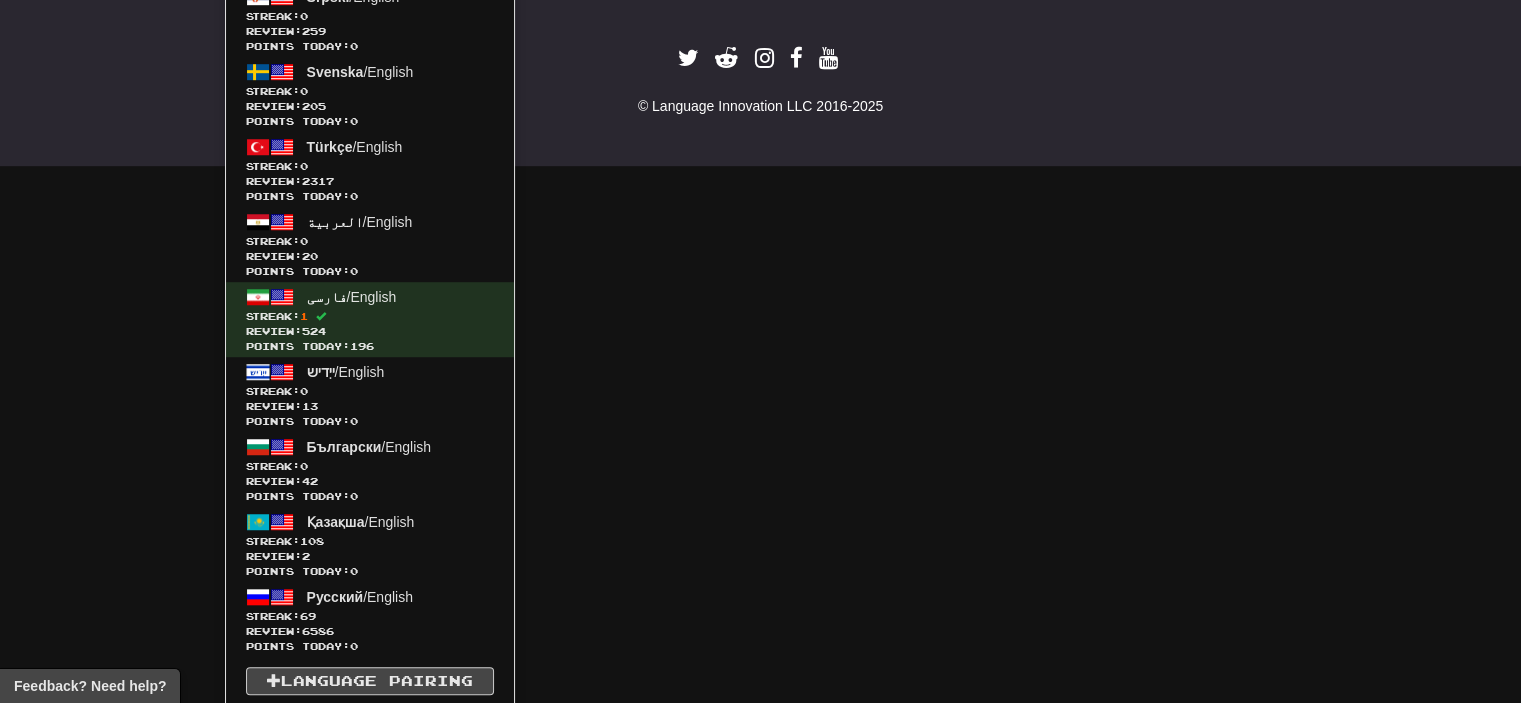 scroll, scrollTop: 1321, scrollLeft: 0, axis: vertical 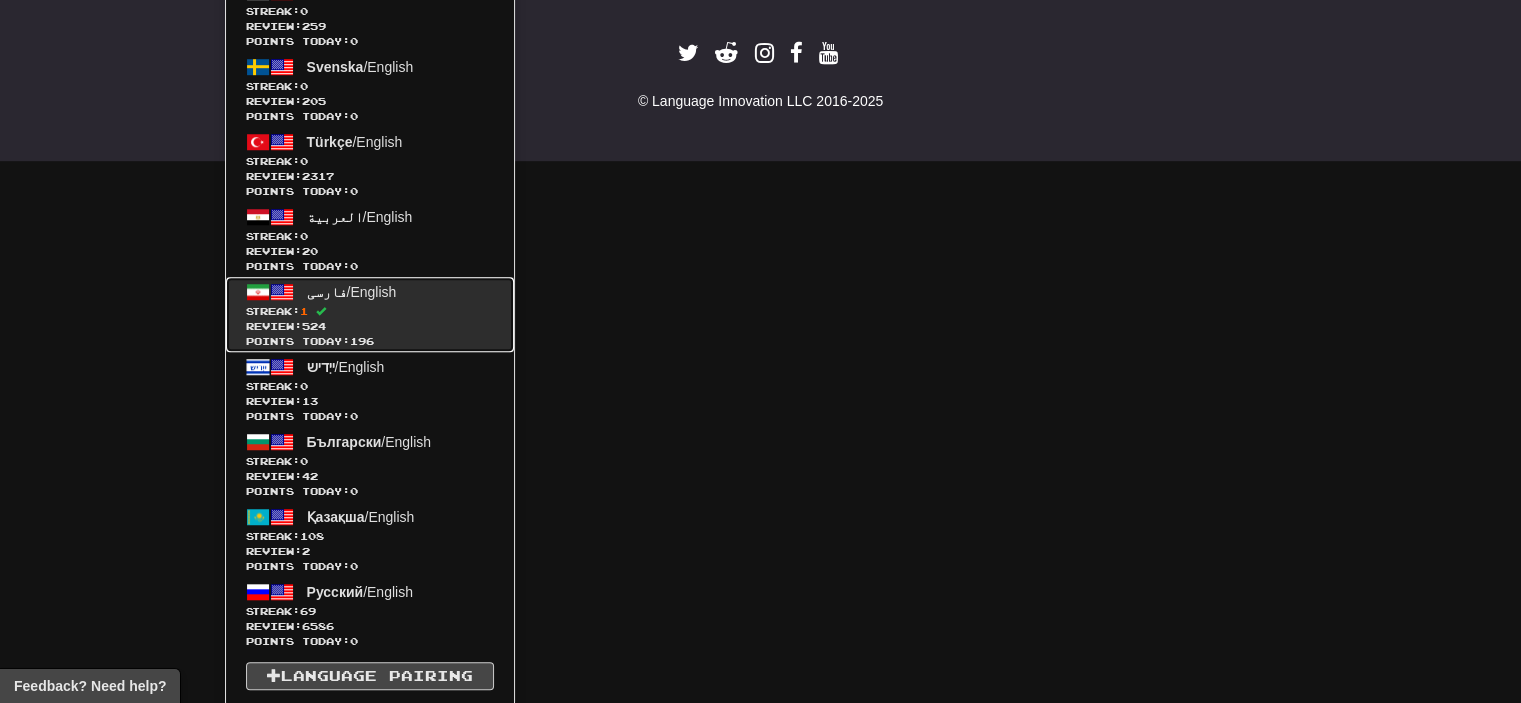 click on "فارسی  /  English Streak:  1   Review:  524 Points today:  196" at bounding box center [370, 314] 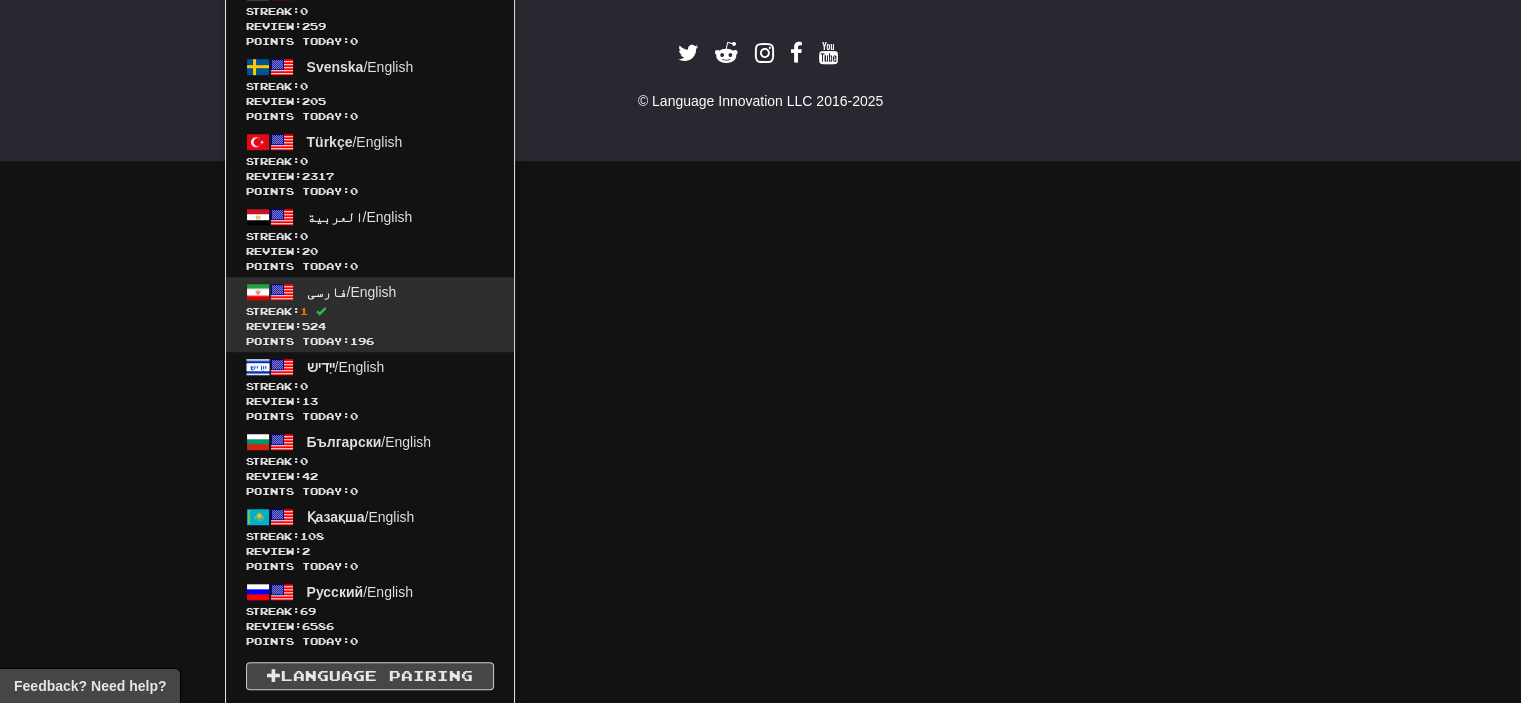scroll, scrollTop: 775, scrollLeft: 0, axis: vertical 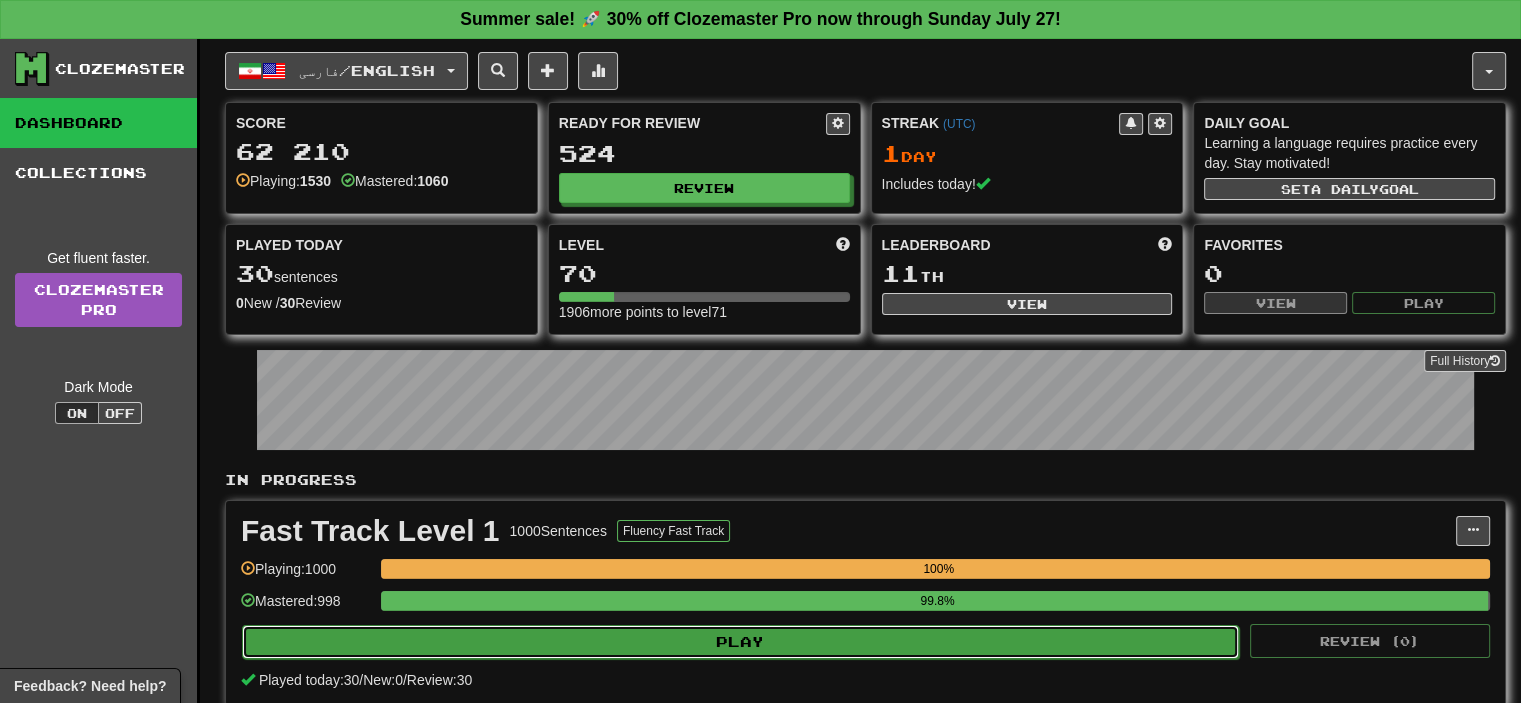 click on "Play" 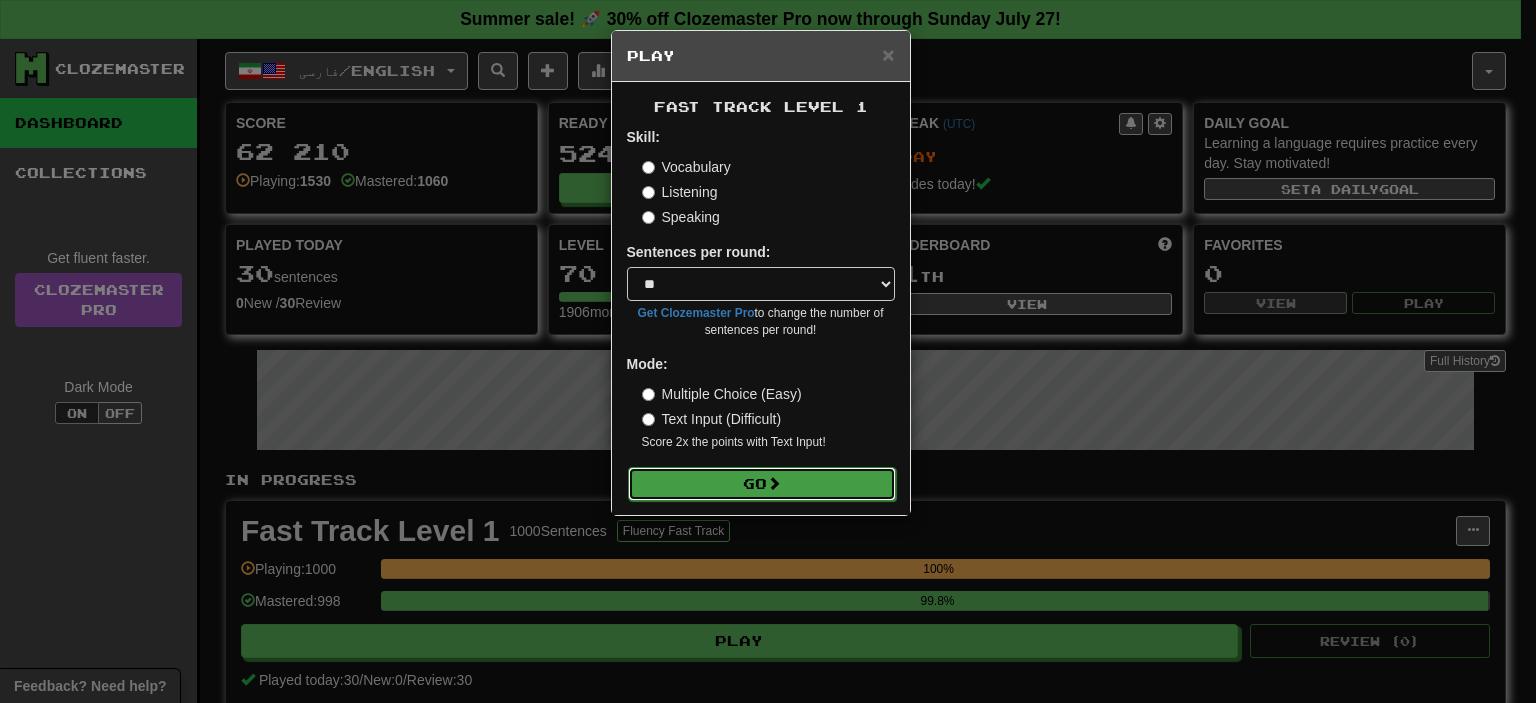 click on "Go" at bounding box center [762, 484] 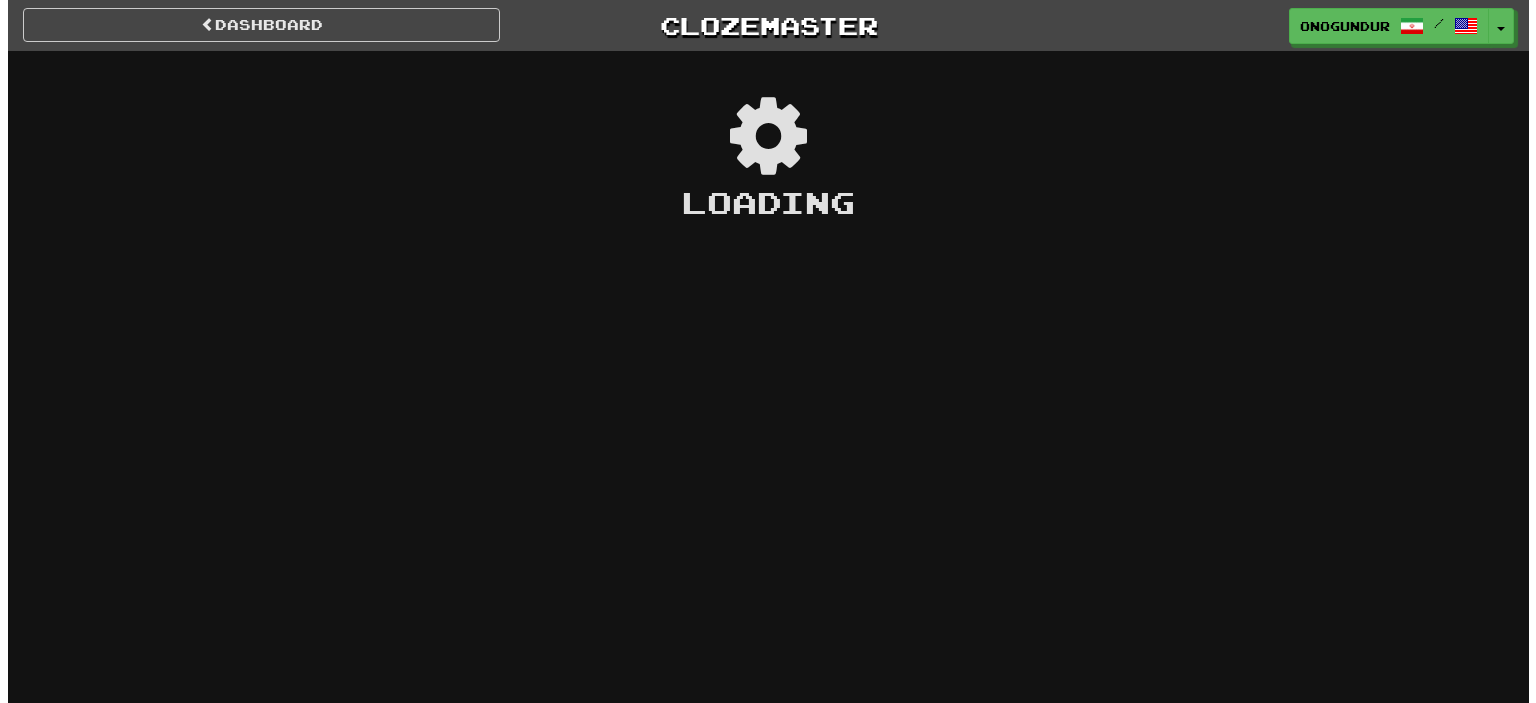 scroll, scrollTop: 0, scrollLeft: 0, axis: both 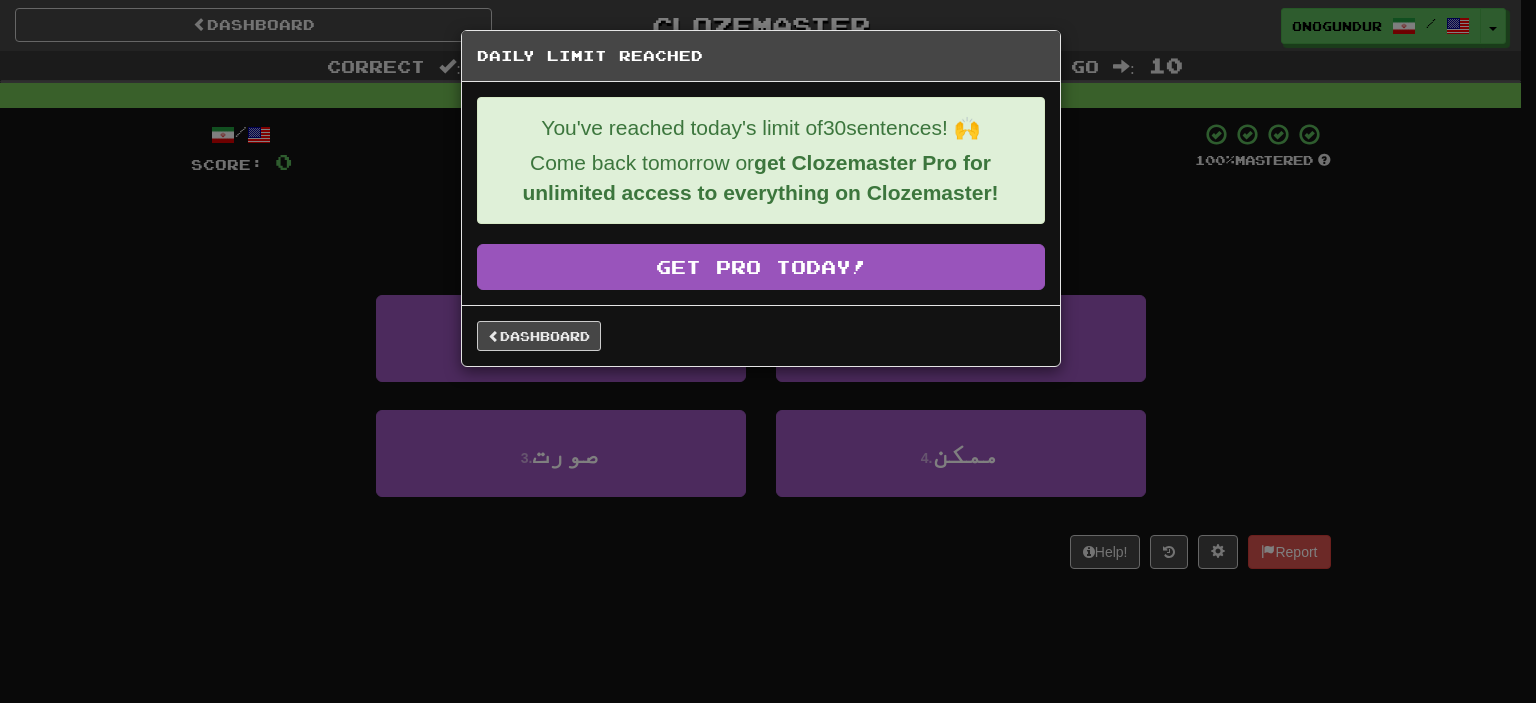 click on "Dashboard" at bounding box center (761, 335) 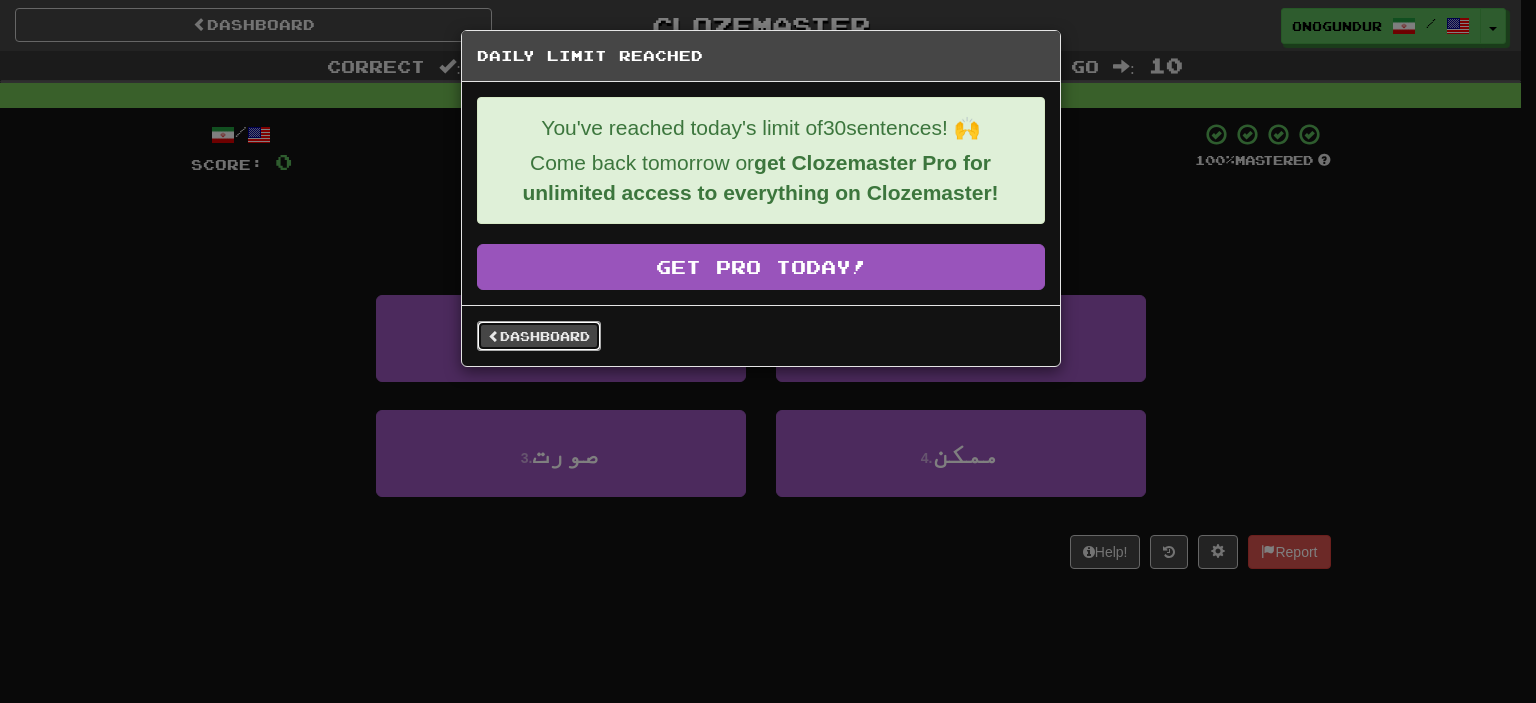 click on "Dashboard" at bounding box center [539, 336] 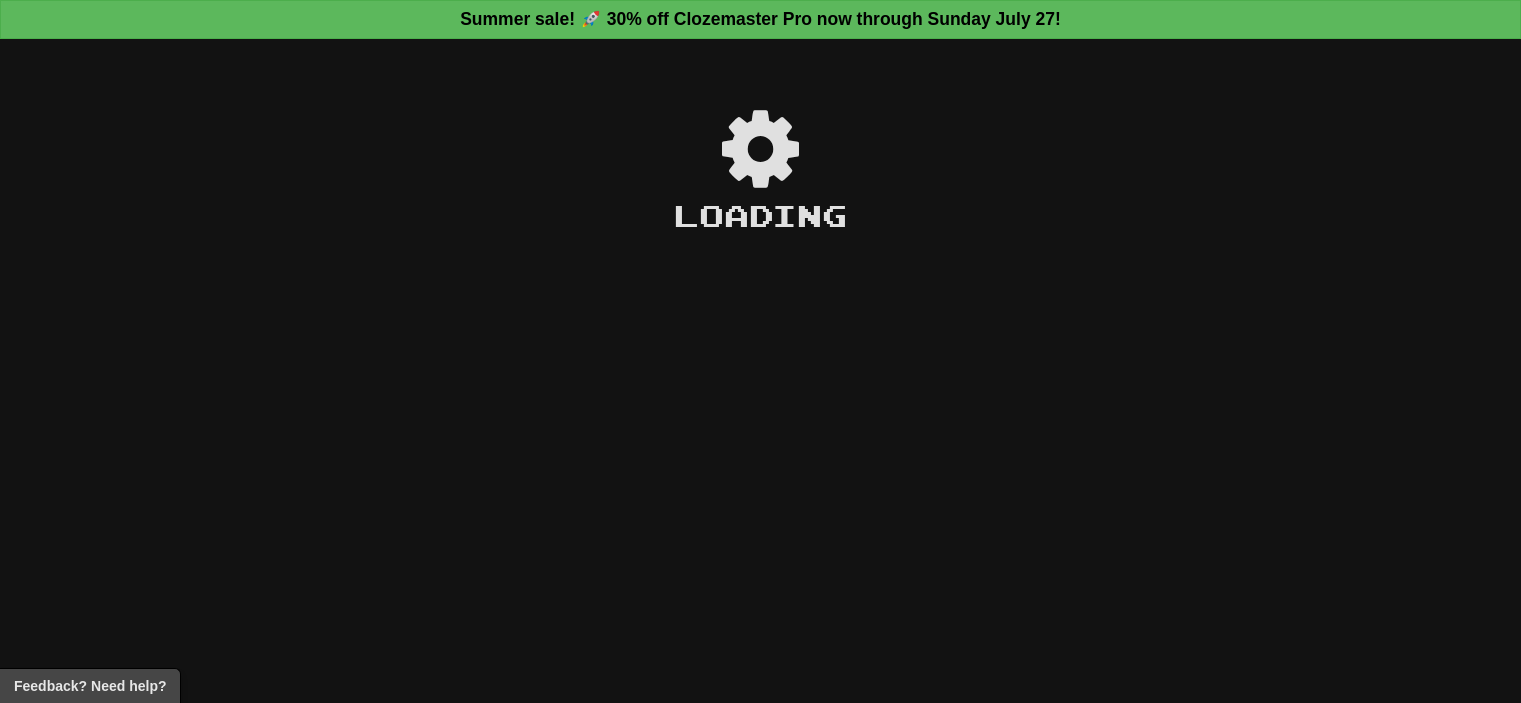 scroll, scrollTop: 0, scrollLeft: 0, axis: both 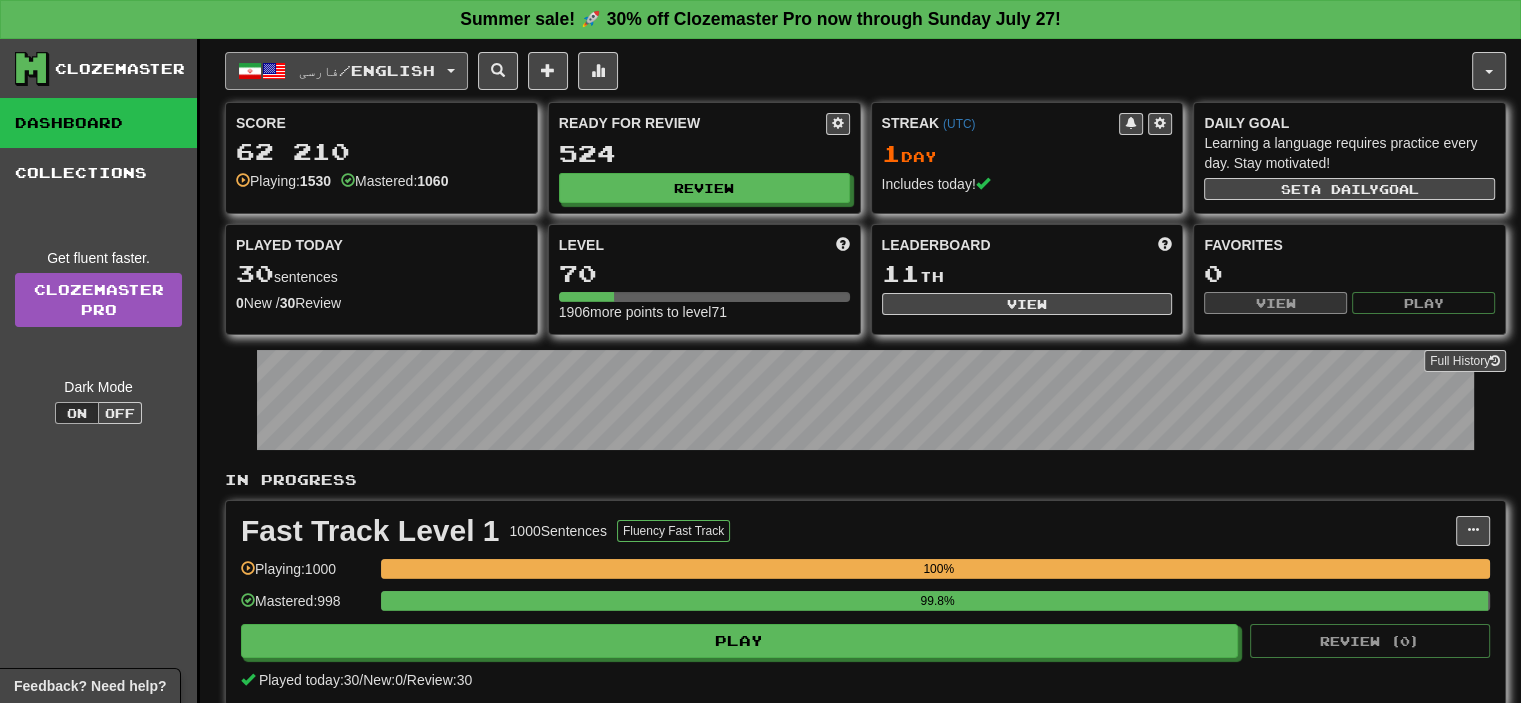 click on "فارسی  /  English" 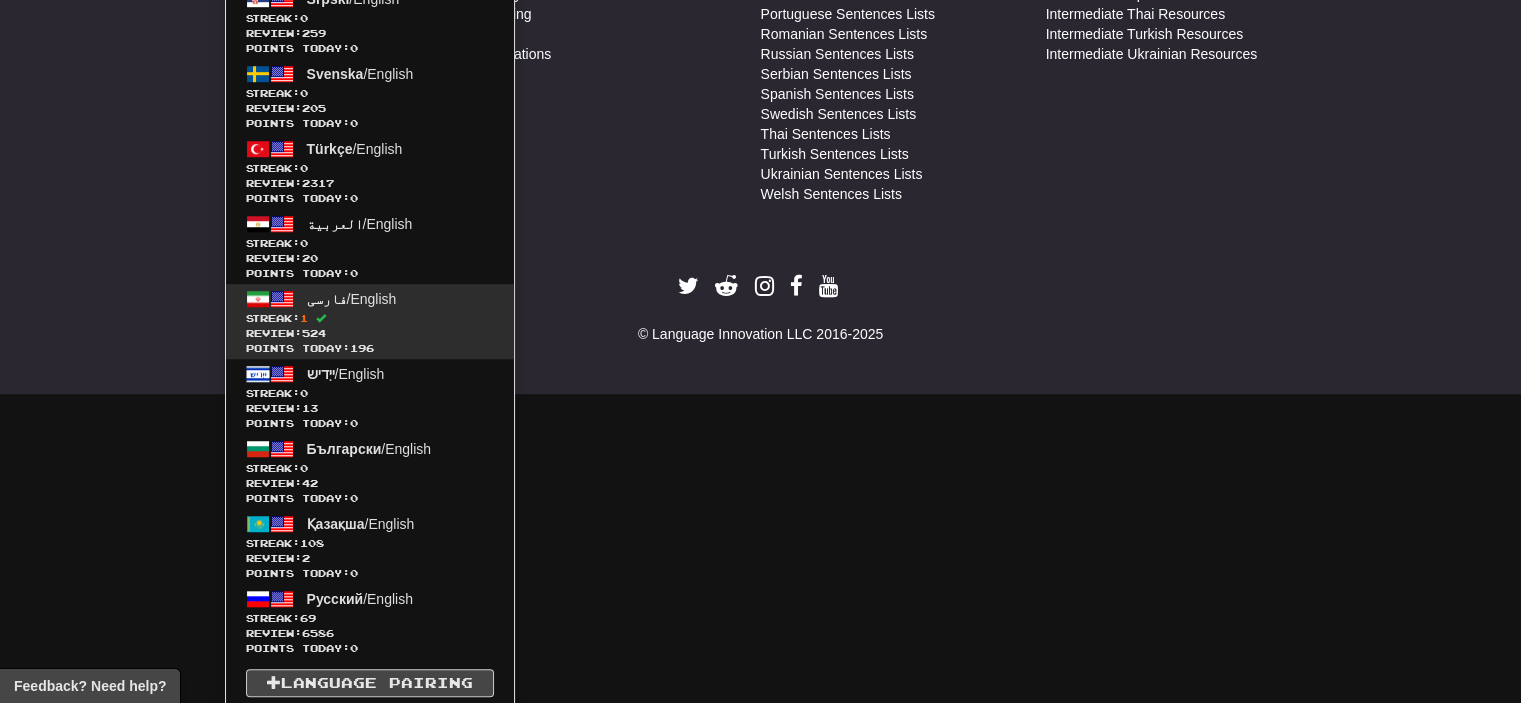 scroll, scrollTop: 1321, scrollLeft: 0, axis: vertical 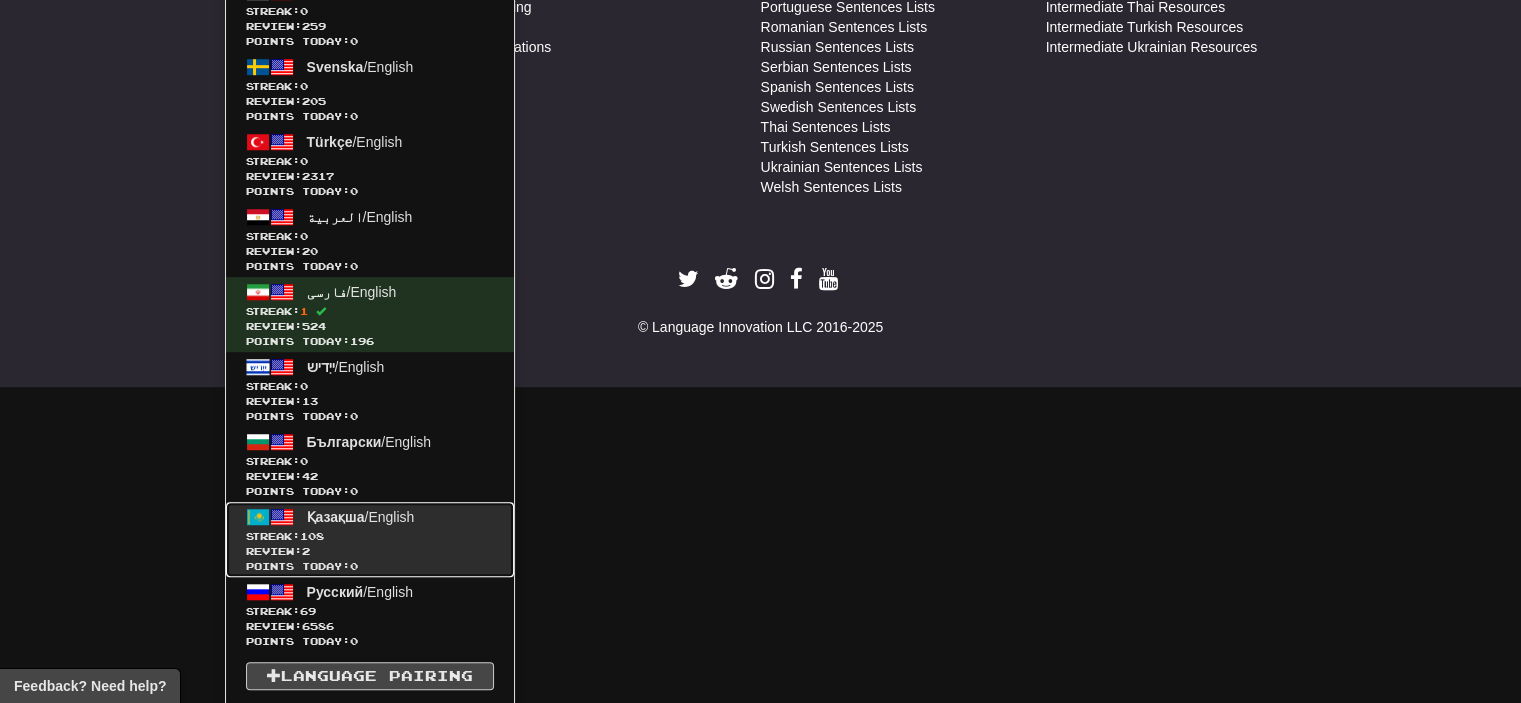 click on "Review:  2" 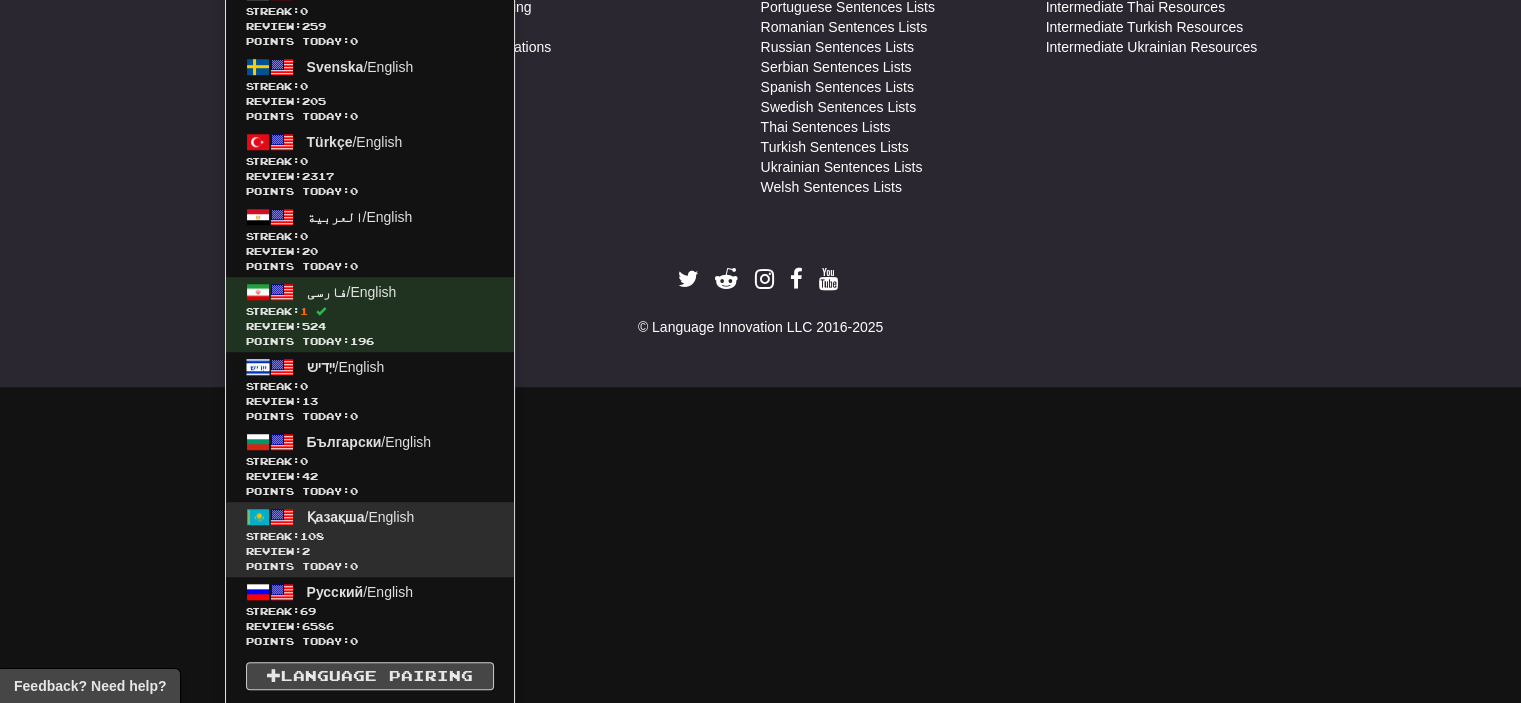 scroll, scrollTop: 1000, scrollLeft: 0, axis: vertical 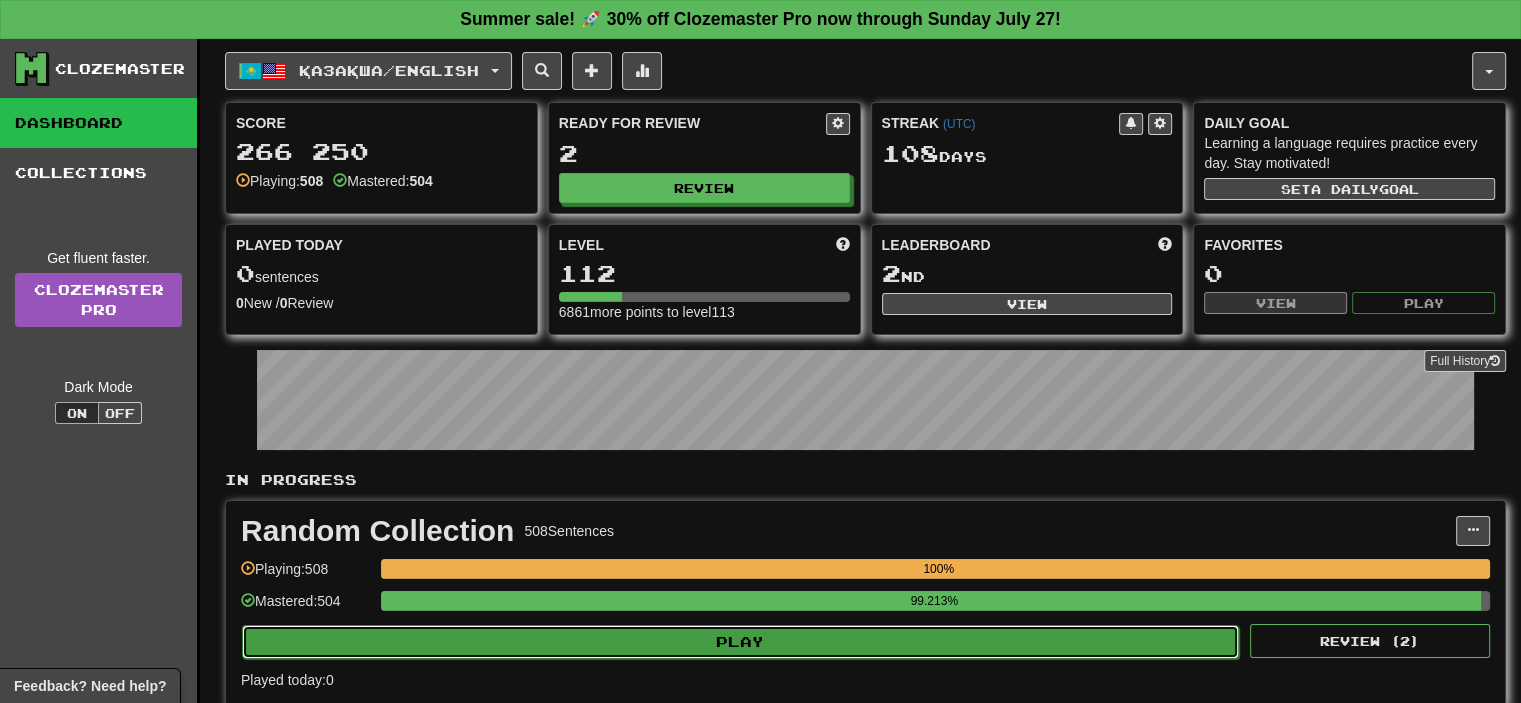 click on "Play" 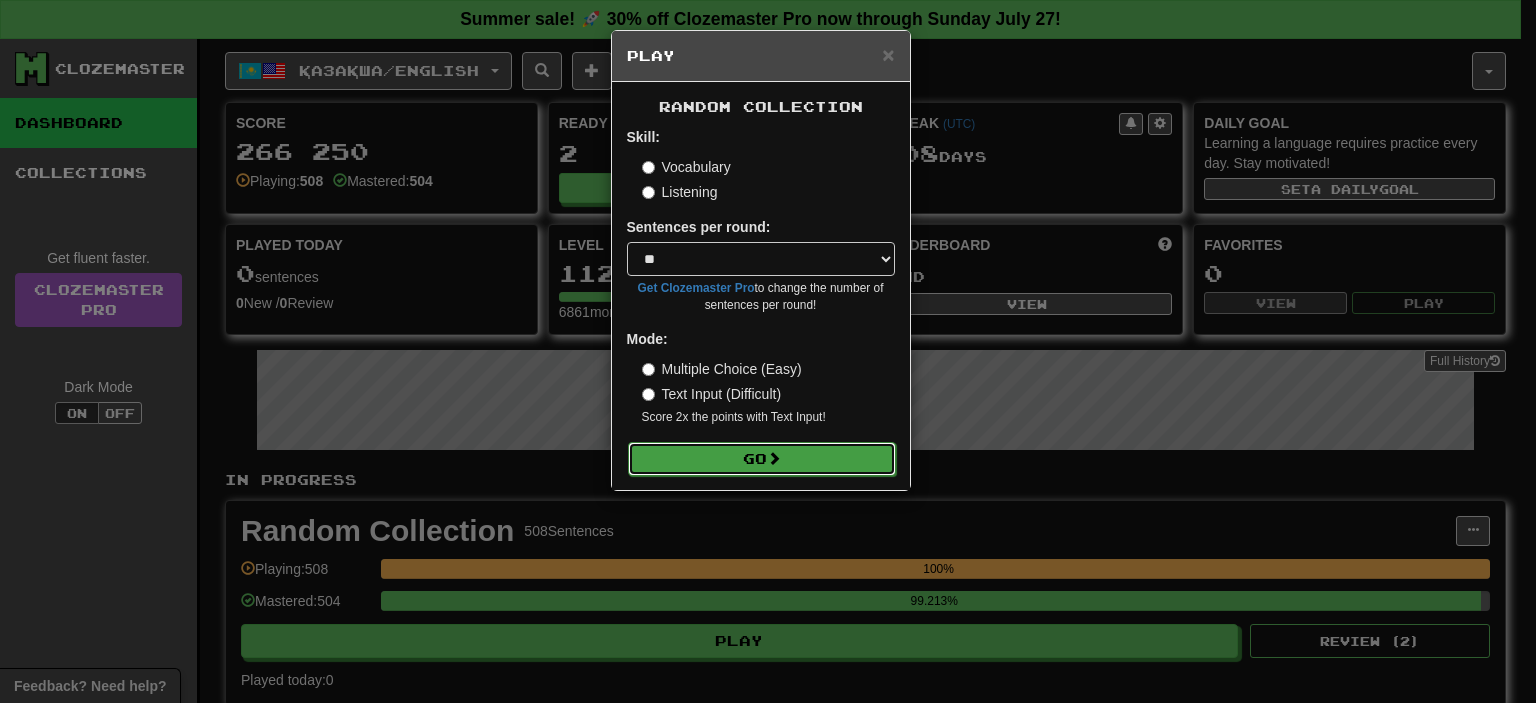 click on "Go" at bounding box center [762, 459] 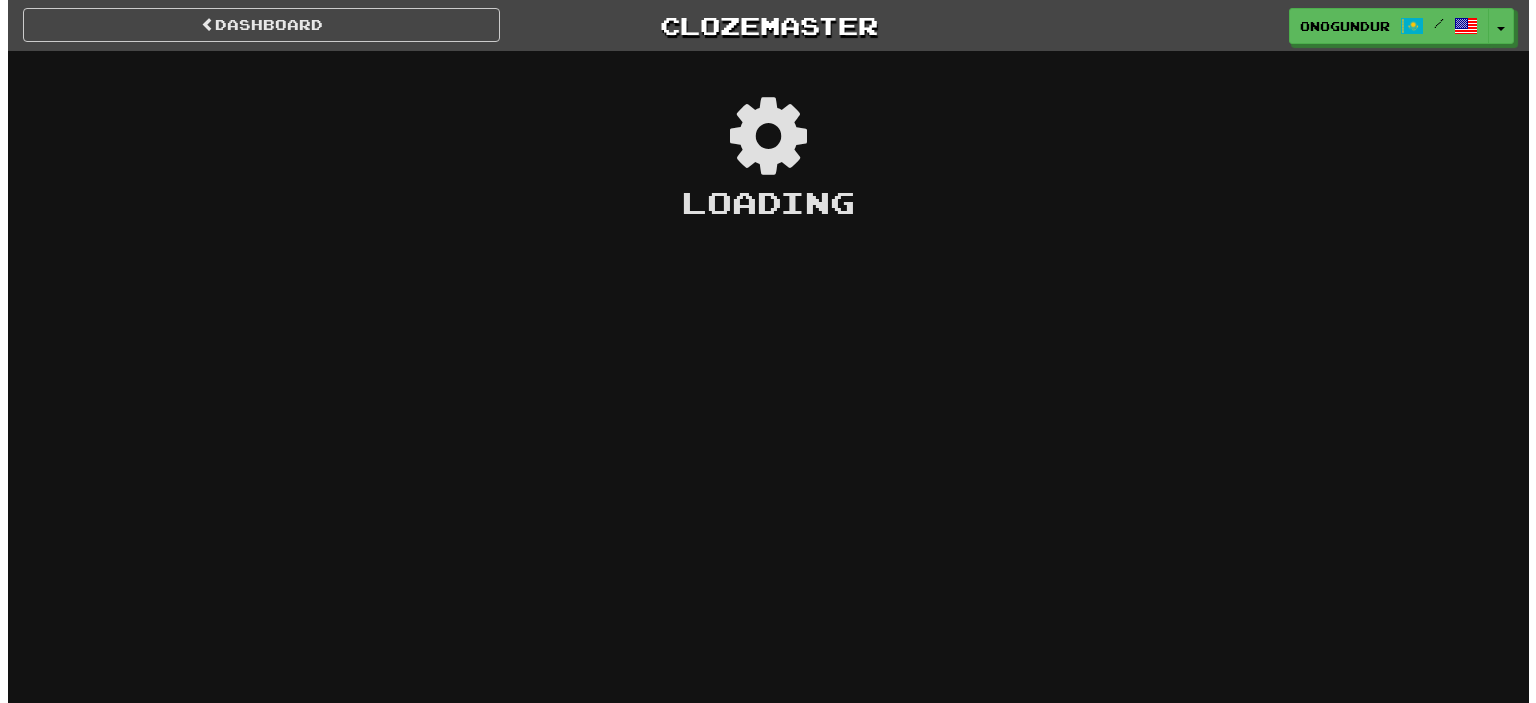 scroll, scrollTop: 0, scrollLeft: 0, axis: both 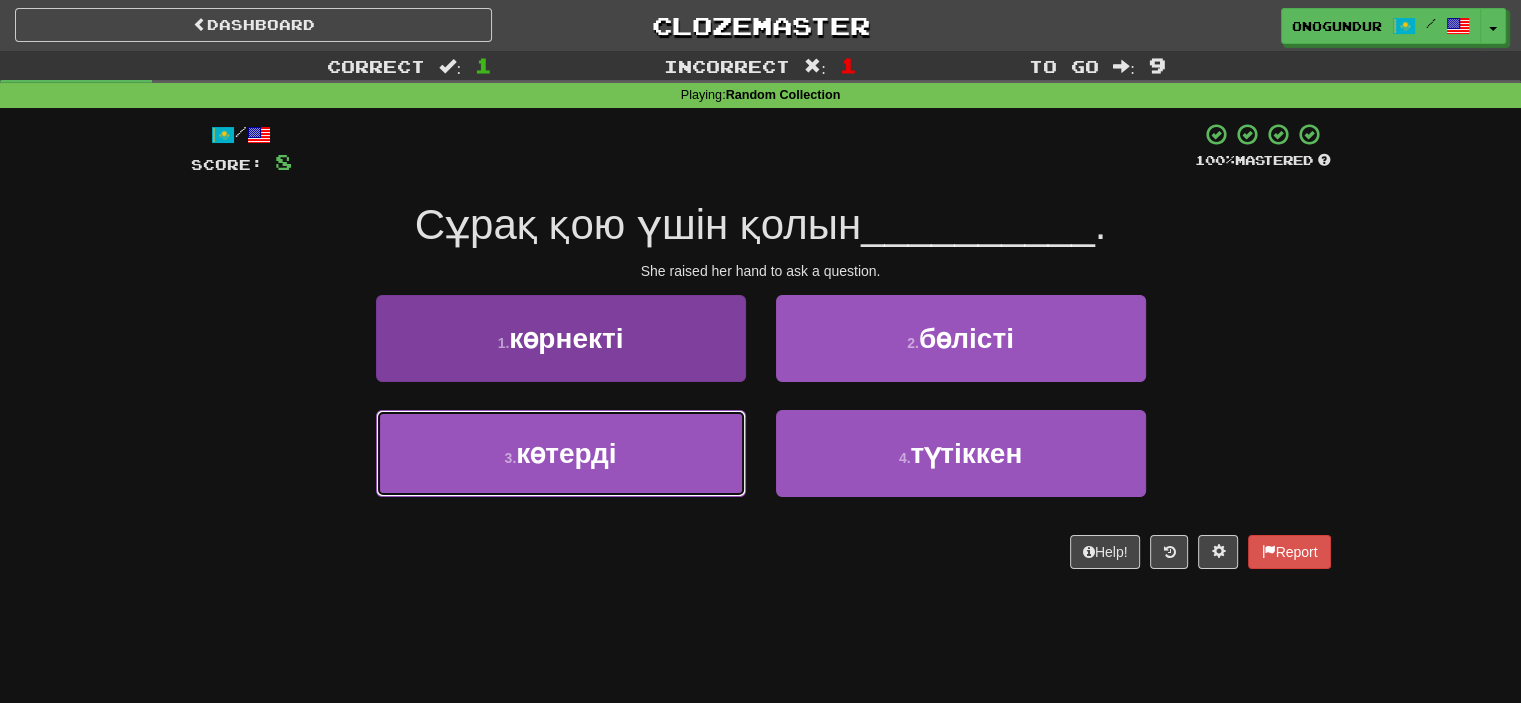 click on "3 .  көтерді" at bounding box center [561, 453] 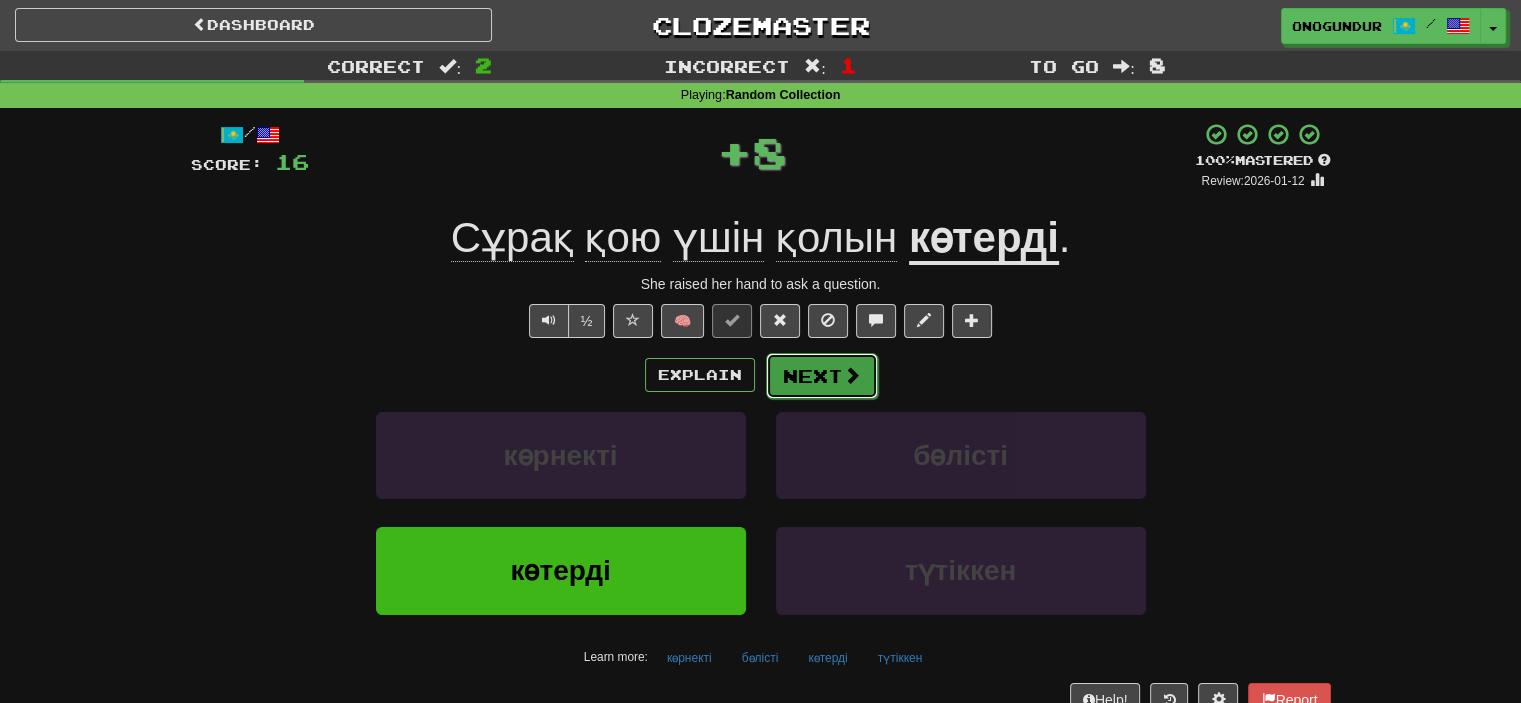 click at bounding box center (852, 375) 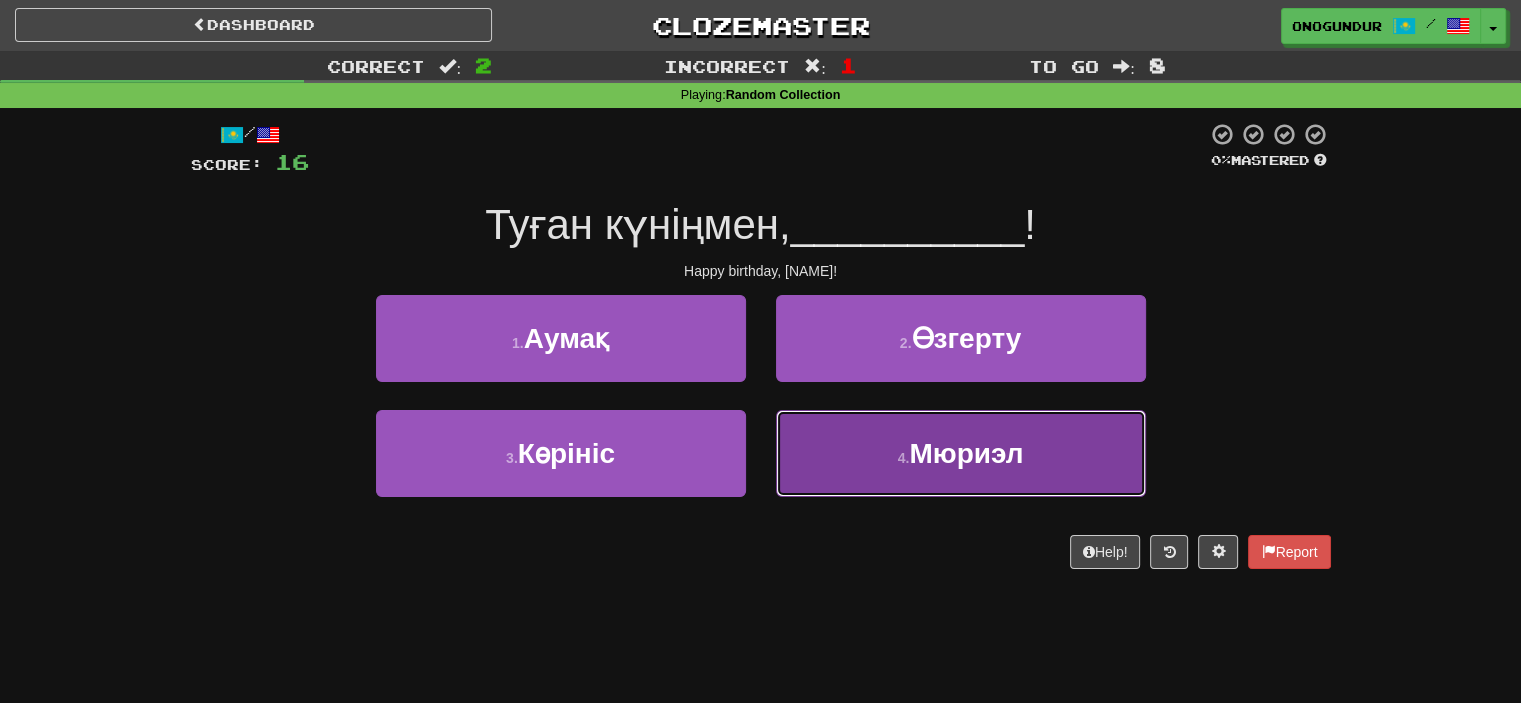 click on "4 .  Мюриэл" at bounding box center (961, 453) 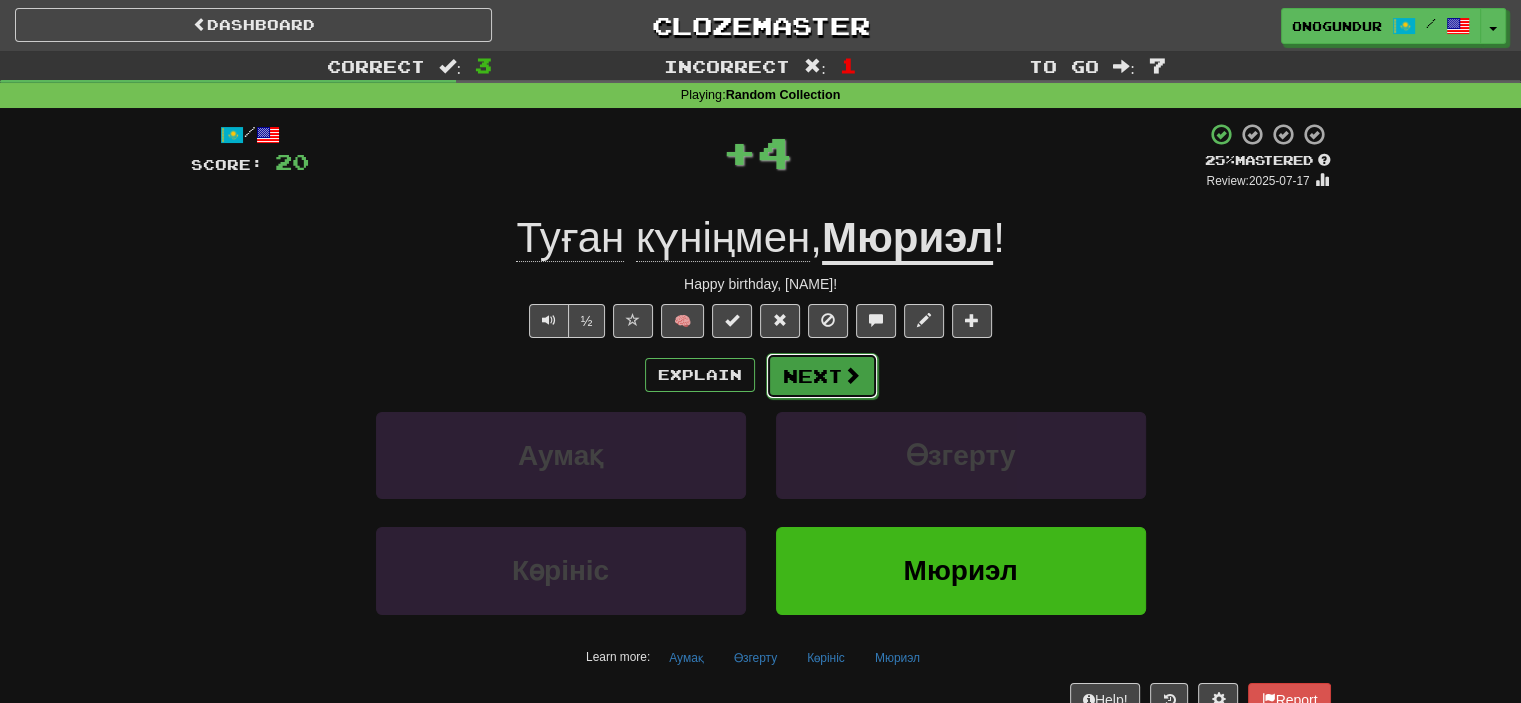 click at bounding box center (852, 375) 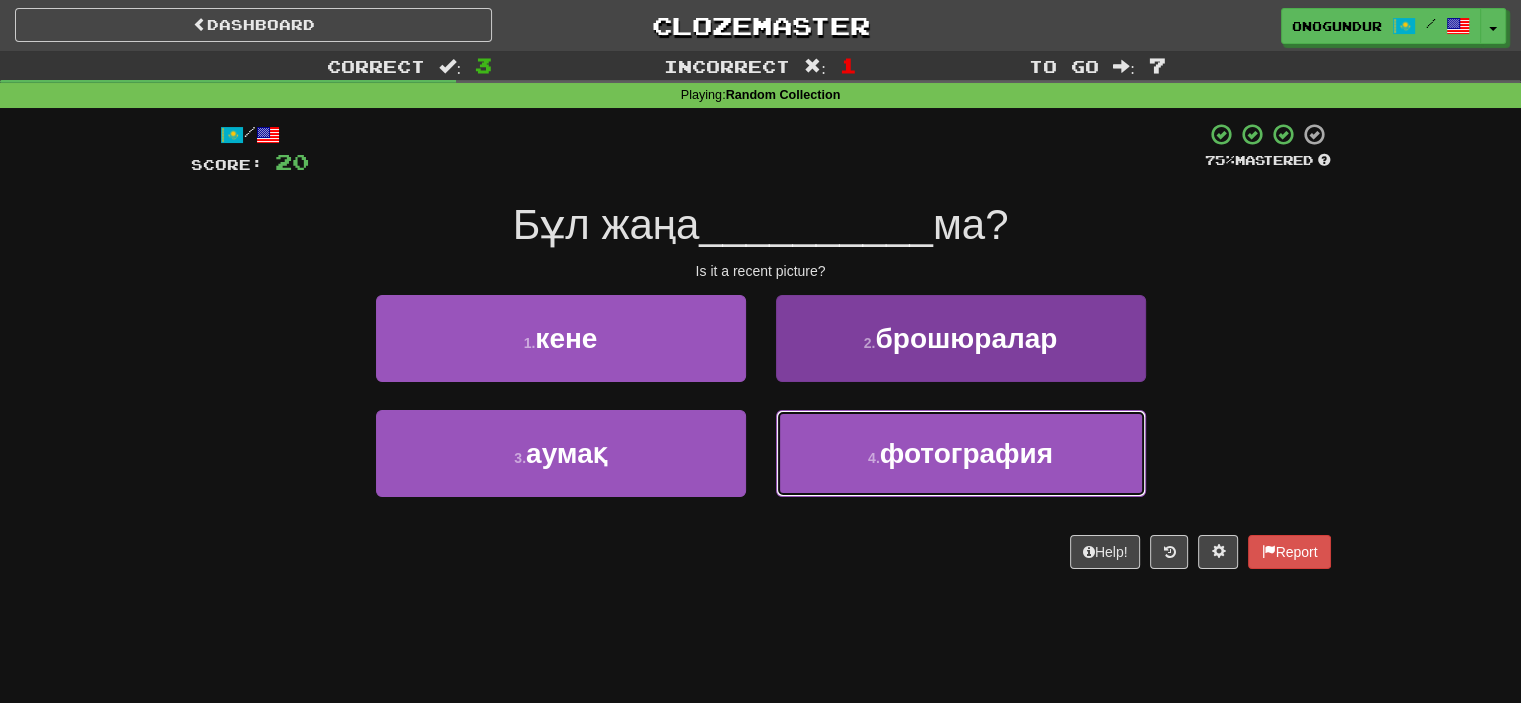 click on "фотография" at bounding box center [966, 453] 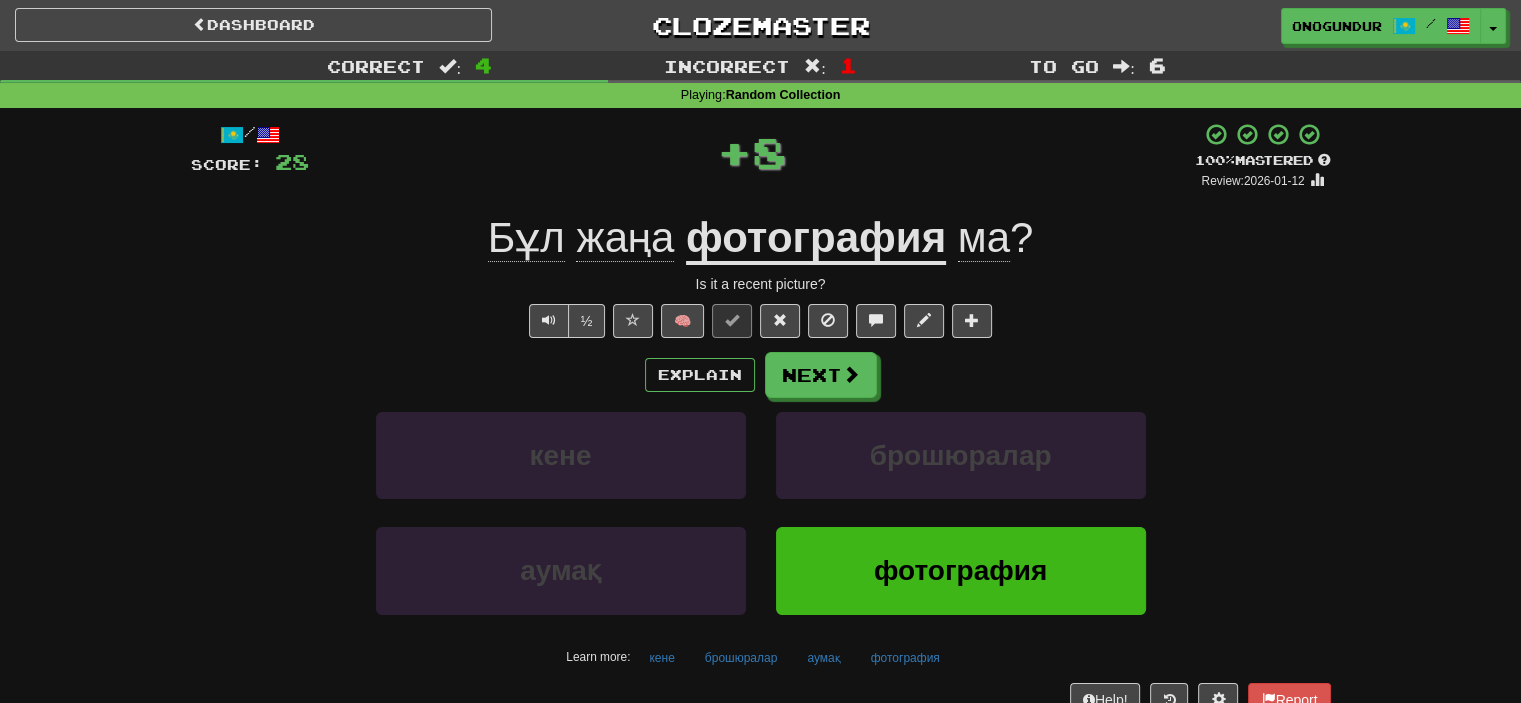 click on "Explain Next" at bounding box center (761, 375) 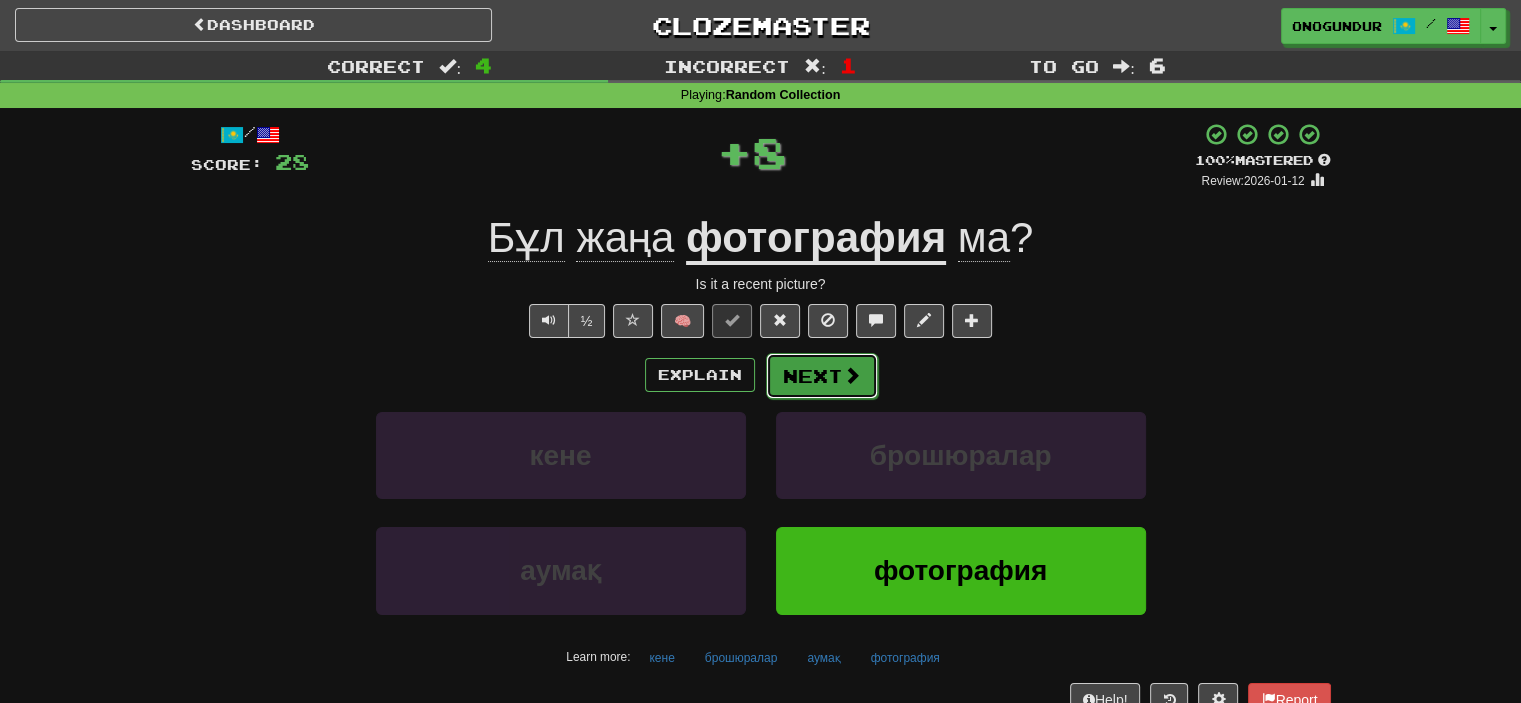 click on "Next" at bounding box center (822, 376) 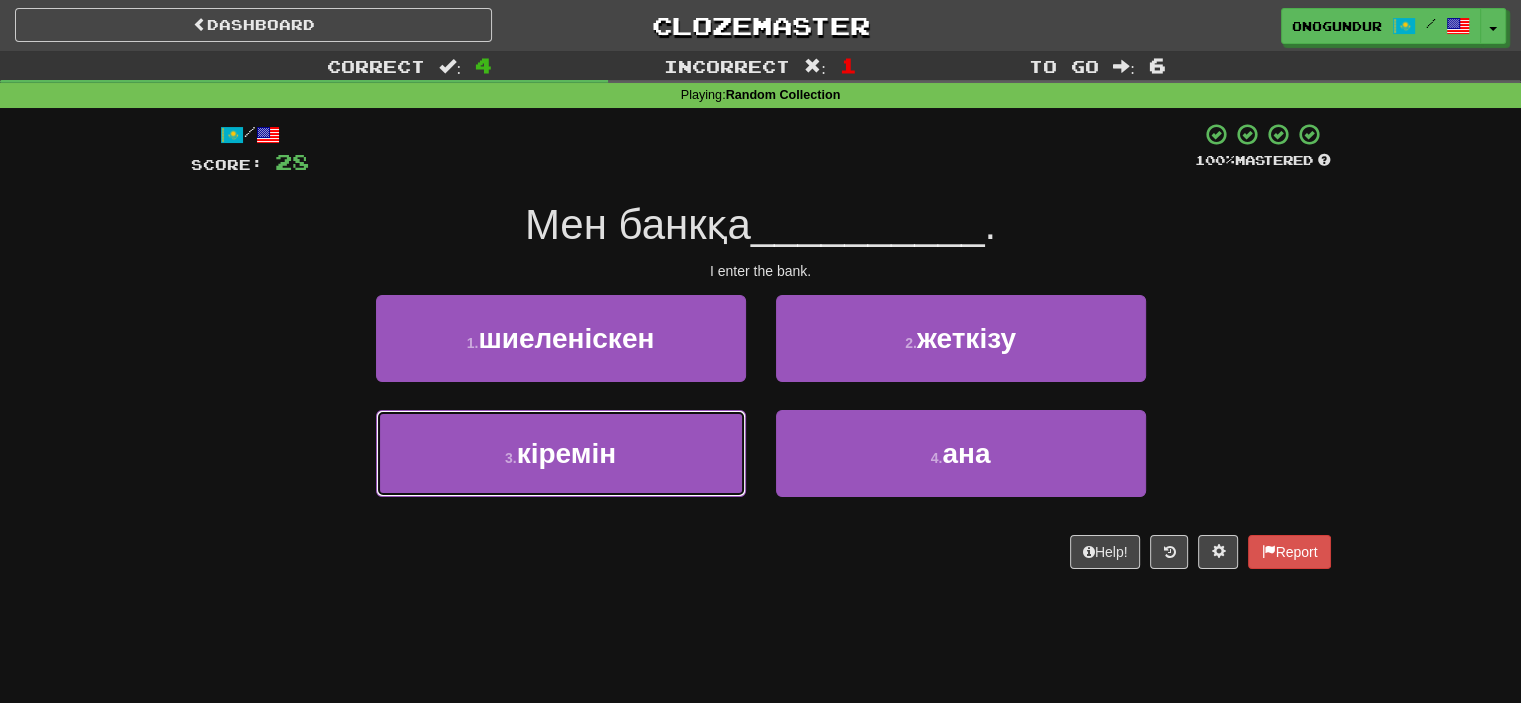 drag, startPoint x: 607, startPoint y: 449, endPoint x: 791, endPoint y: 400, distance: 190.4127 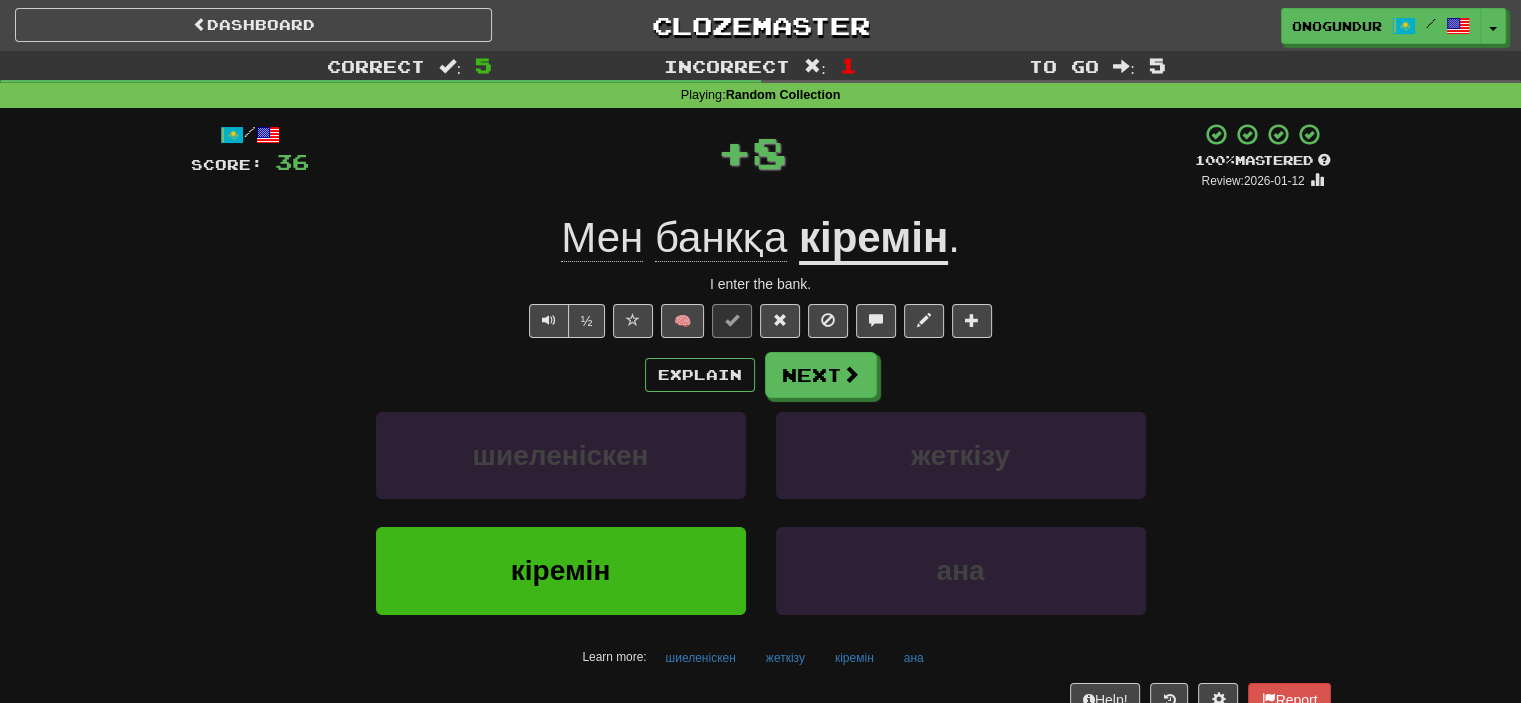 click on "Next" at bounding box center [821, 375] 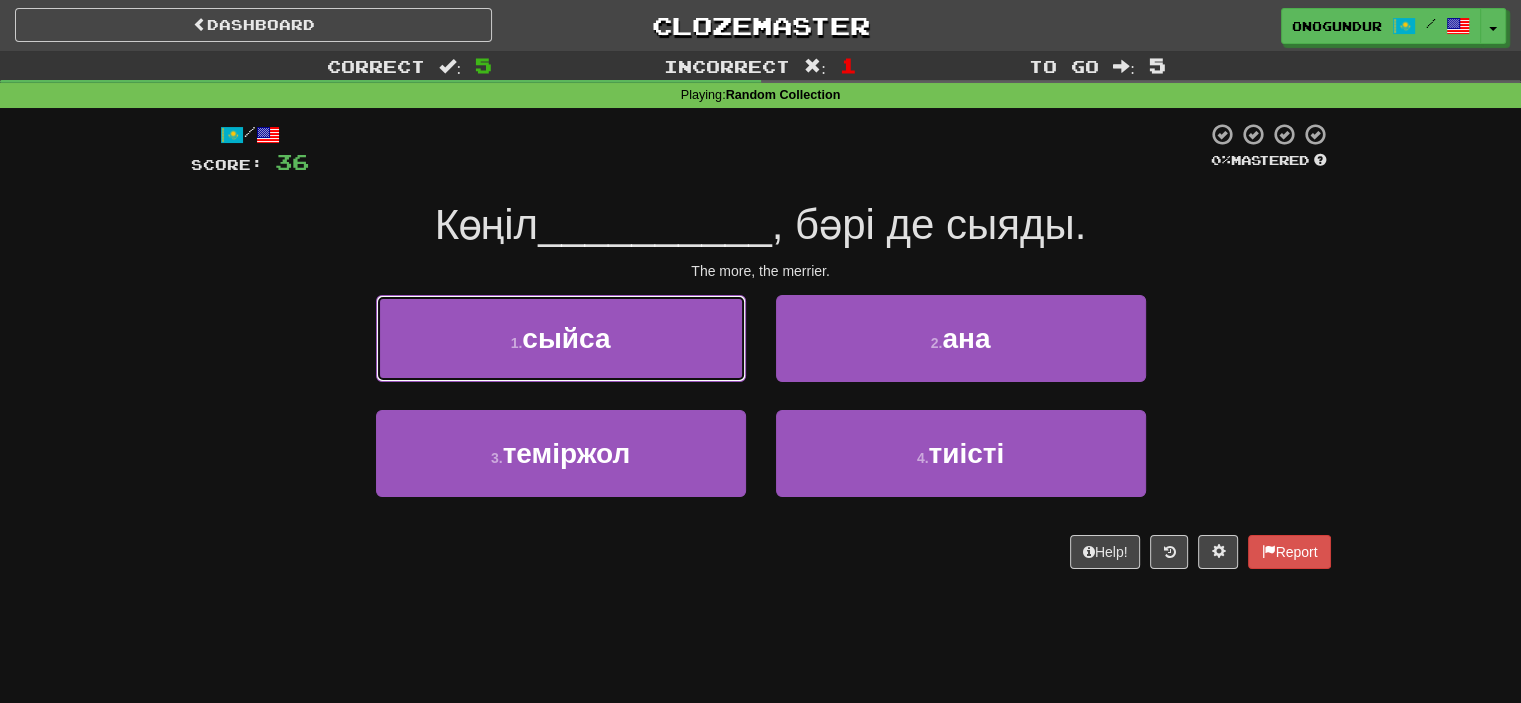 click on "1 .  сыйса" at bounding box center [561, 338] 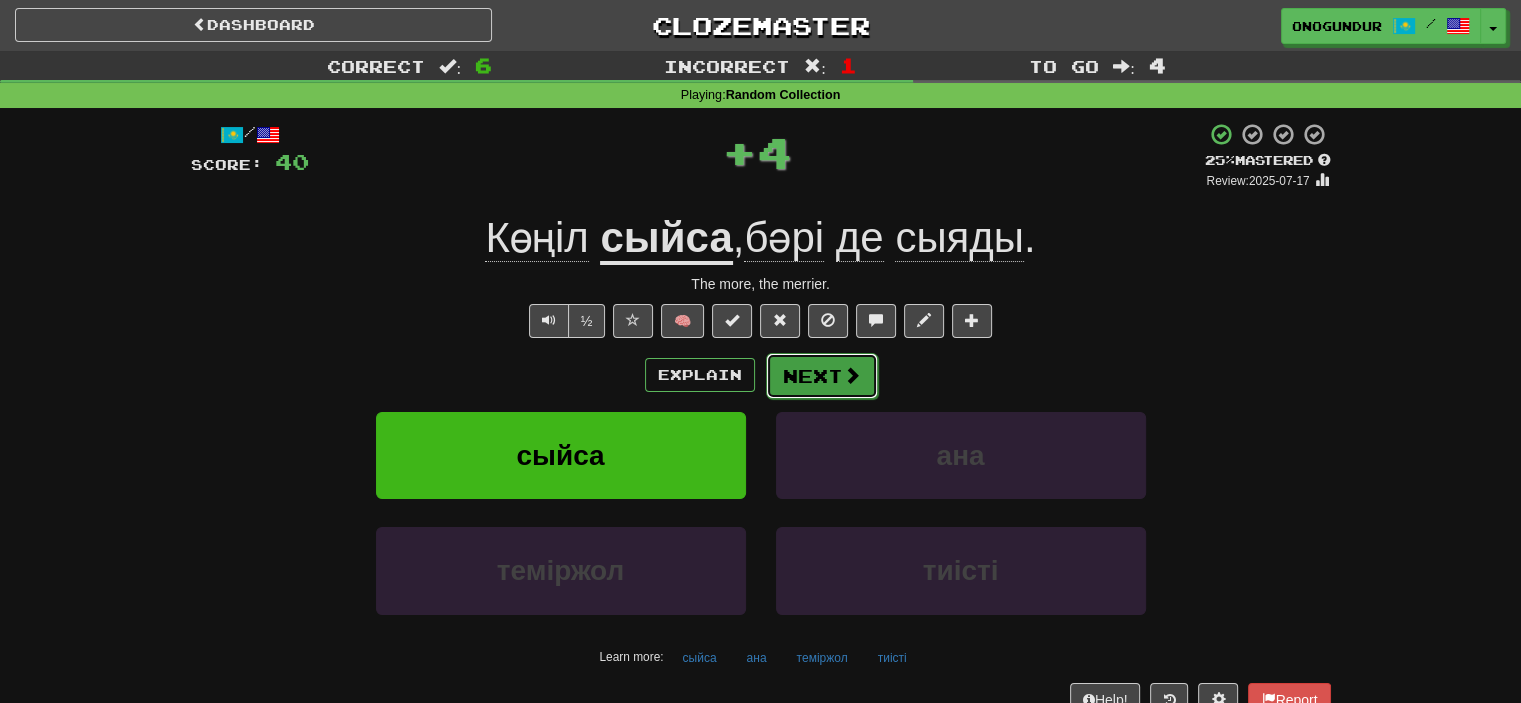 click on "Next" at bounding box center [822, 376] 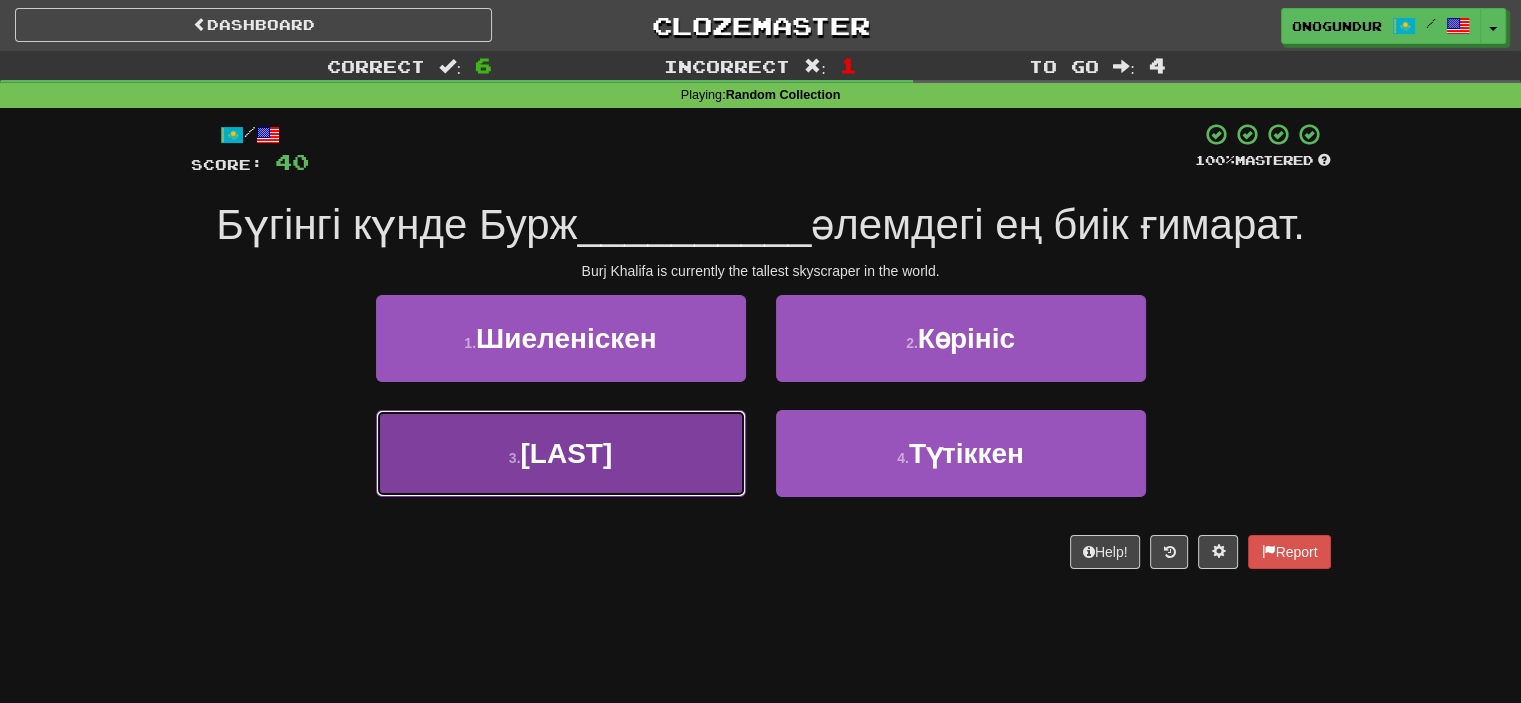 click on "3 .  Халифа" at bounding box center (561, 453) 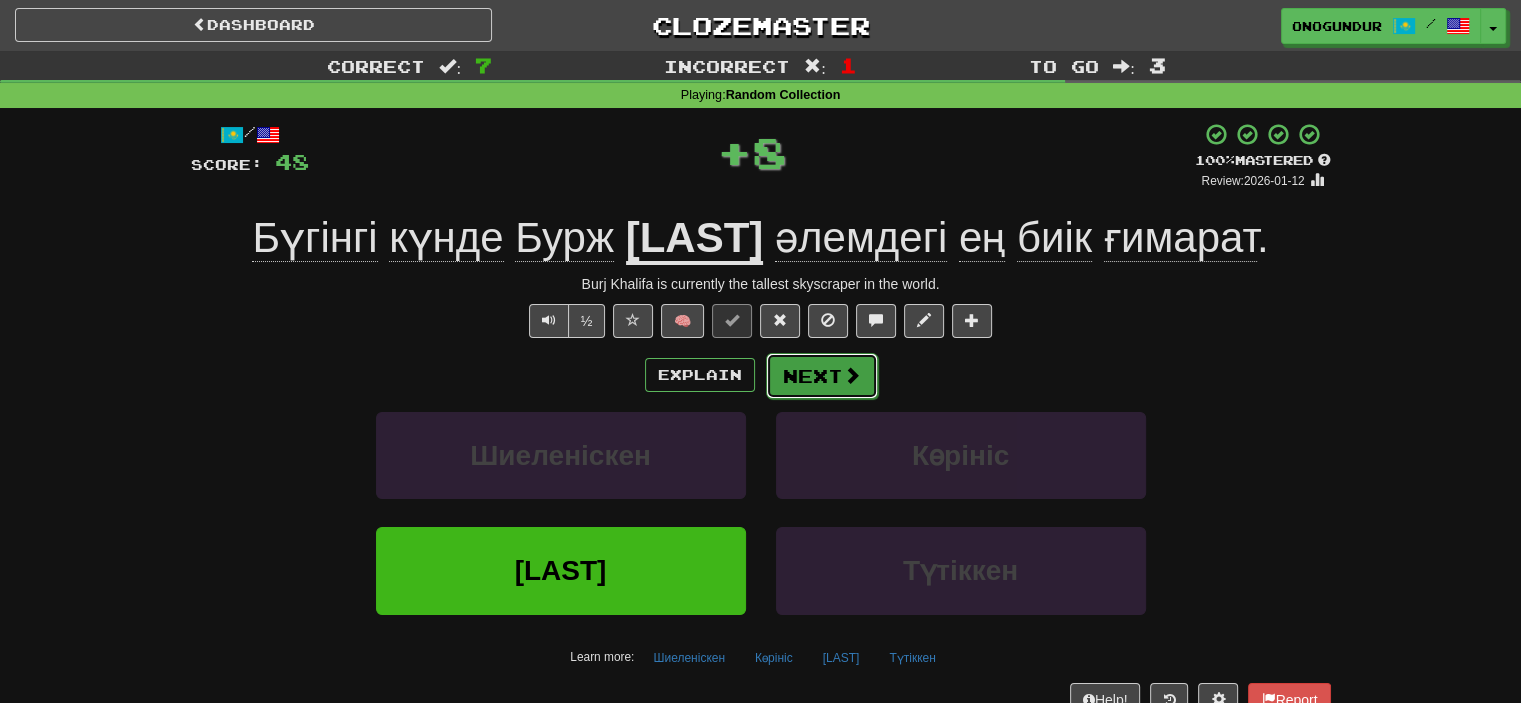 click on "Next" at bounding box center (822, 376) 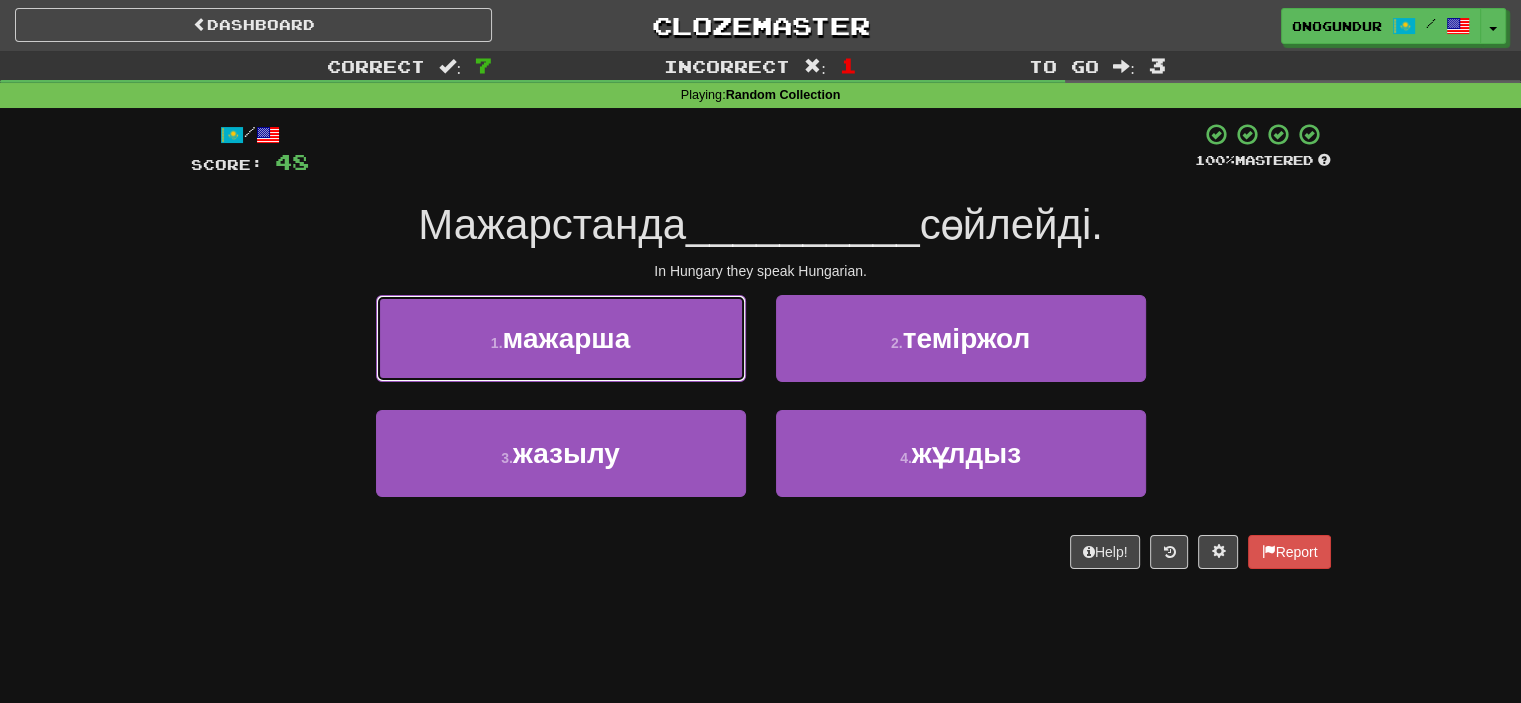 drag, startPoint x: 693, startPoint y: 347, endPoint x: 784, endPoint y: 350, distance: 91.04944 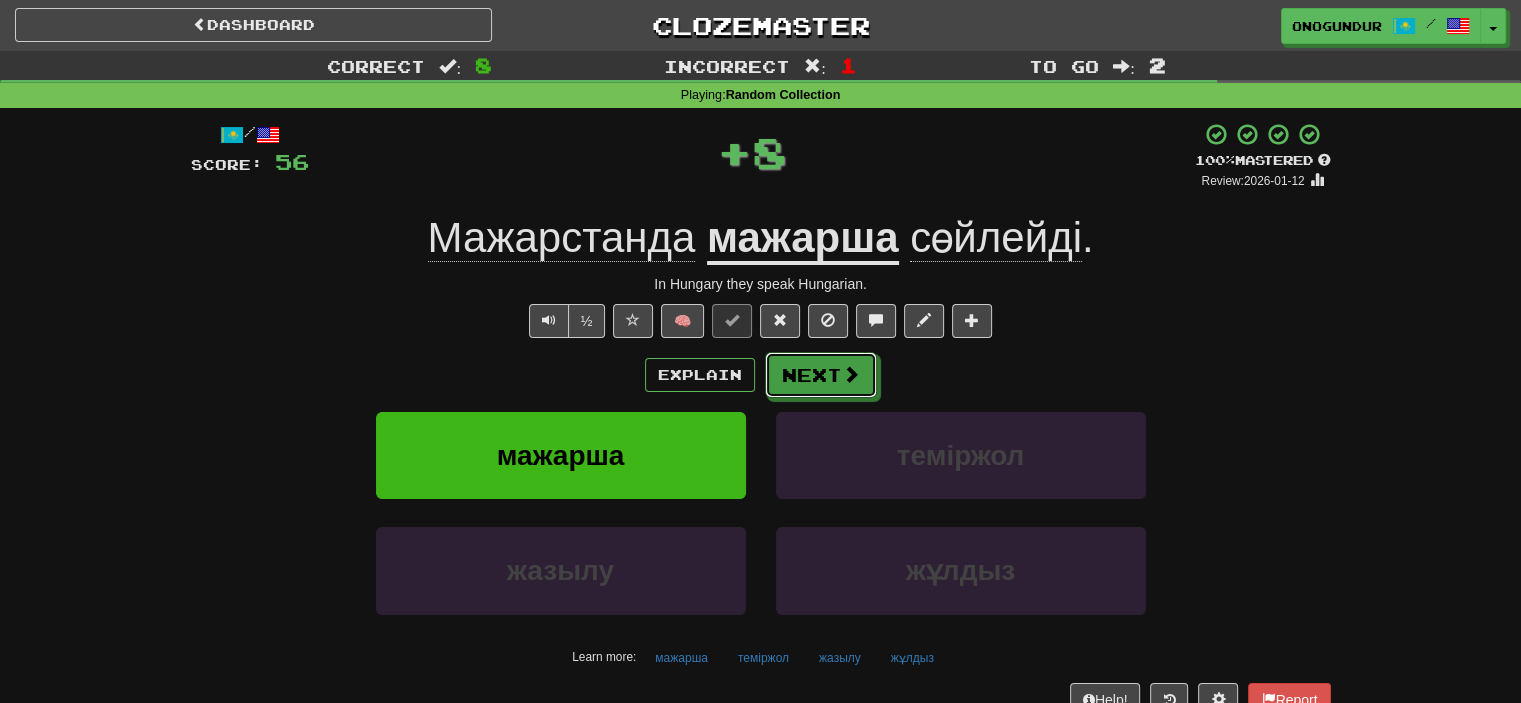 drag, startPoint x: 784, startPoint y: 350, endPoint x: 844, endPoint y: 367, distance: 62.361847 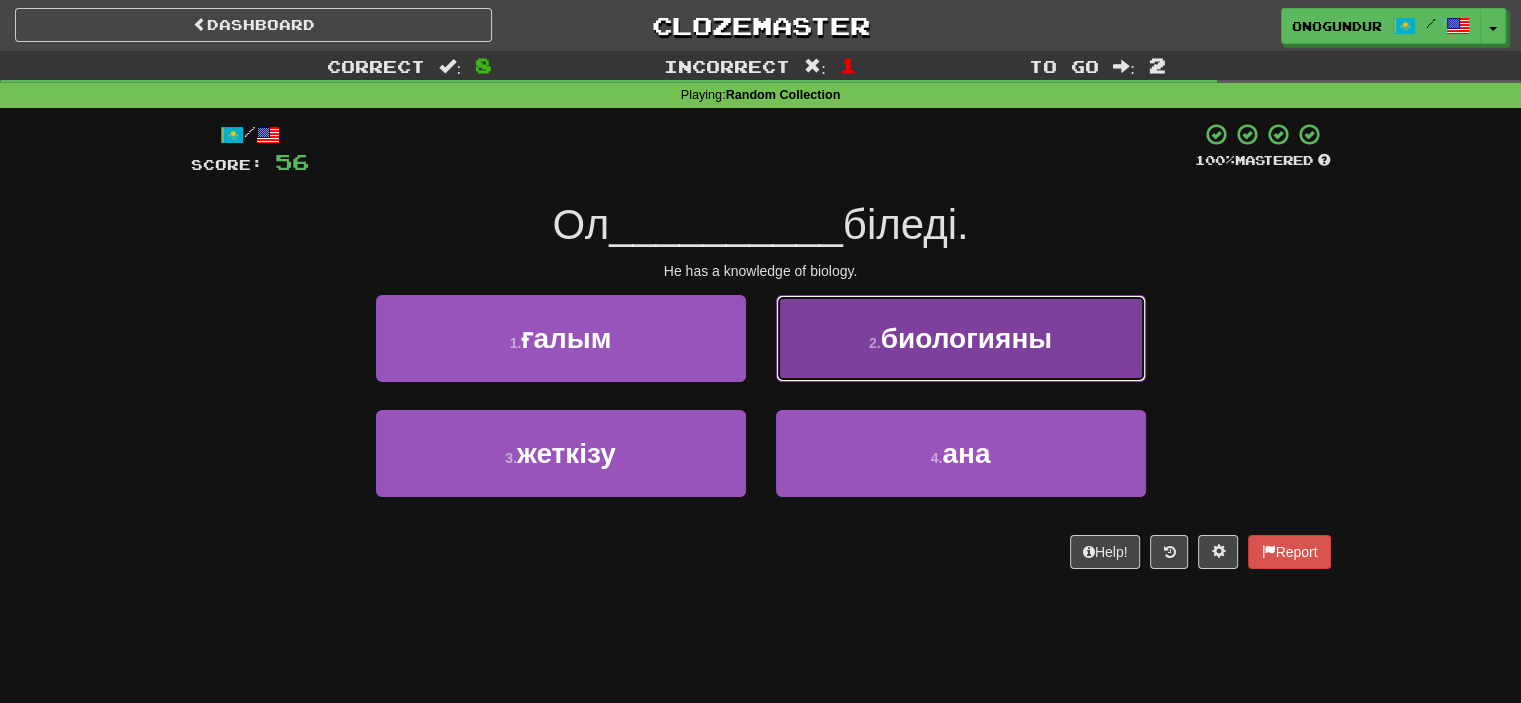 drag, startPoint x: 903, startPoint y: 340, endPoint x: 880, endPoint y: 347, distance: 24.04163 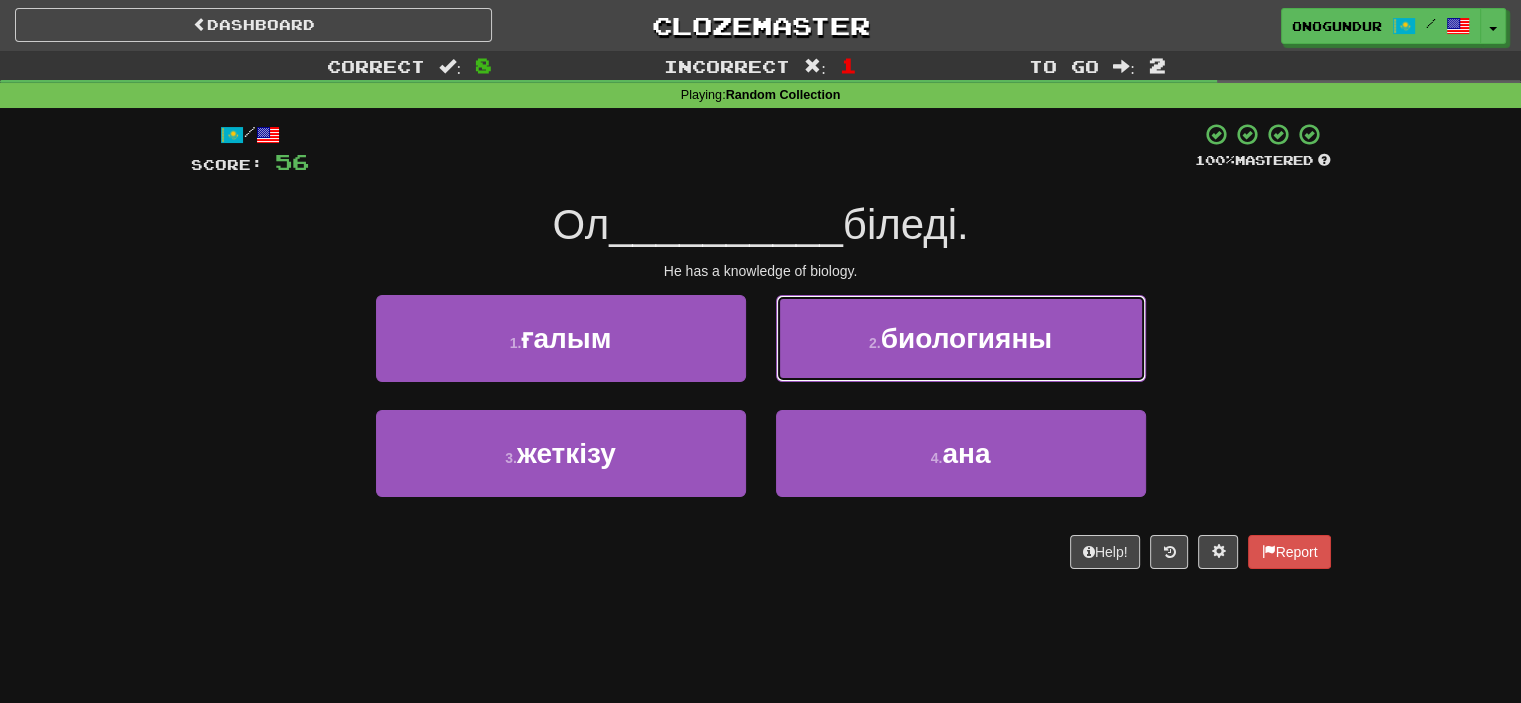 click on "биологияны" at bounding box center [966, 338] 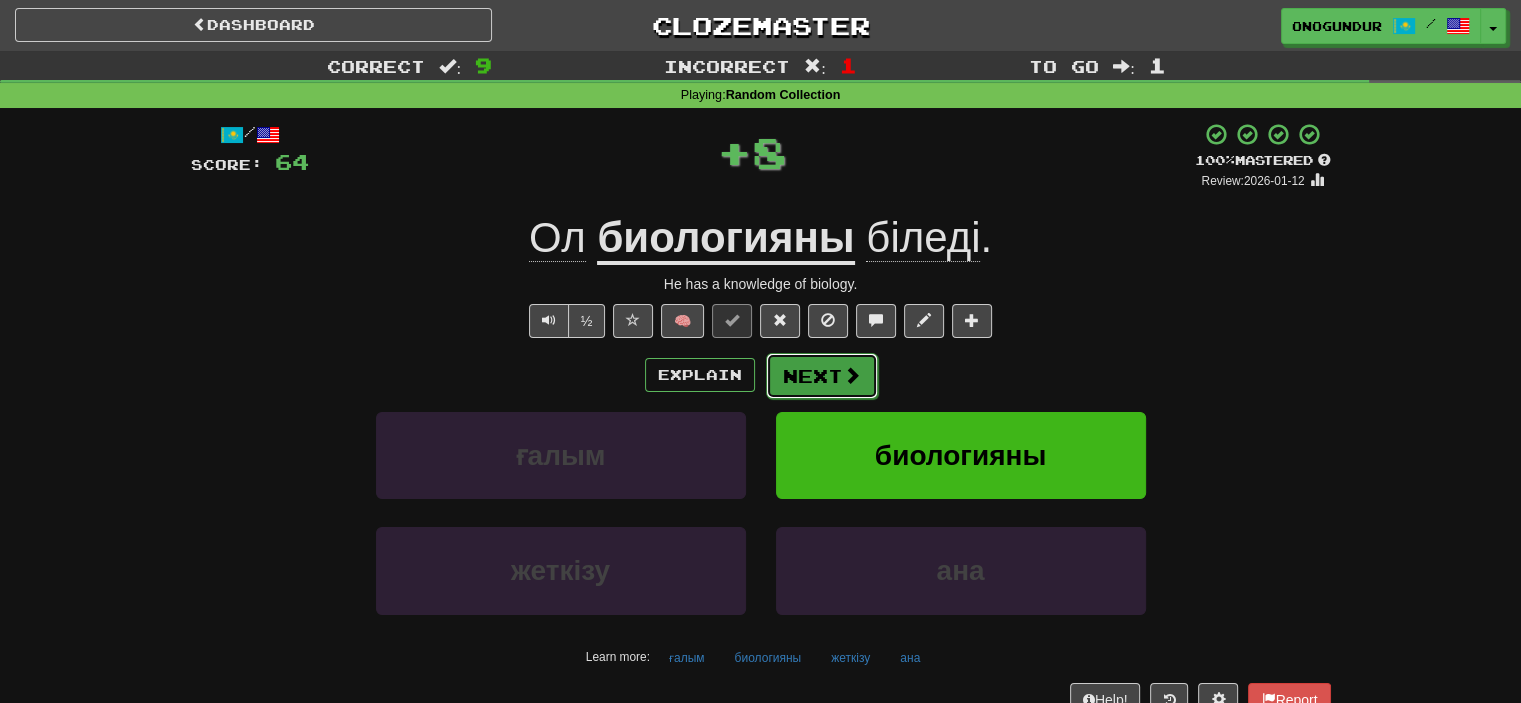 click on "Next" at bounding box center (822, 376) 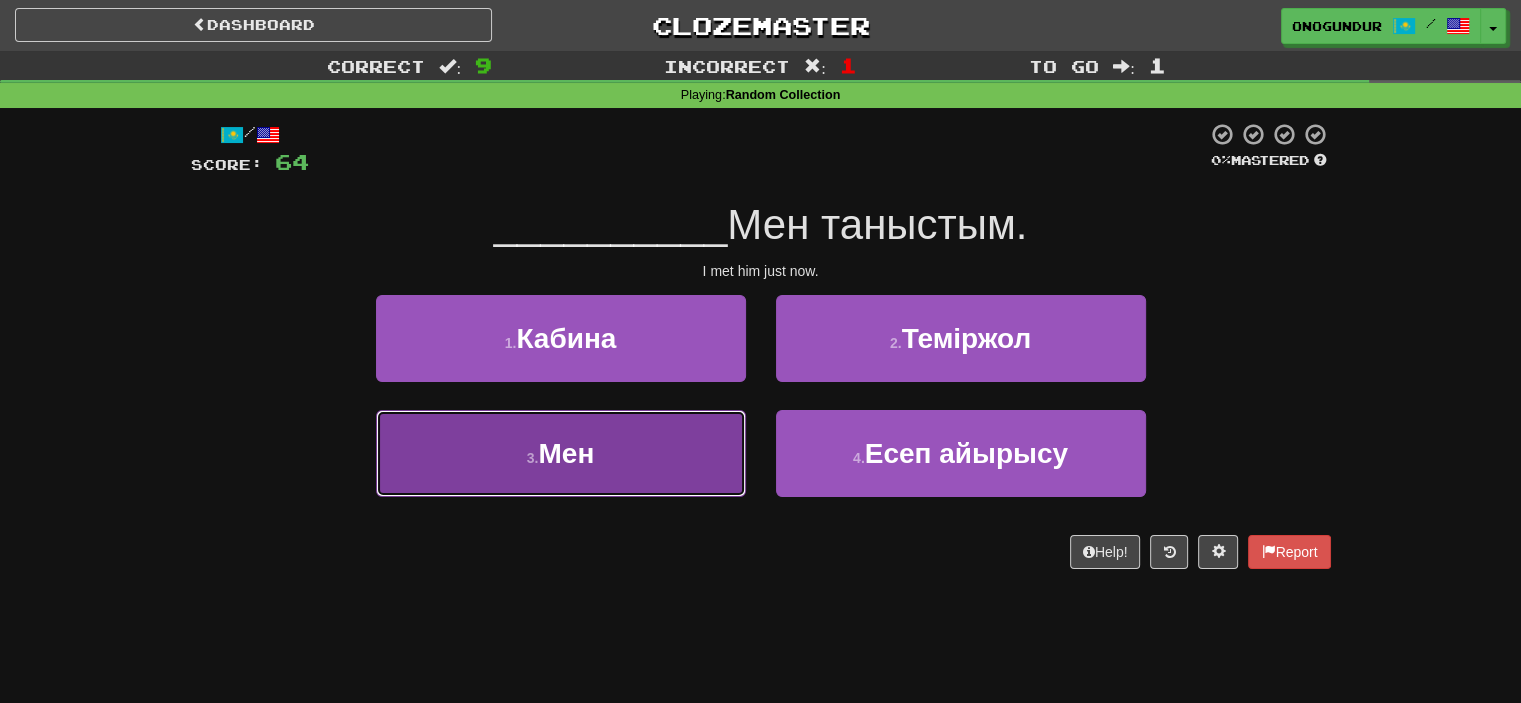 drag, startPoint x: 672, startPoint y: 419, endPoint x: 725, endPoint y: 411, distance: 53.600372 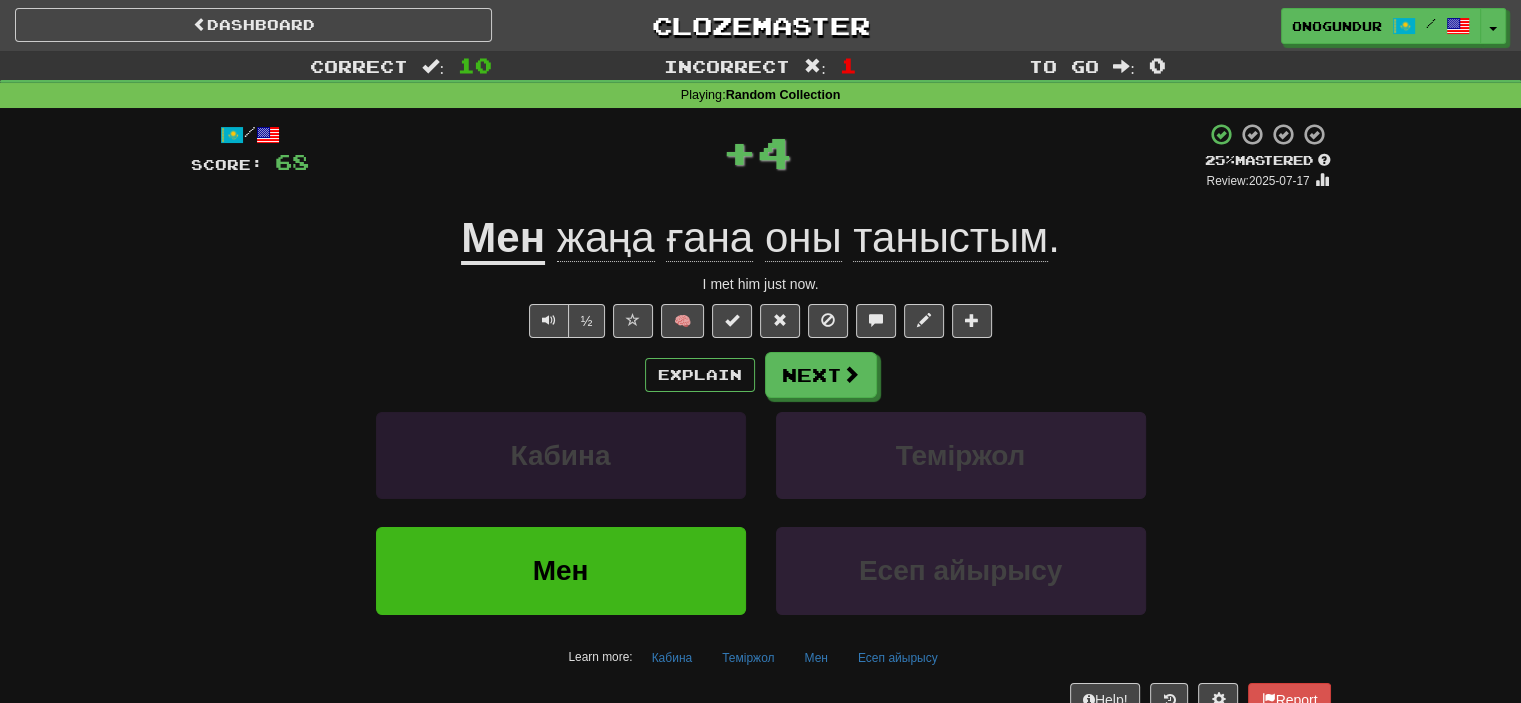 click on "Next" at bounding box center (821, 375) 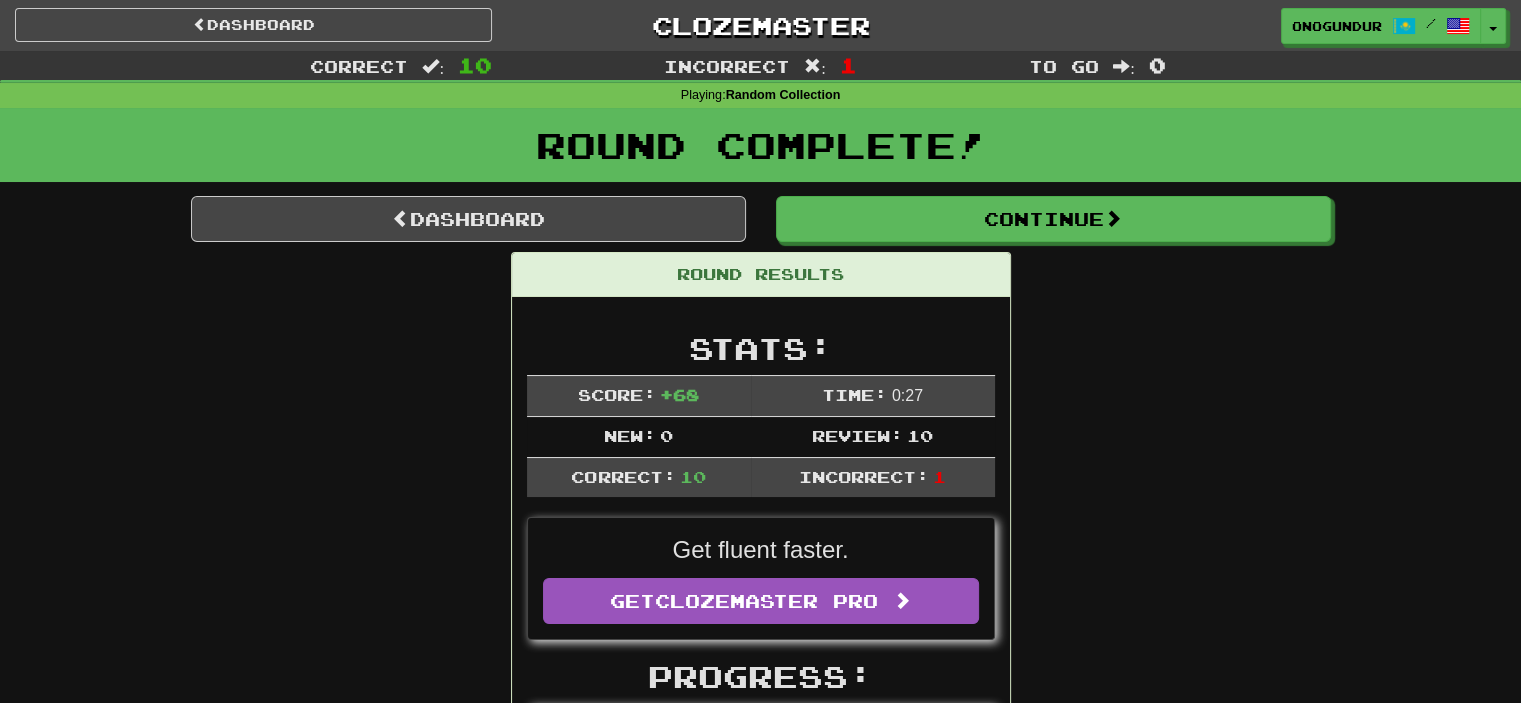 drag, startPoint x: 1150, startPoint y: 175, endPoint x: 1109, endPoint y: 254, distance: 89.005615 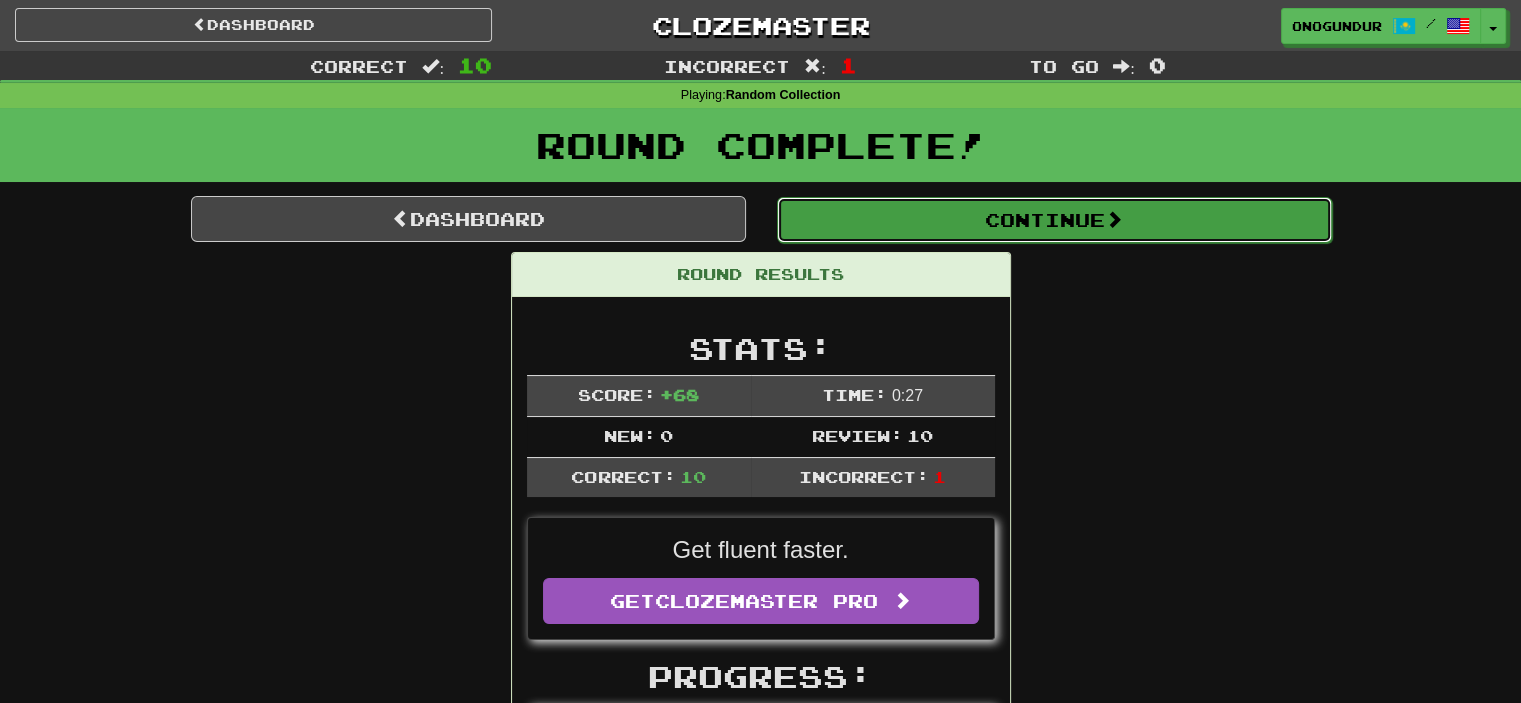 click on "Continue" at bounding box center [1054, 220] 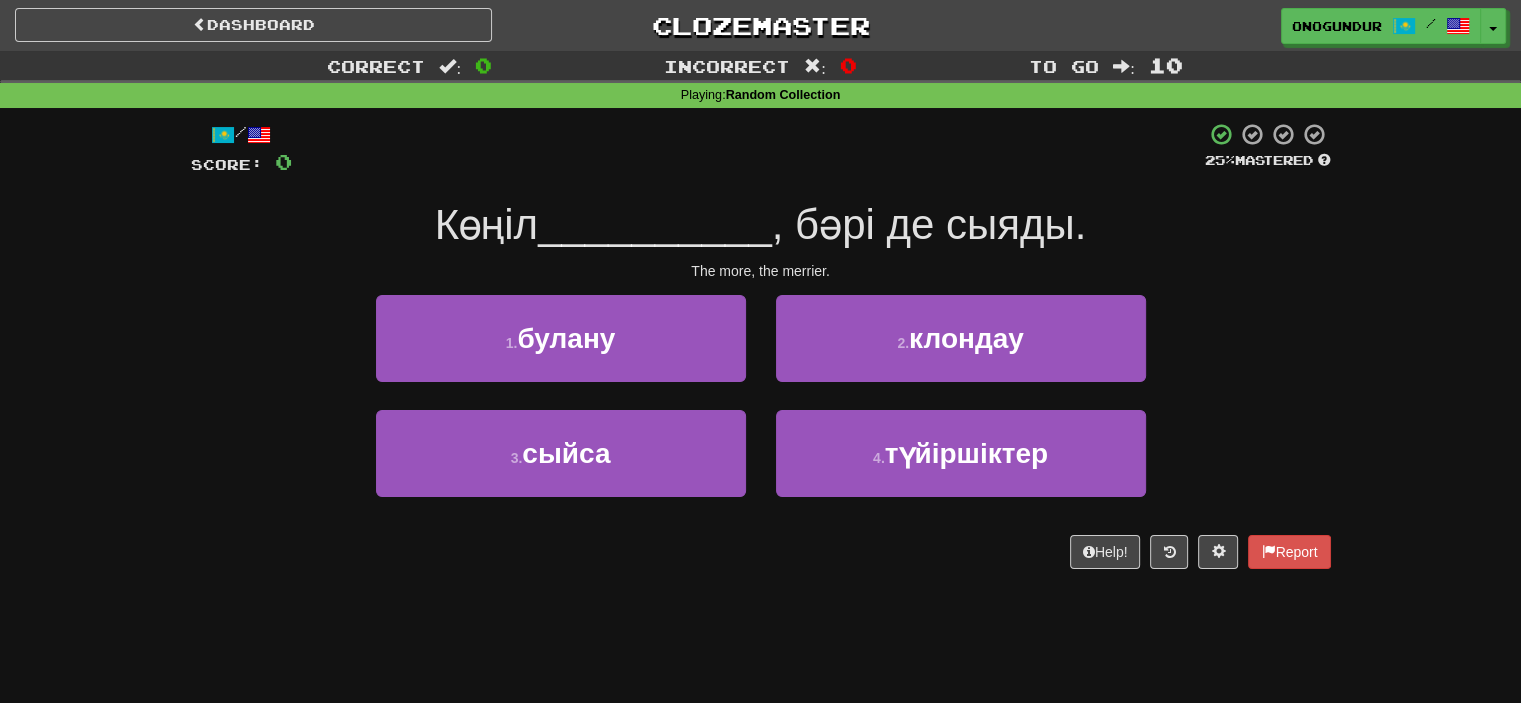 click on "Dashboard
Clozemaster
onogundur
/
Toggle Dropdown
Dashboard
Leaderboard
Activity Feed
Notifications
Profile
Discussions
Azərbaycanca
/
English
Streak:
1
Review:
2,722
Points Today: 172
Català
/
English
Streak:
0
Review:
10
Points Today: 0
Deutsch
/
English
Streak:
0
Review:
1,979
Points Today: 0
Español
/
English
Streak:
0
Review:
1,381
Points Today: 0
Esperanto
/
English
Streak:
0
Review:
1,035
Points Today: 0
Français
/
English
Streak:
0
Review:
19
Points Today: 0
Hrvatski
/
English
Streak:
0
Review:
278
Points Today: 0
Íslenska" at bounding box center [760, 351] 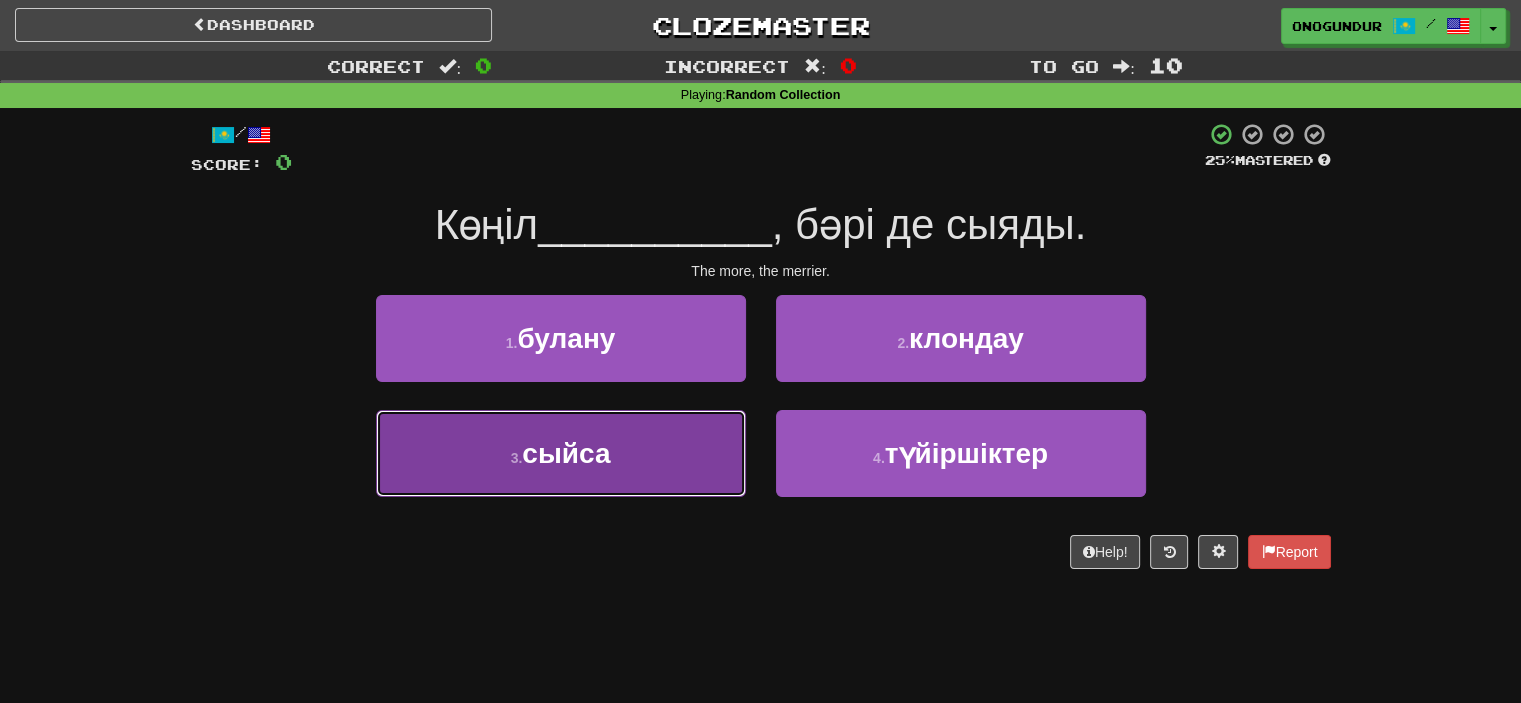 click on "3 .  сыйса" at bounding box center [561, 453] 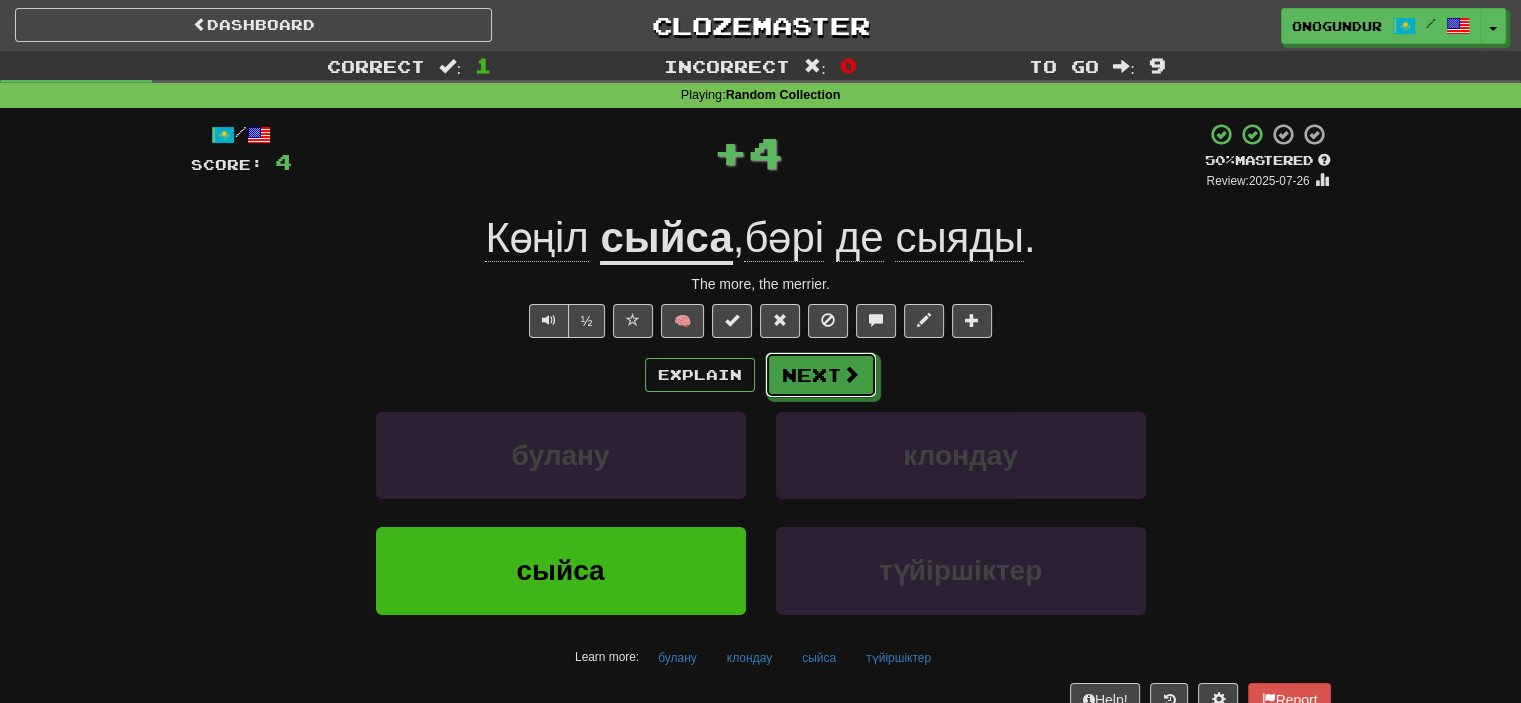 click at bounding box center (851, 374) 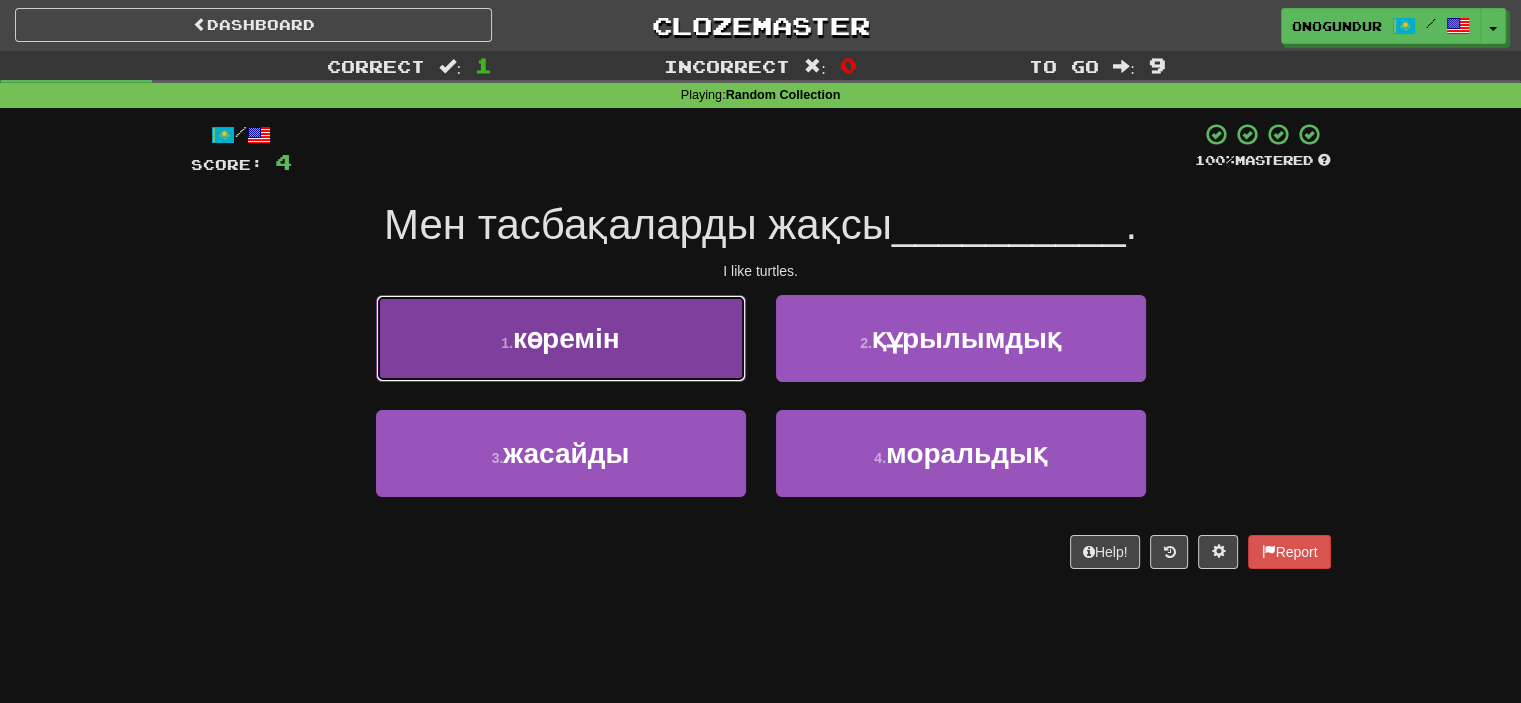 click on "1 .  көремін" at bounding box center [561, 338] 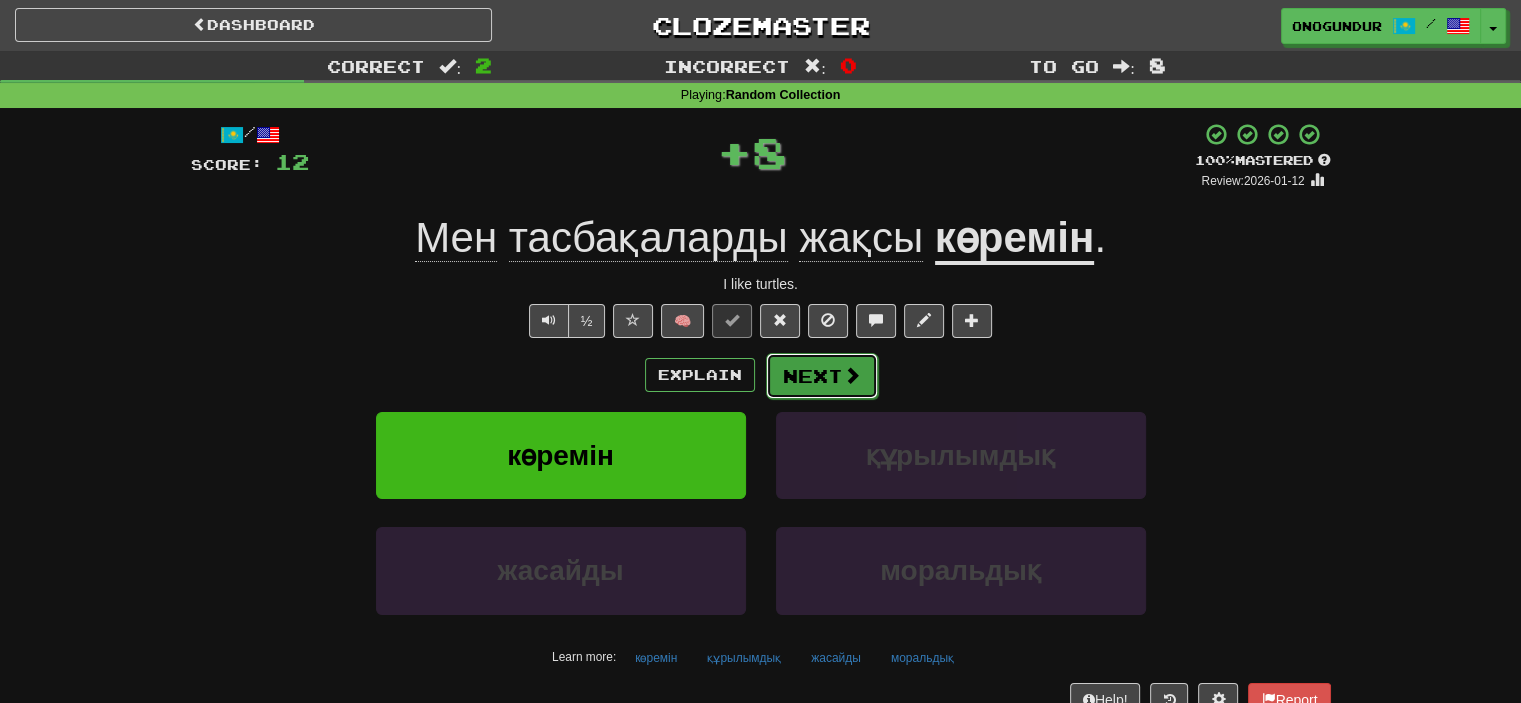 click on "Next" at bounding box center (822, 376) 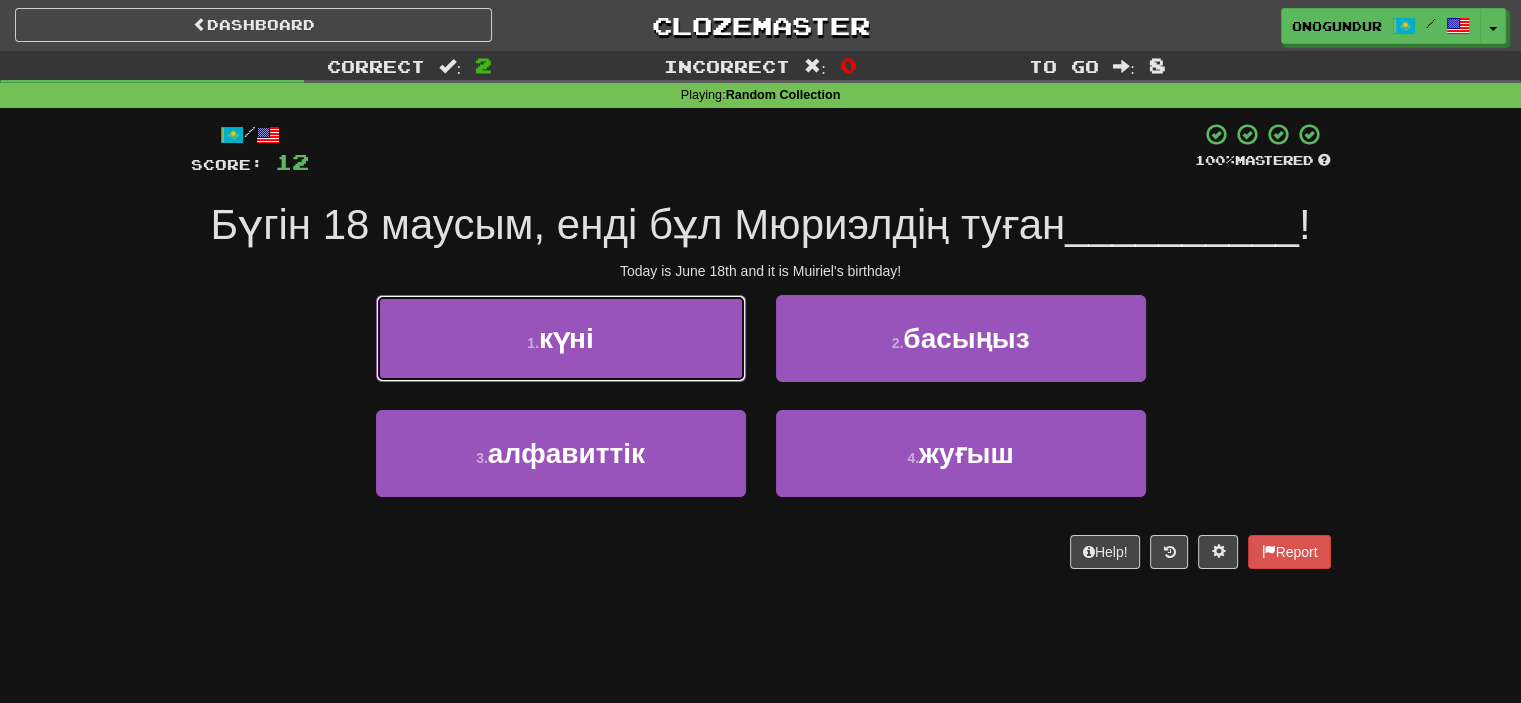 click on "1 .  күні" at bounding box center (561, 338) 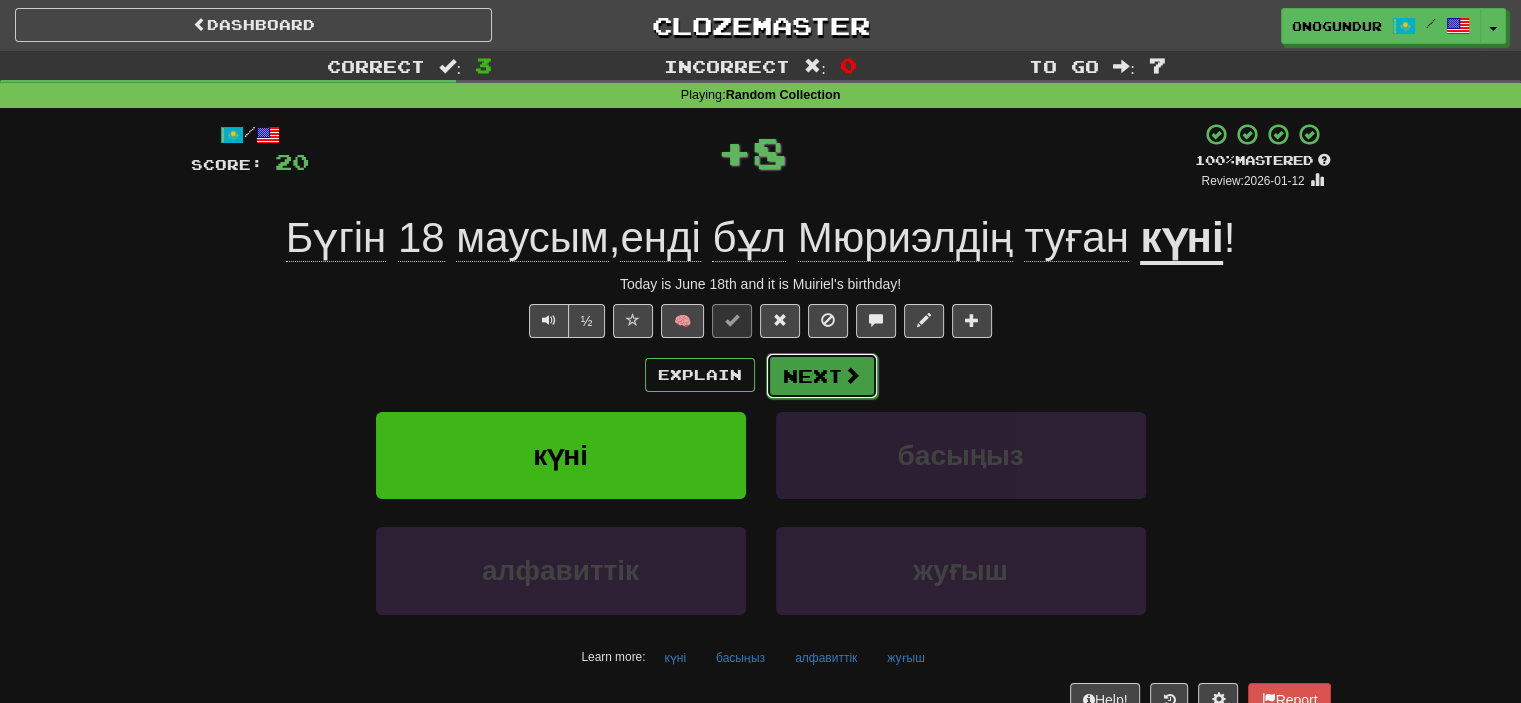 click at bounding box center (852, 375) 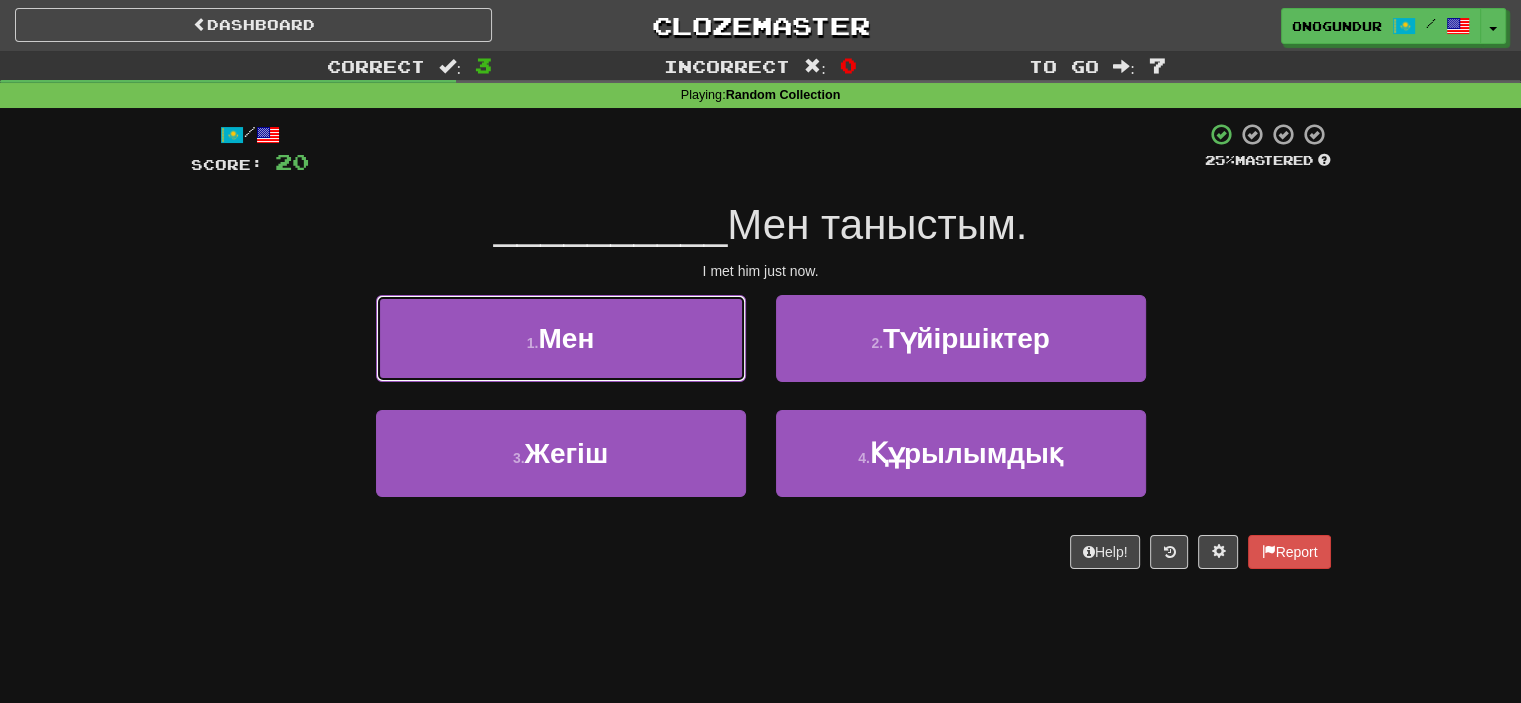 click on "1 .  Мен" at bounding box center [561, 338] 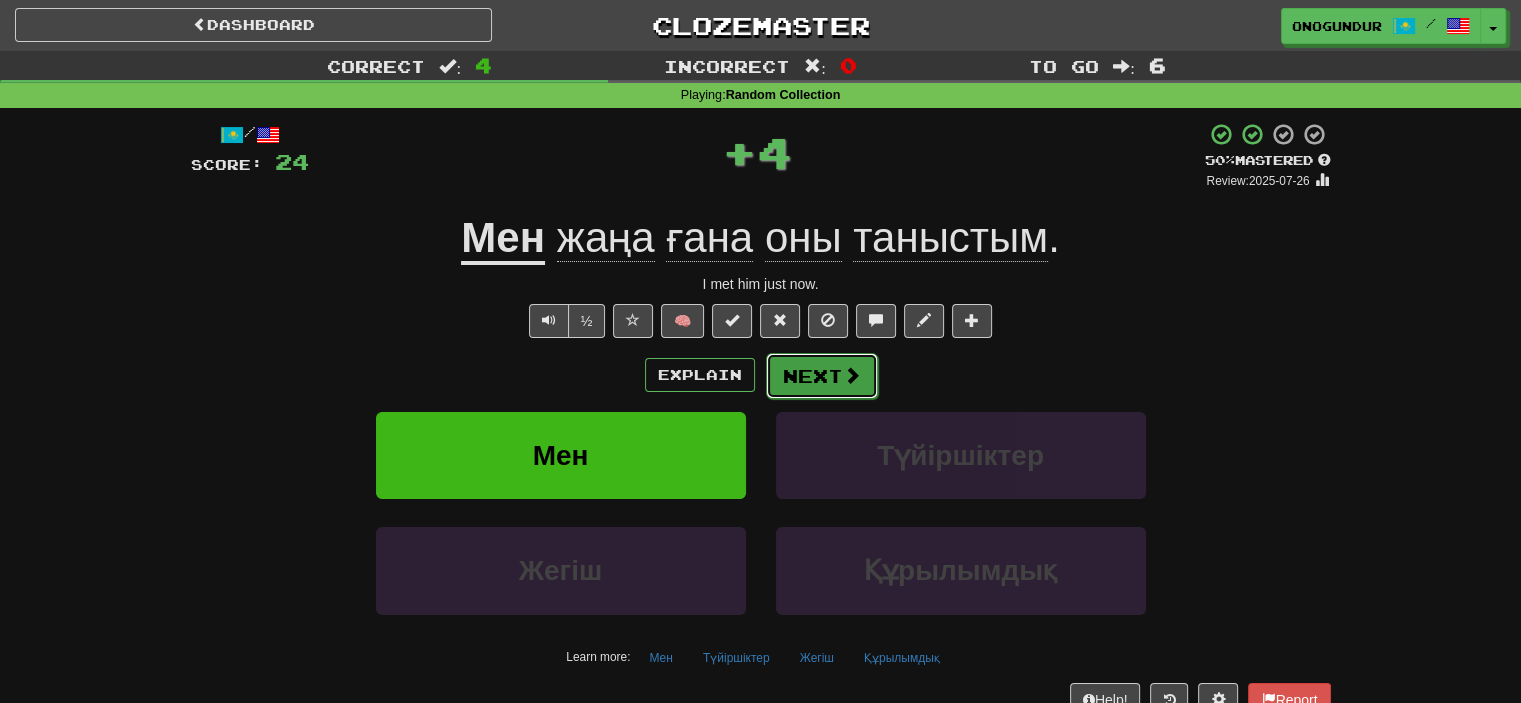 click on "Explain Next" at bounding box center [761, 375] 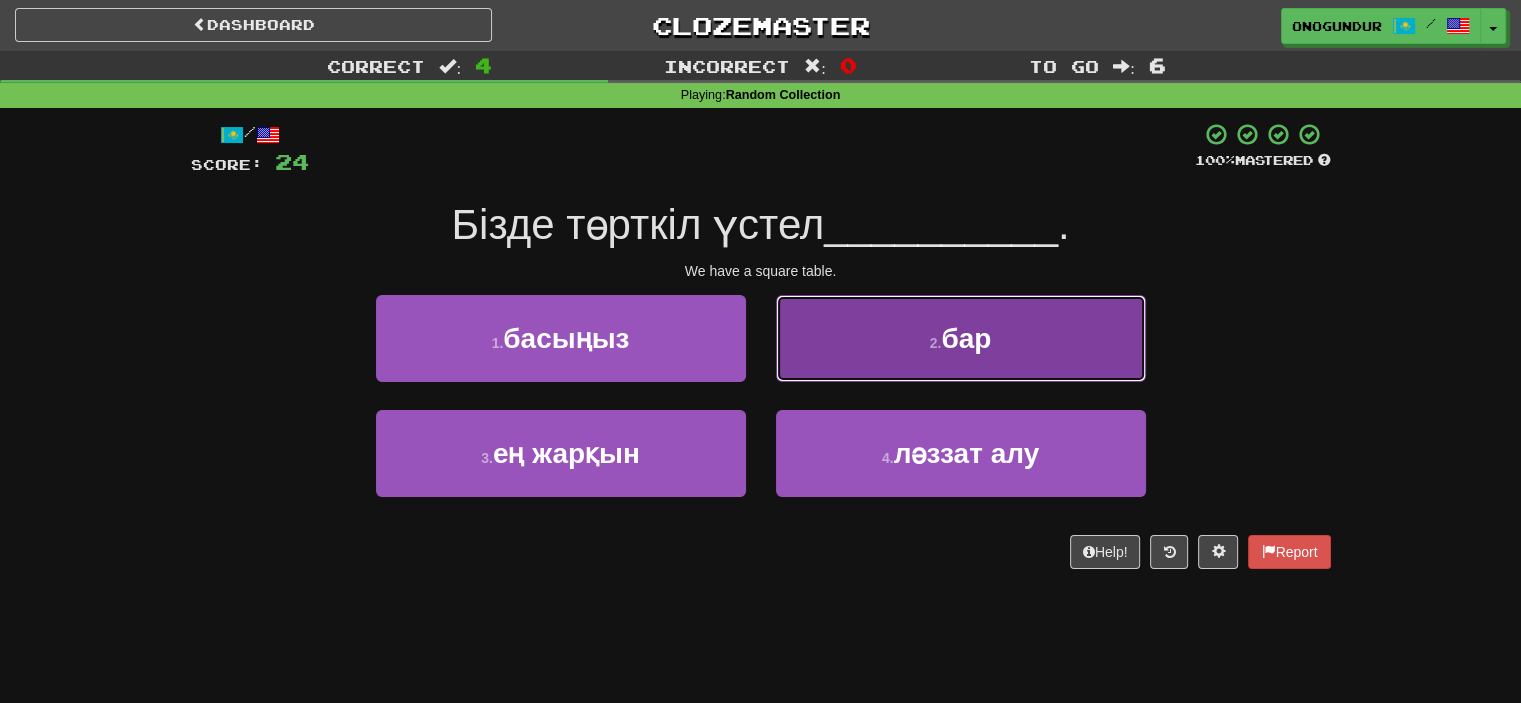 click on "2 .  бар" at bounding box center [961, 338] 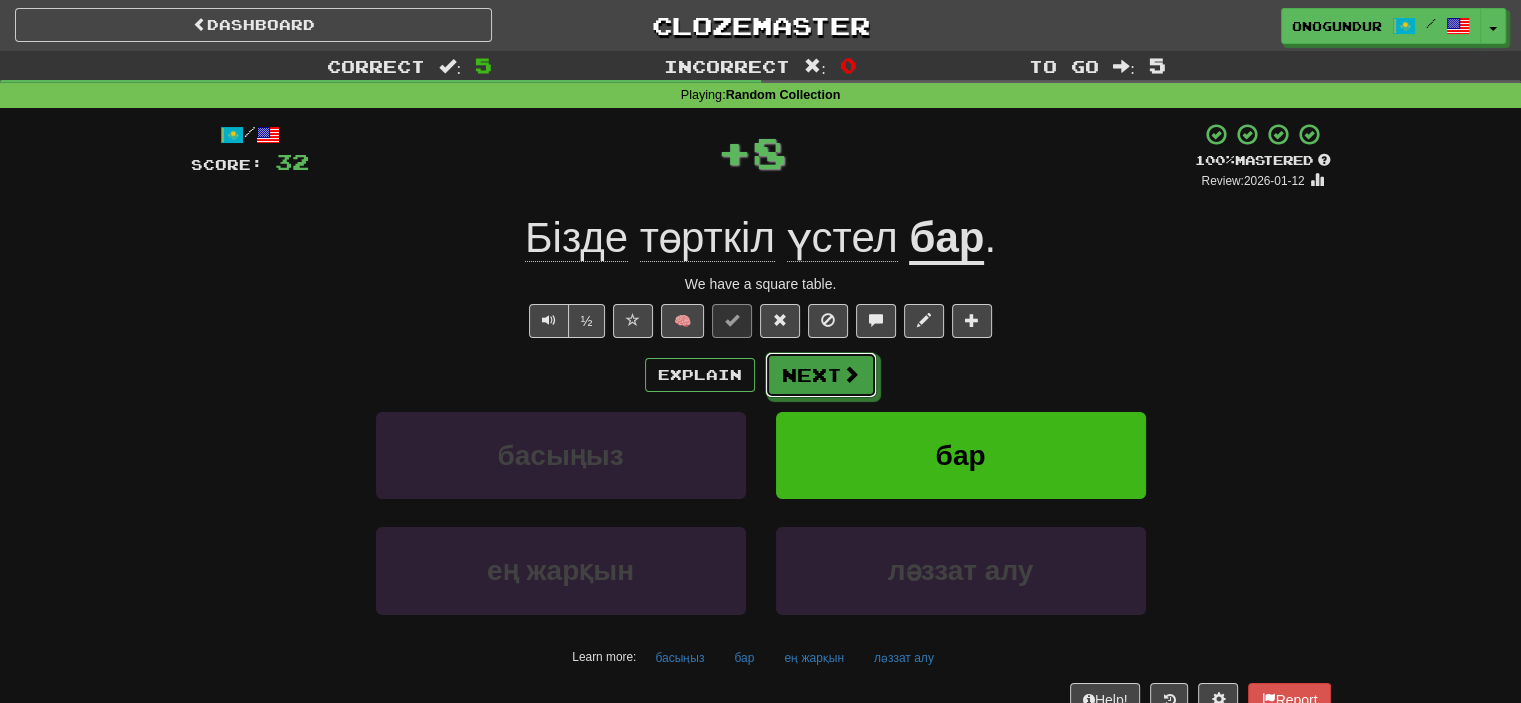 click on "Next" at bounding box center (821, 375) 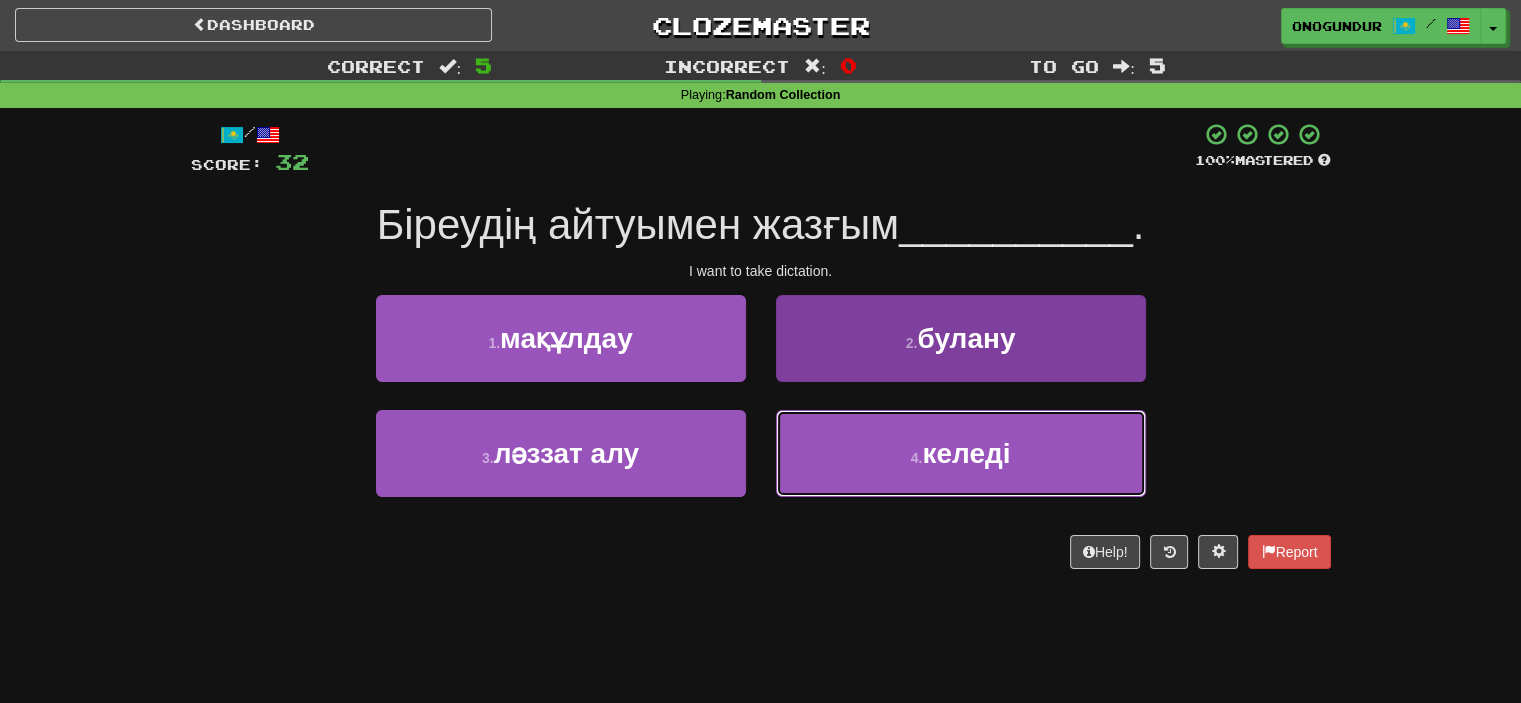 drag, startPoint x: 840, startPoint y: 454, endPoint x: 812, endPoint y: 416, distance: 47.201694 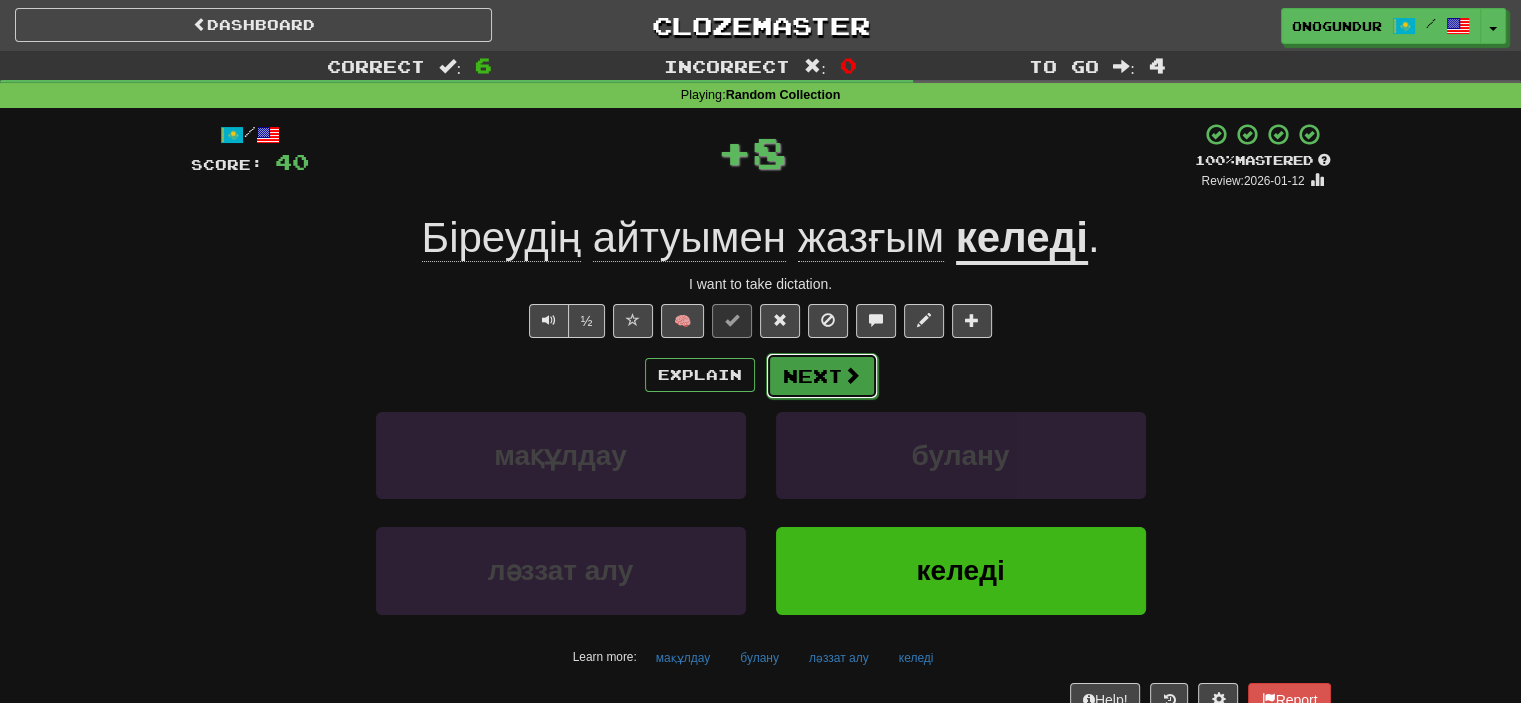 click on "Explain Next" at bounding box center [761, 375] 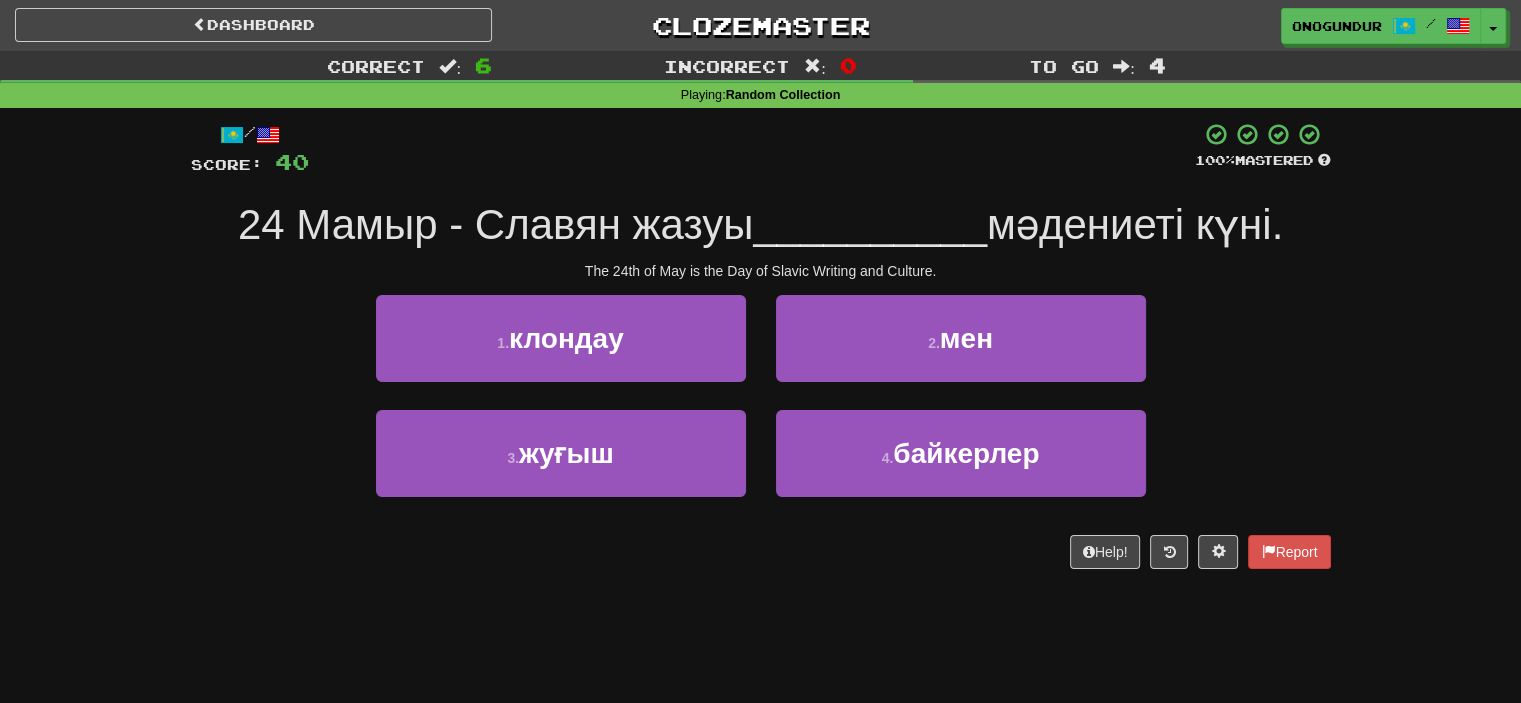 click on "/  Score:   40 100 %  Mastered 24 Мамыр - Славян жазуы  __________  мәдениеті күні. The 24th of May is the Day of Slavic Writing and Culture. 1 .  клондау 2 .  мен 3 .  жуғыш 4 .  байкерлер  Help!  Report" at bounding box center (761, 352) 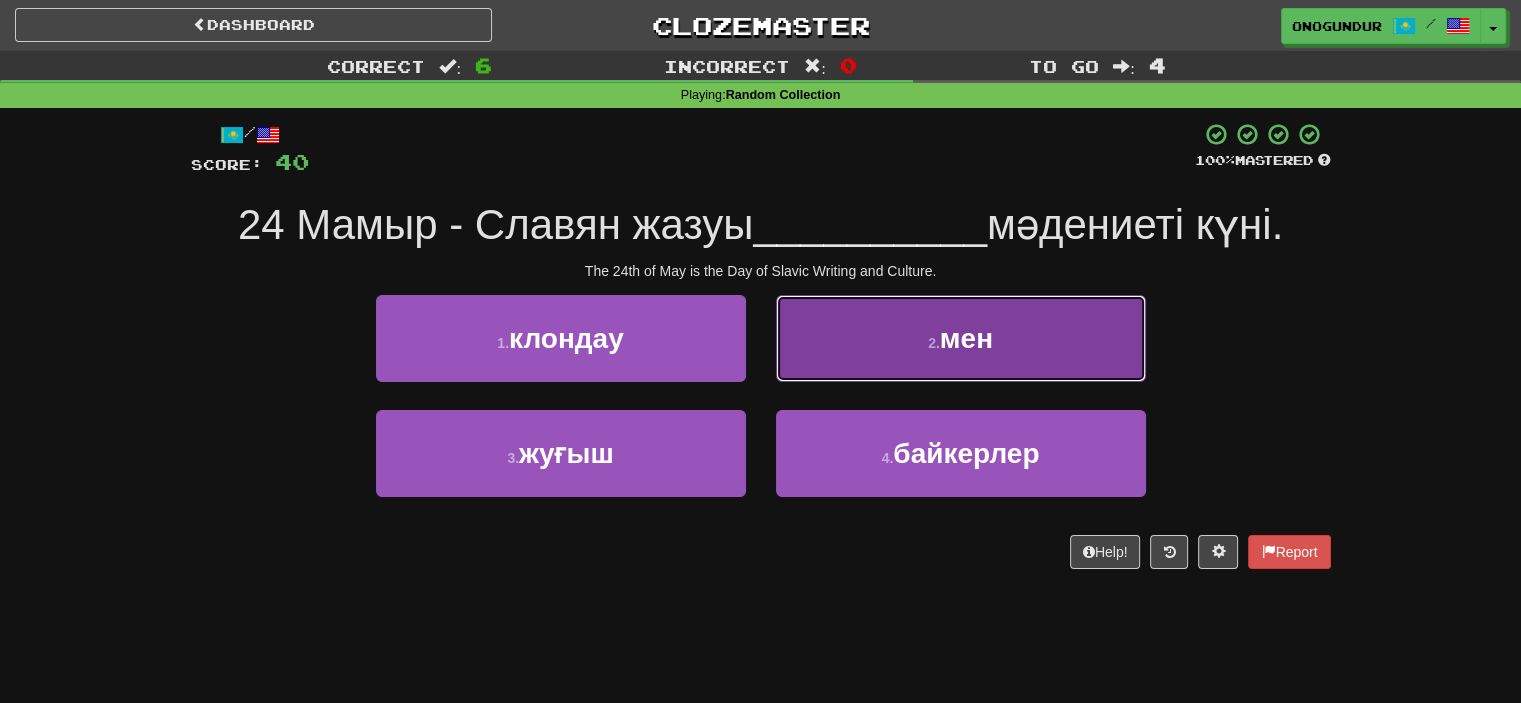 click on "2 .  мен" at bounding box center (961, 338) 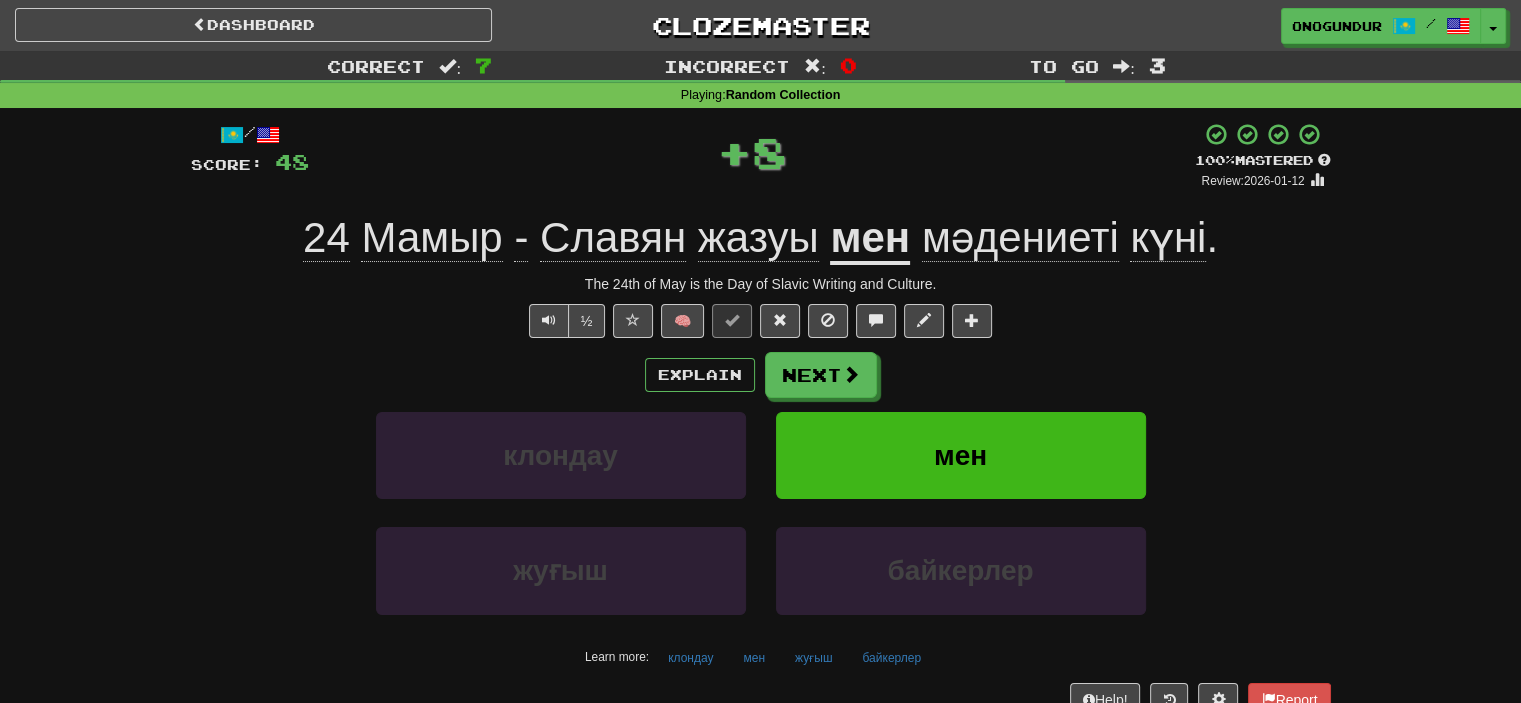 click on "Next" at bounding box center (821, 375) 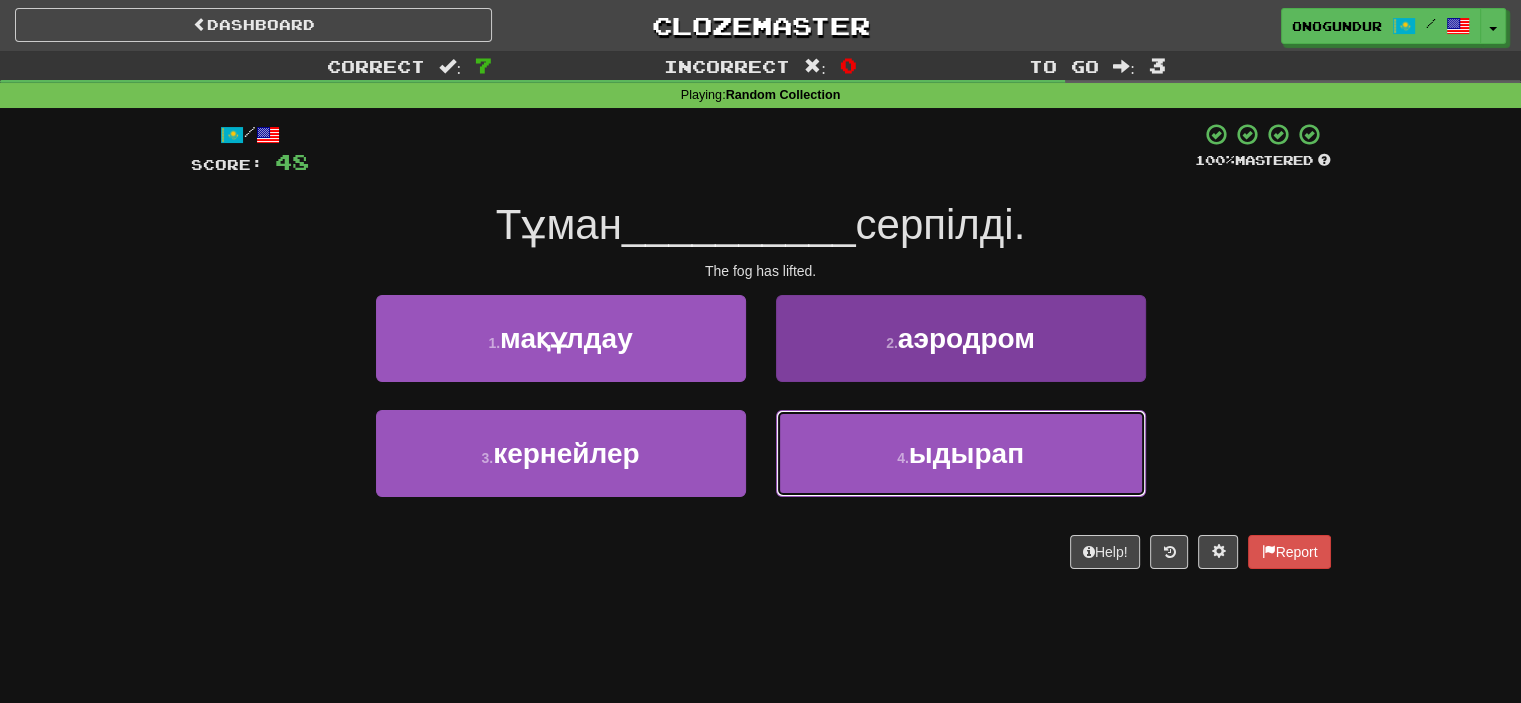 drag, startPoint x: 912, startPoint y: 463, endPoint x: 840, endPoint y: 411, distance: 88.814415 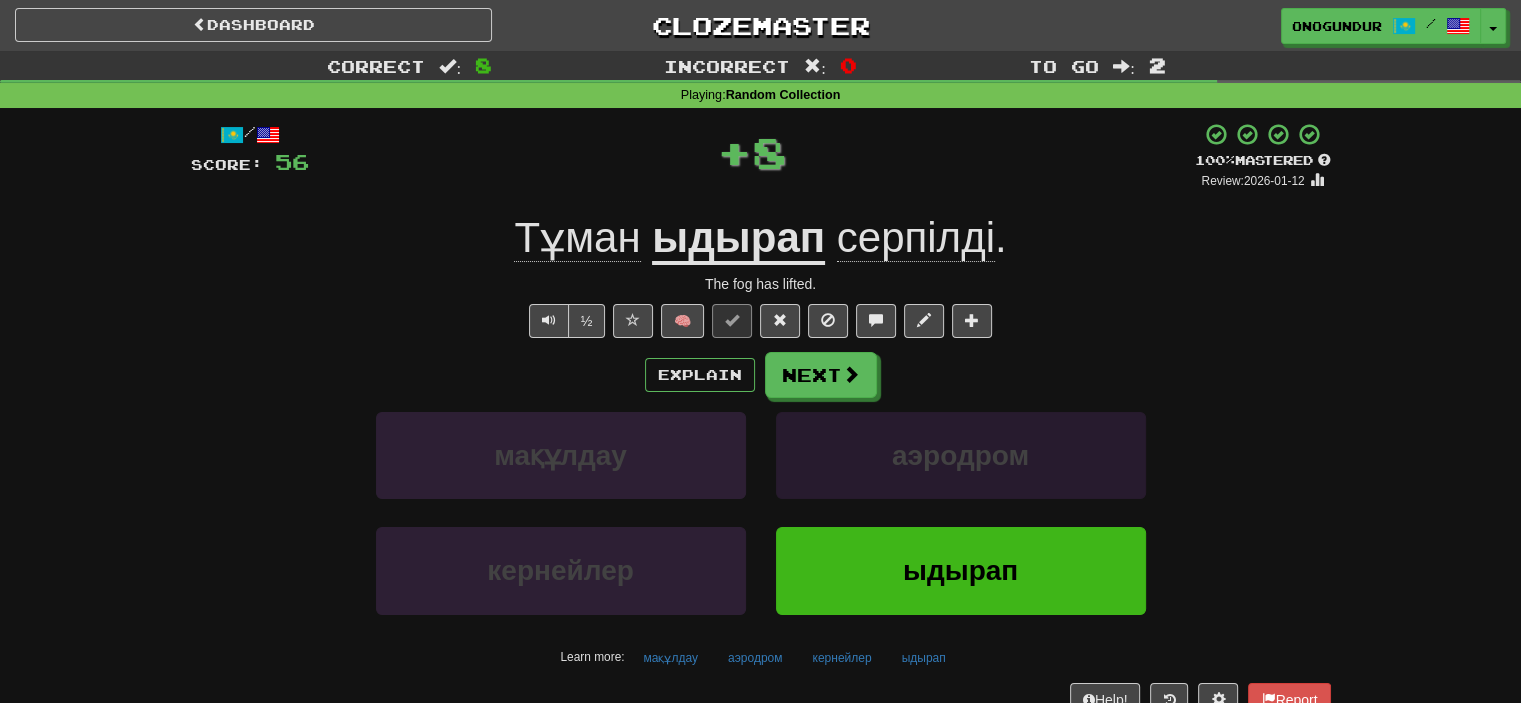 click on "Next" at bounding box center [821, 375] 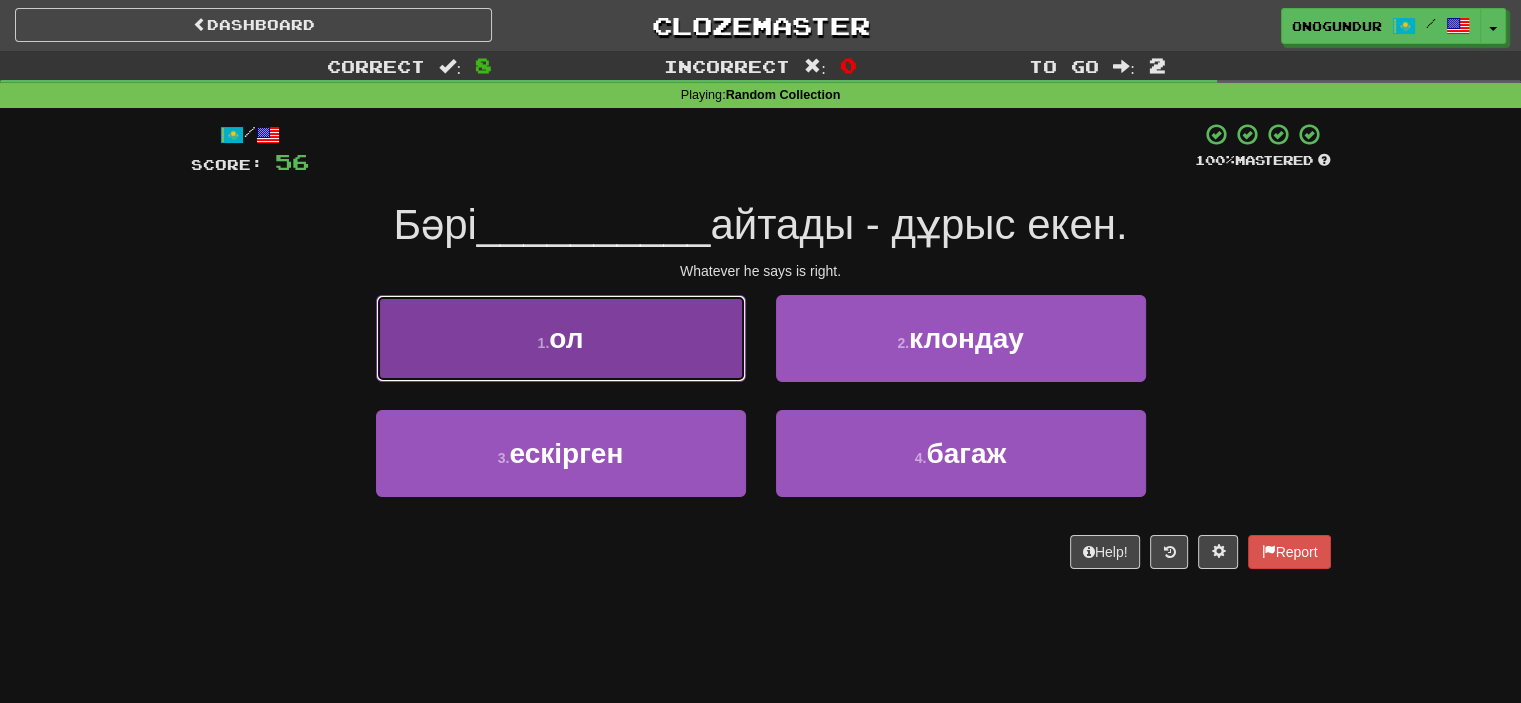 drag, startPoint x: 625, startPoint y: 347, endPoint x: 643, endPoint y: 347, distance: 18 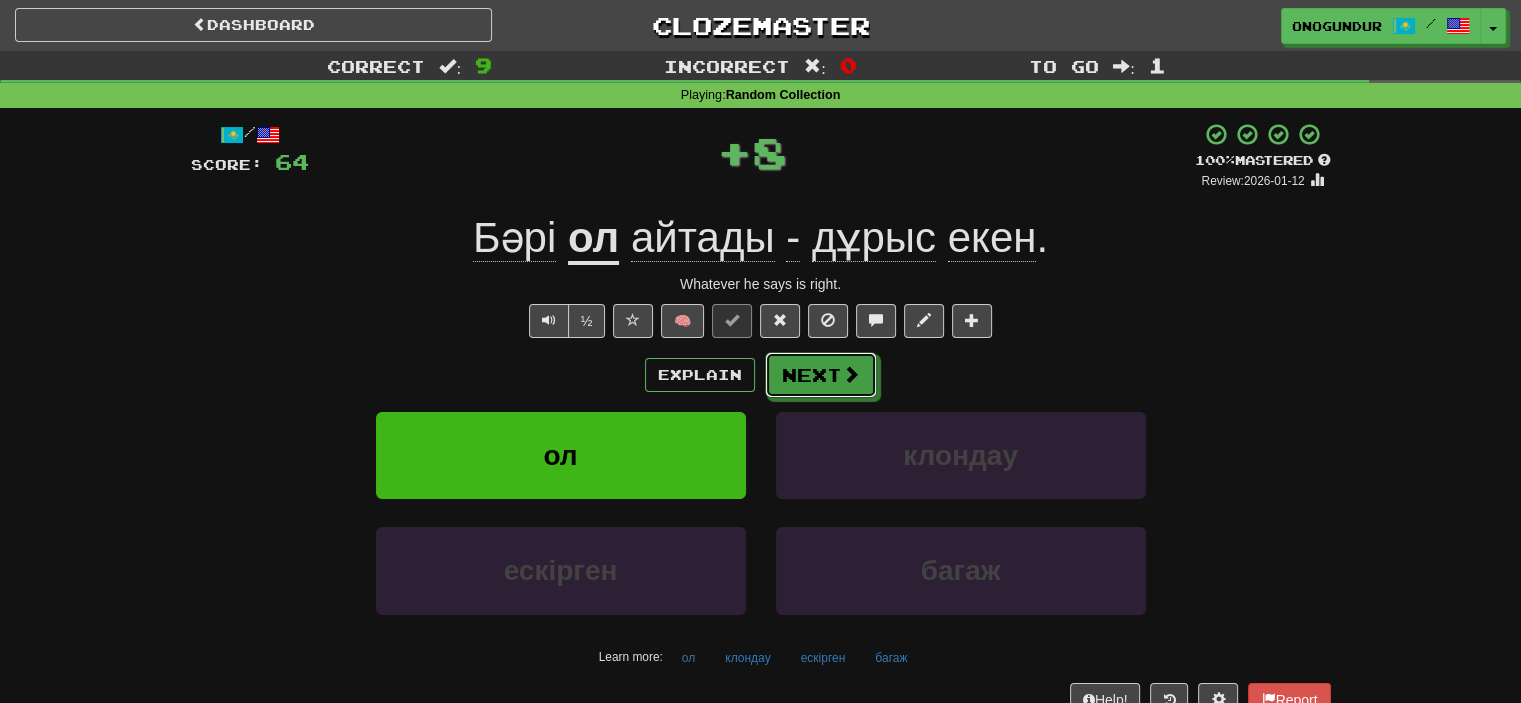 click on "Next" at bounding box center [821, 375] 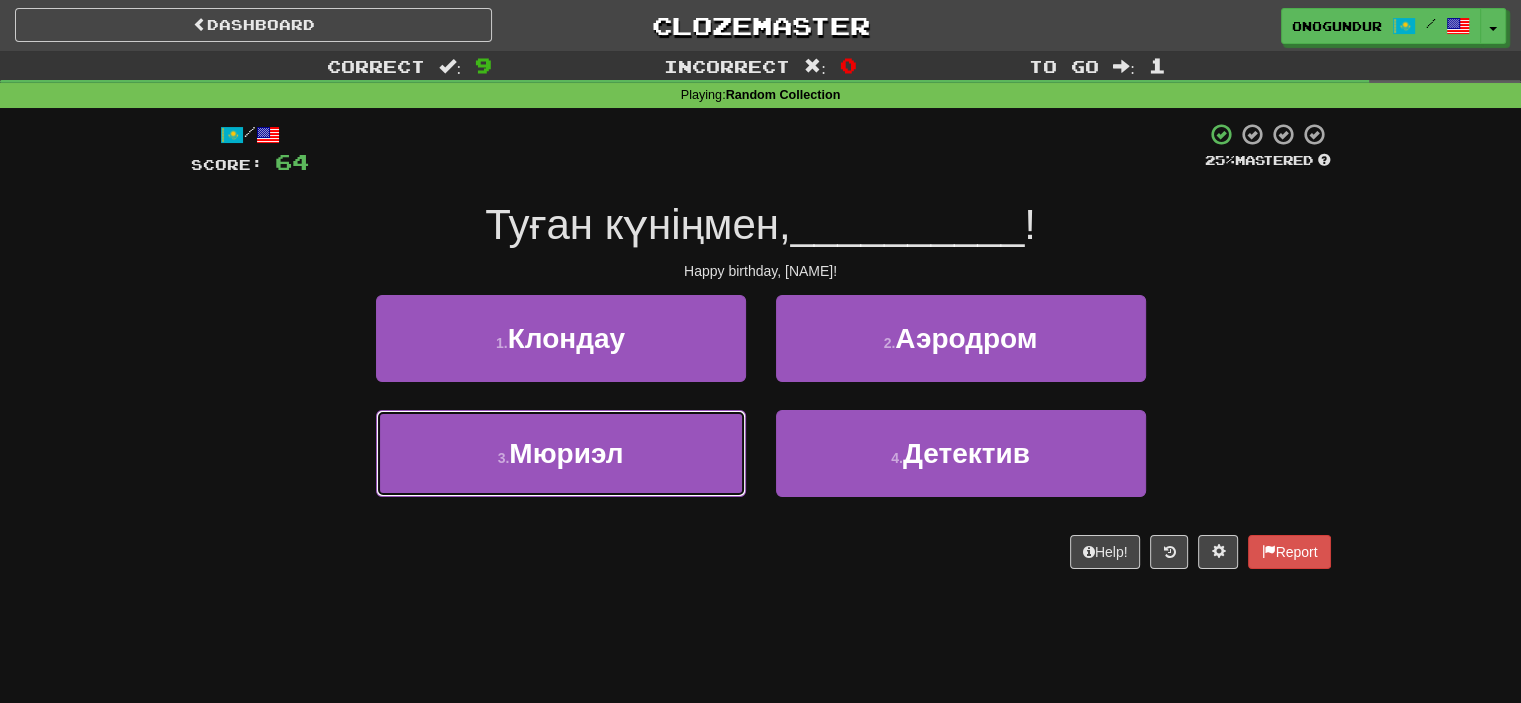 drag, startPoint x: 632, startPoint y: 461, endPoint x: 796, endPoint y: 404, distance: 173.62315 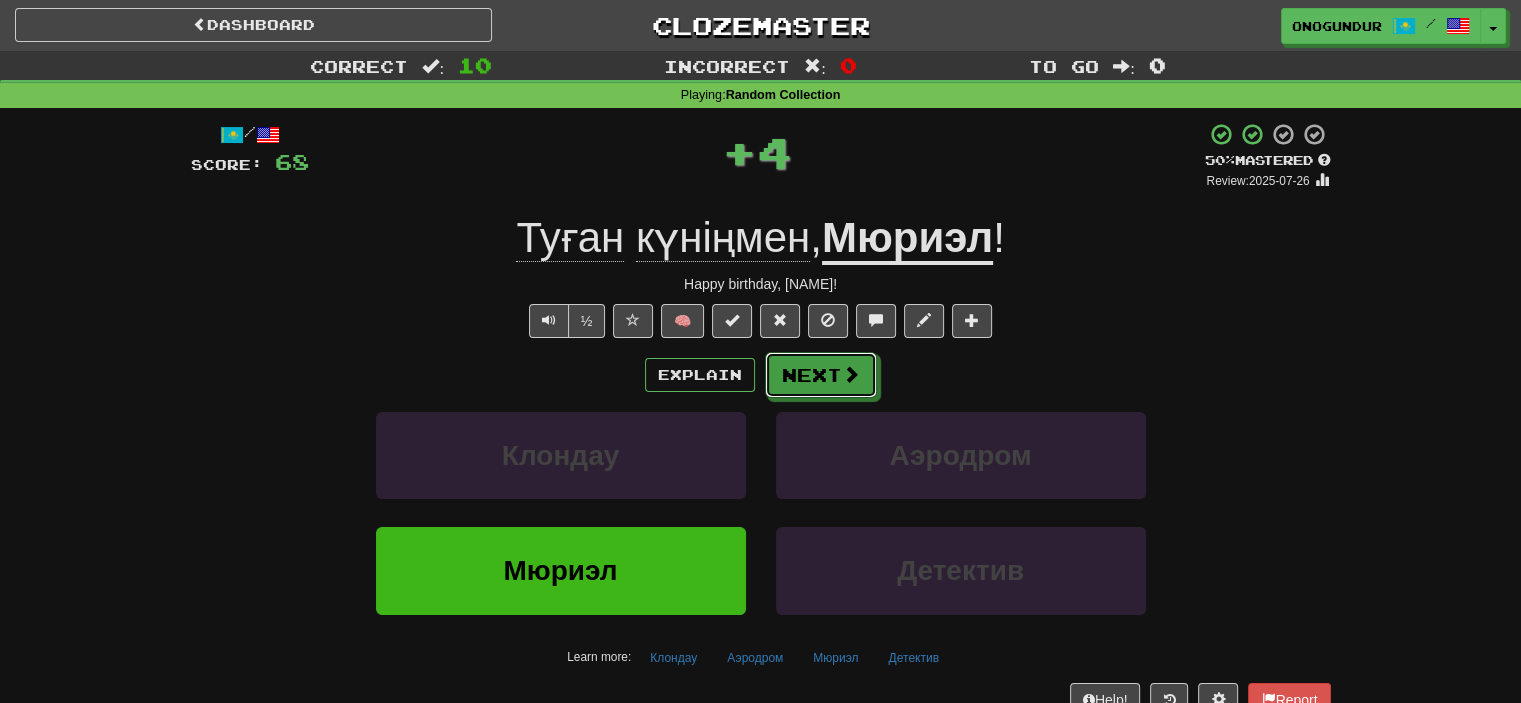 click on "Next" at bounding box center [821, 375] 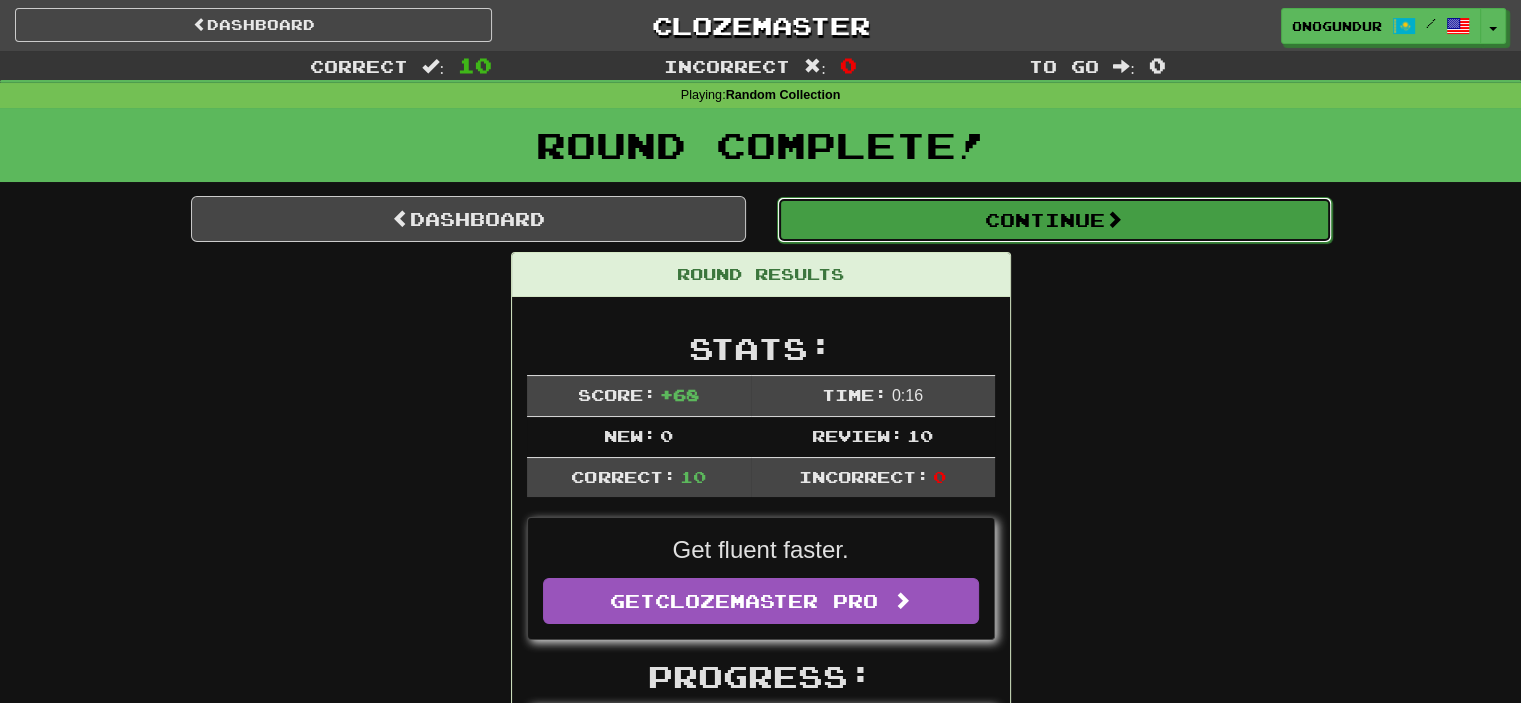 click on "Continue" at bounding box center (1054, 220) 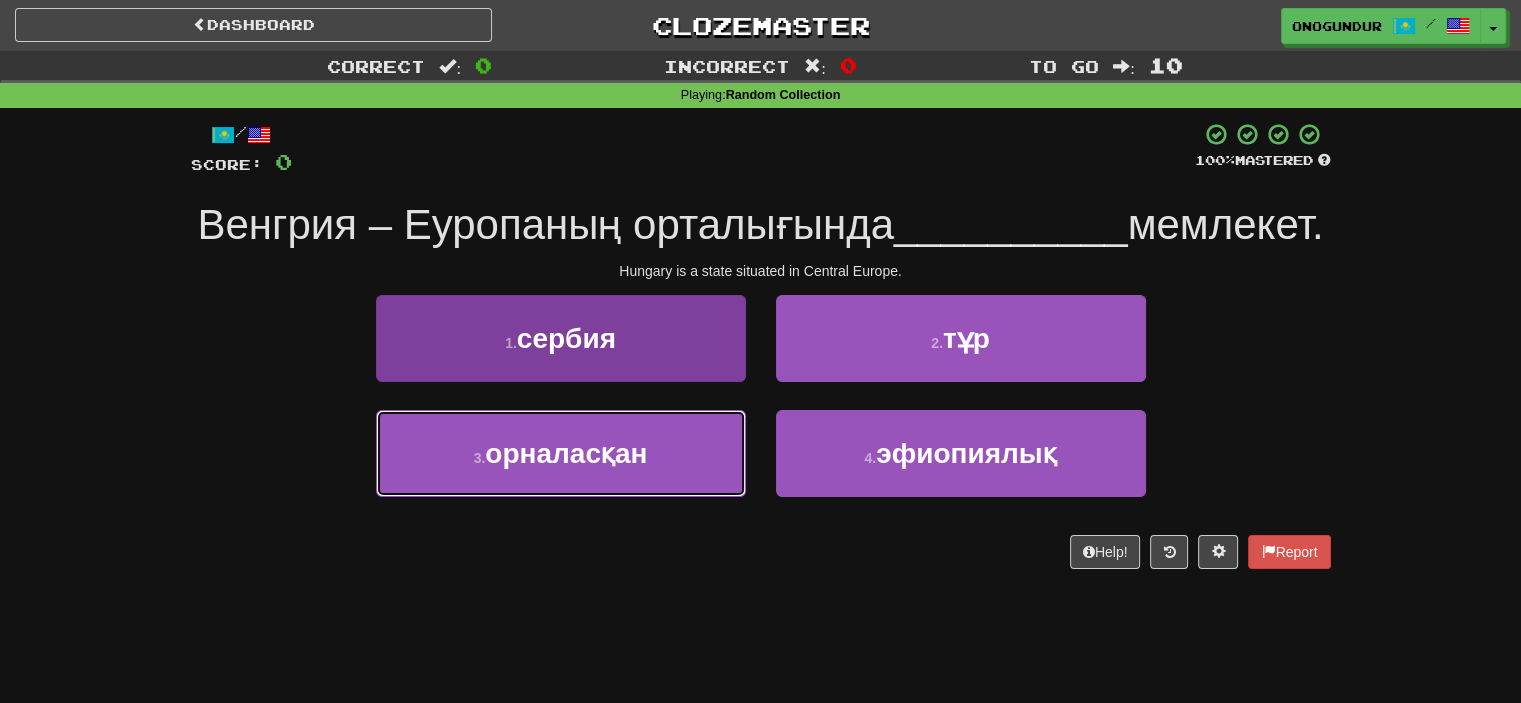drag, startPoint x: 606, startPoint y: 505, endPoint x: 707, endPoint y: 505, distance: 101 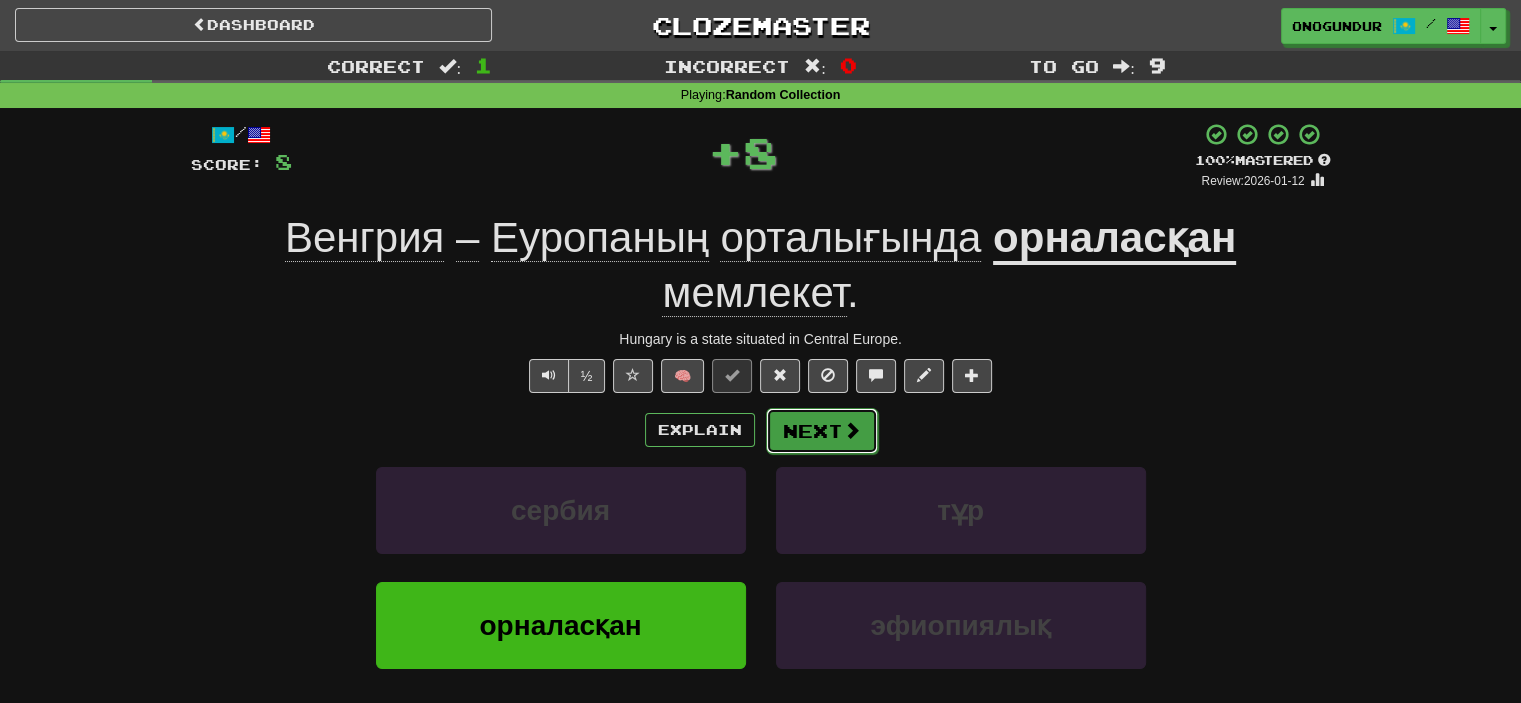 click on "Next" at bounding box center (822, 431) 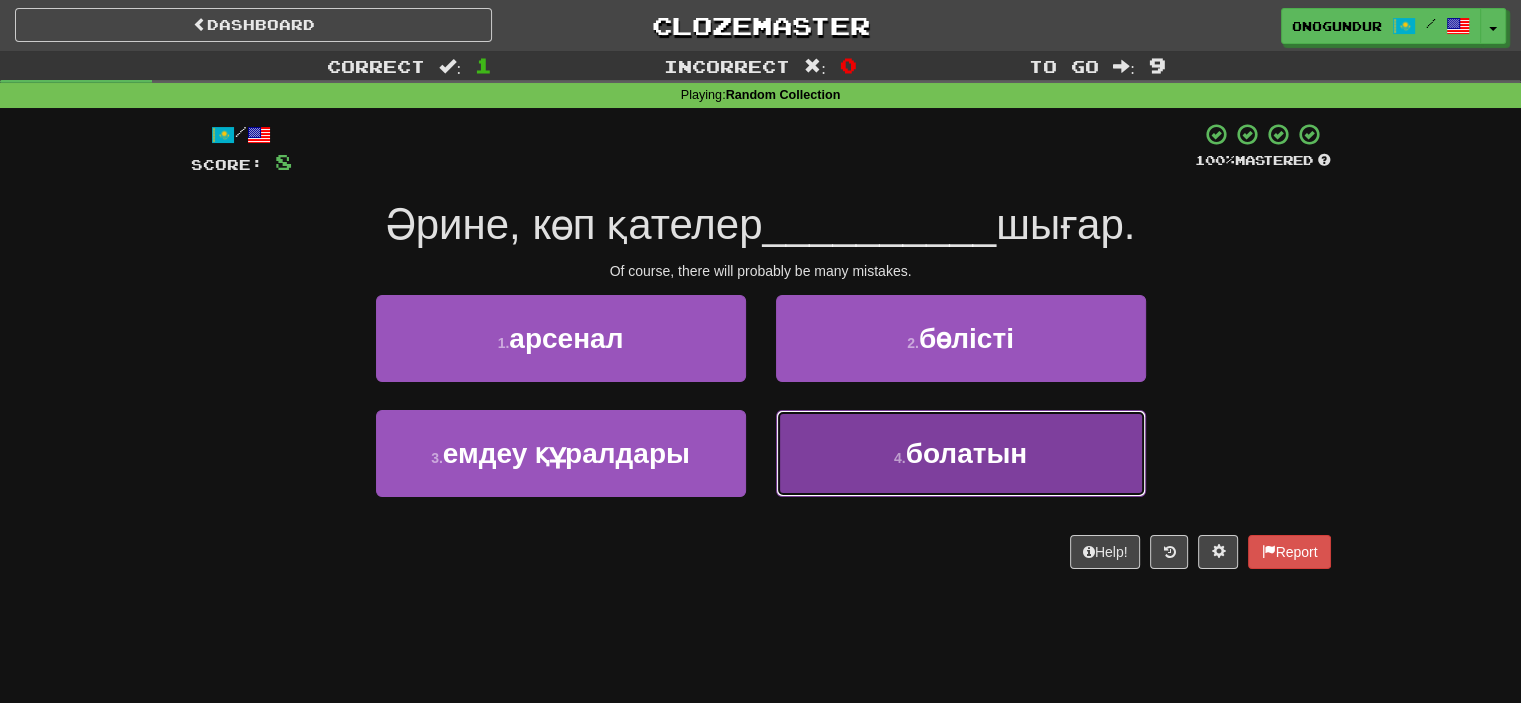 click on "4 .  болатын" at bounding box center (961, 453) 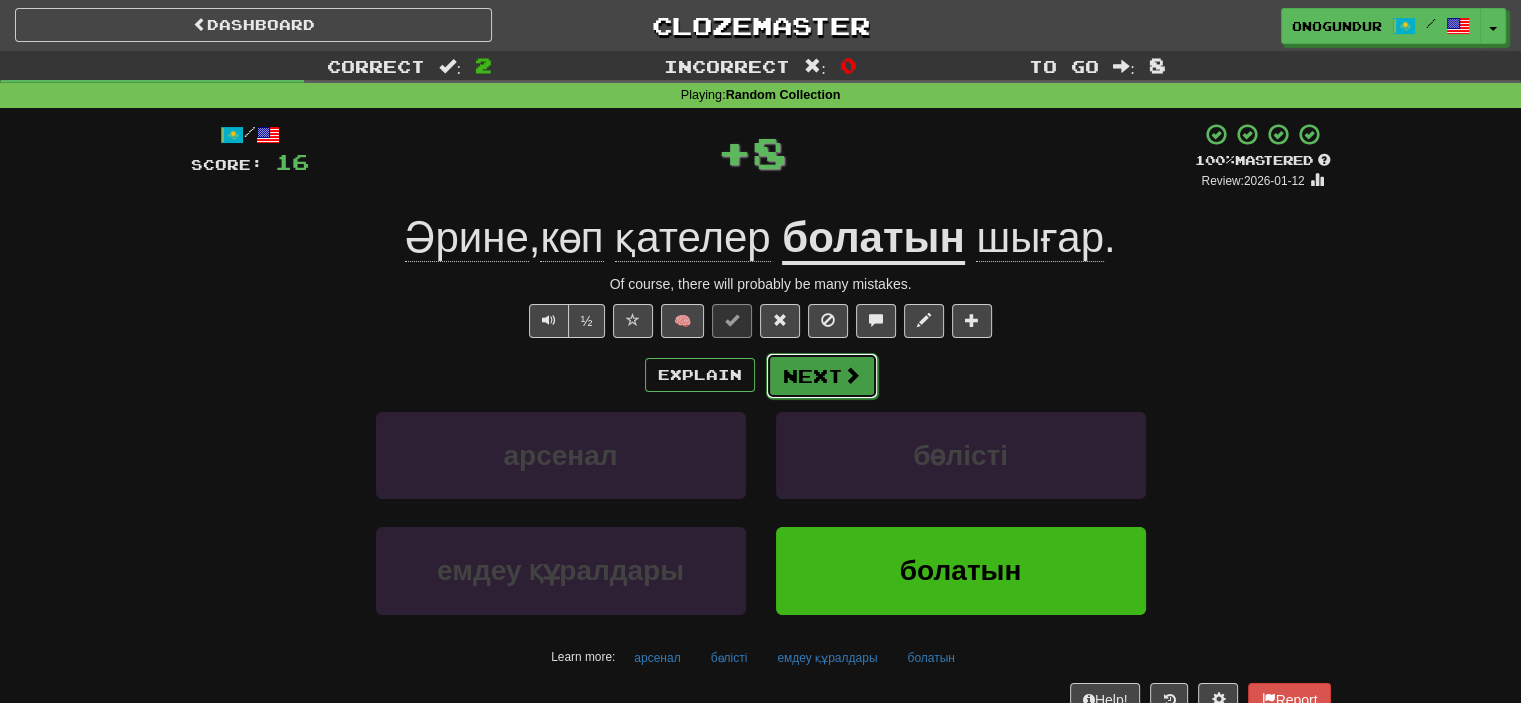 click on "Next" at bounding box center (822, 376) 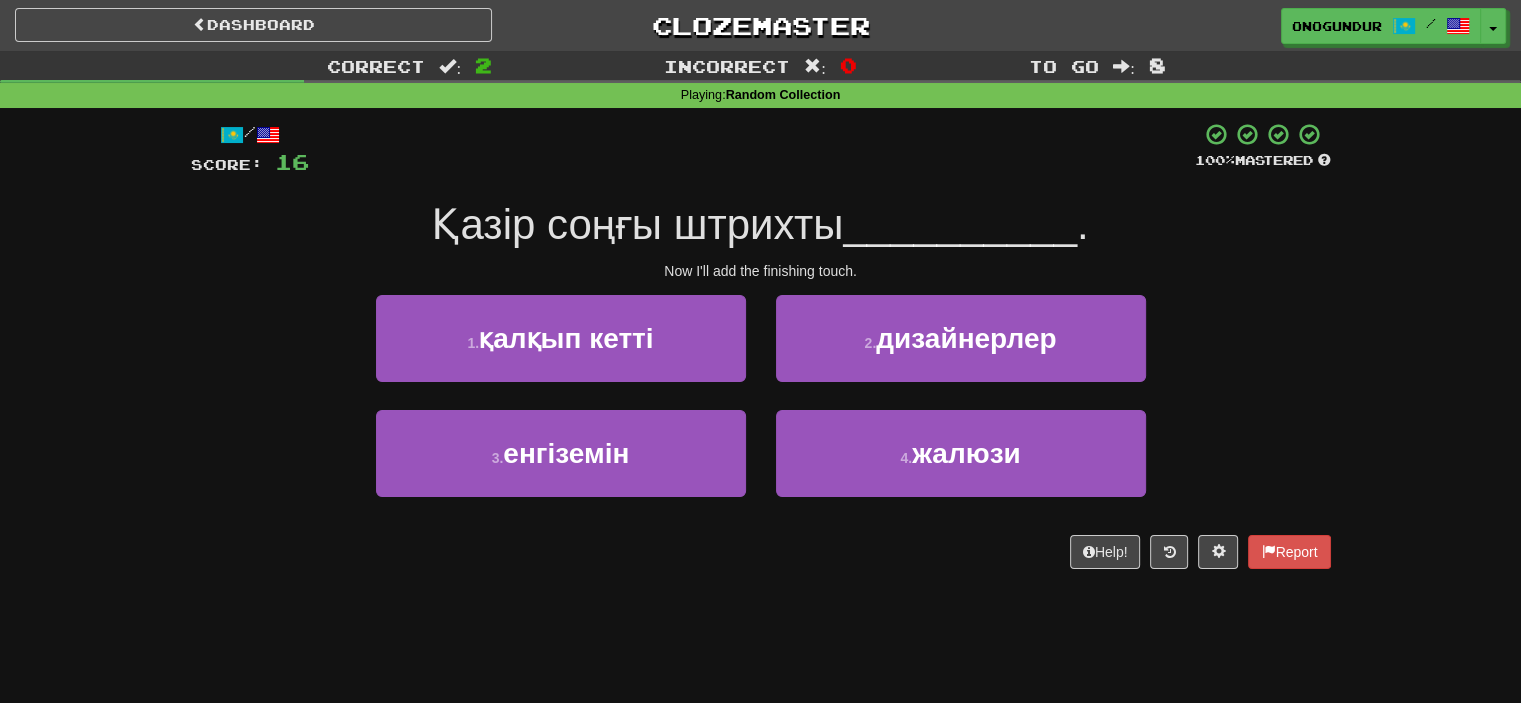 click on "Help!  Report" at bounding box center (761, 552) 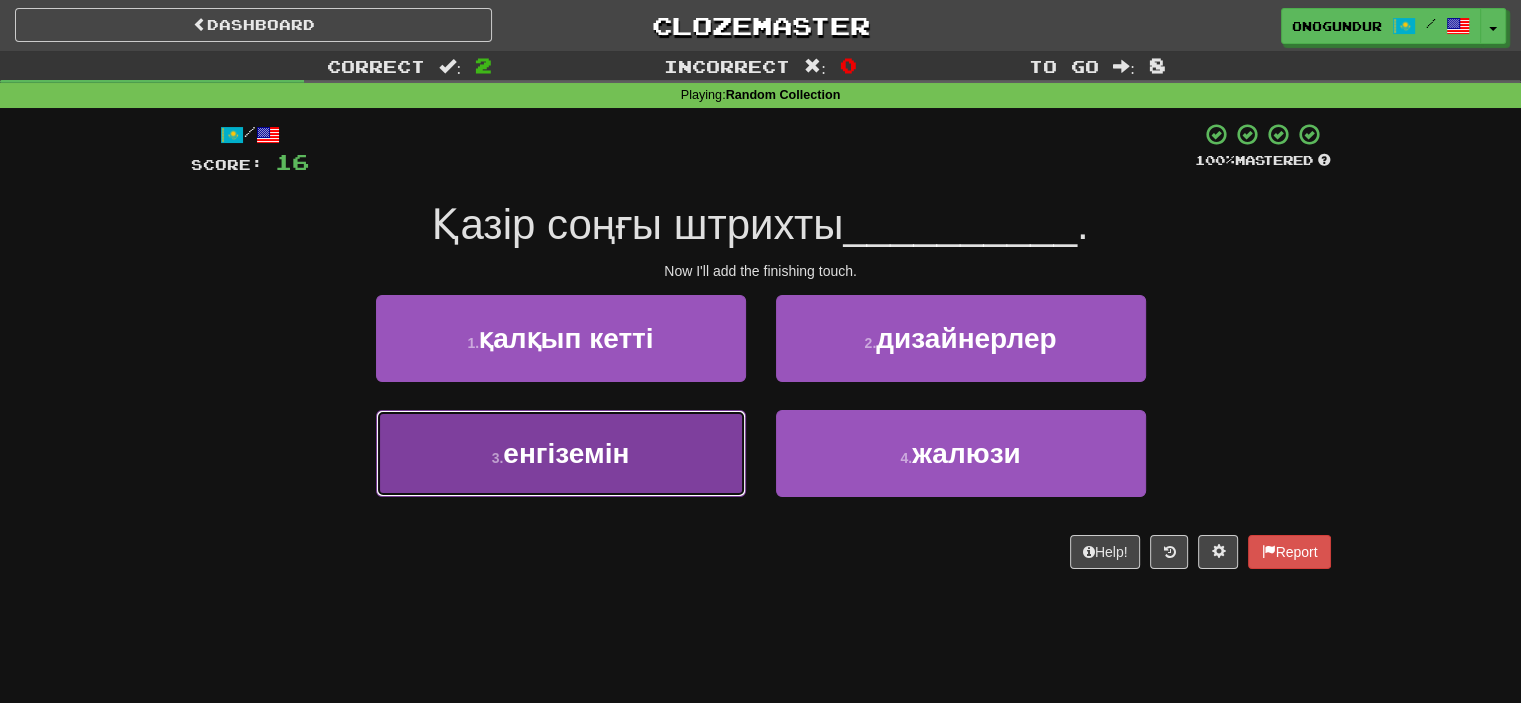 click on "3 .  енгіземін" at bounding box center [561, 453] 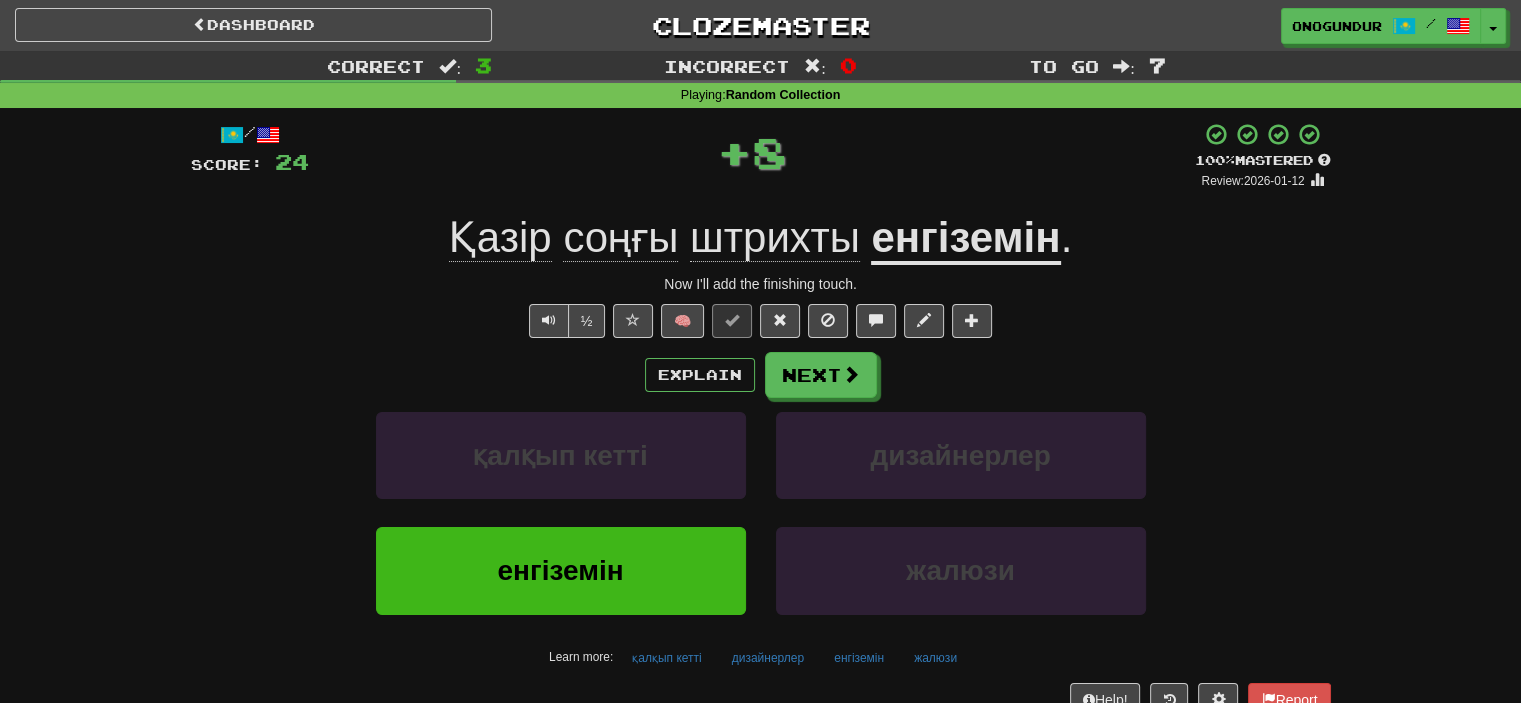 click on "Next" at bounding box center (821, 375) 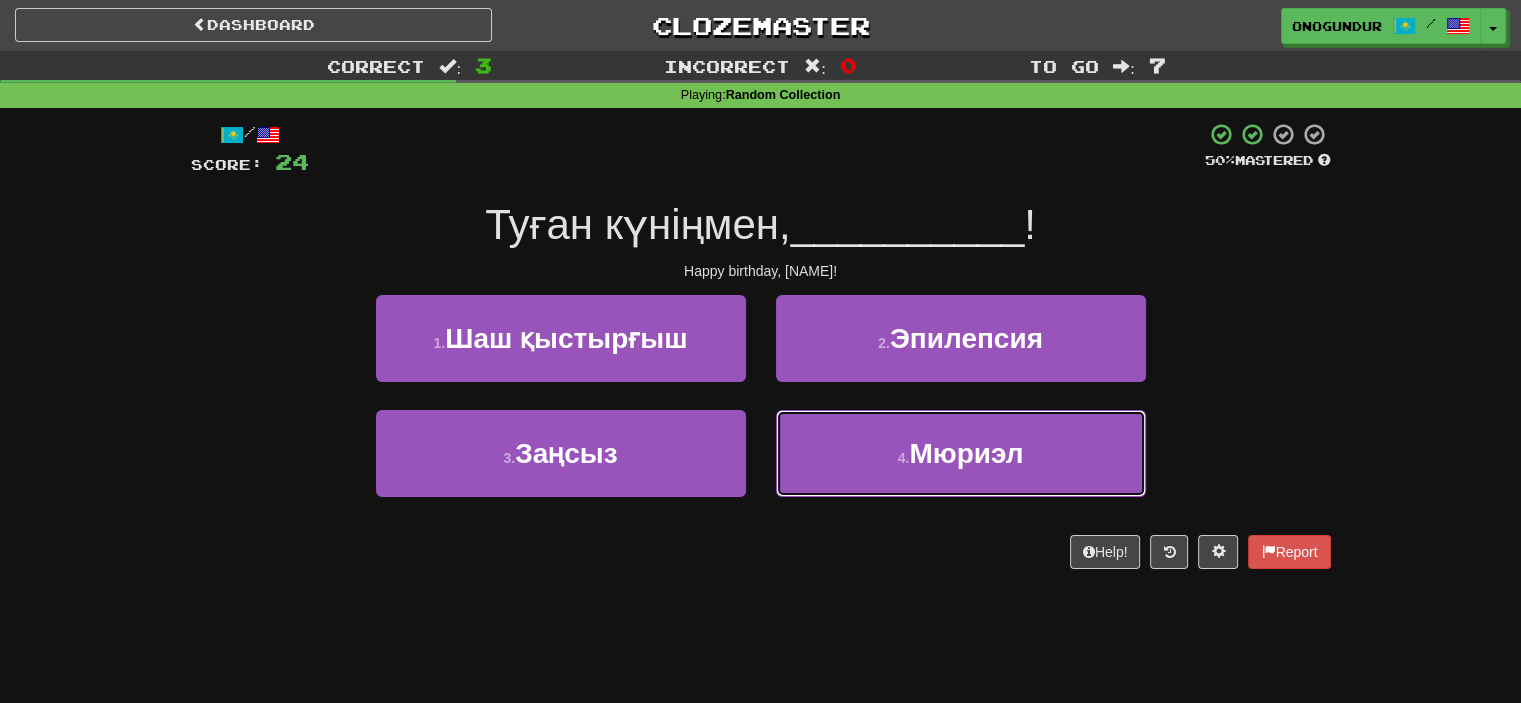 drag, startPoint x: 844, startPoint y: 453, endPoint x: 832, endPoint y: 409, distance: 45.607018 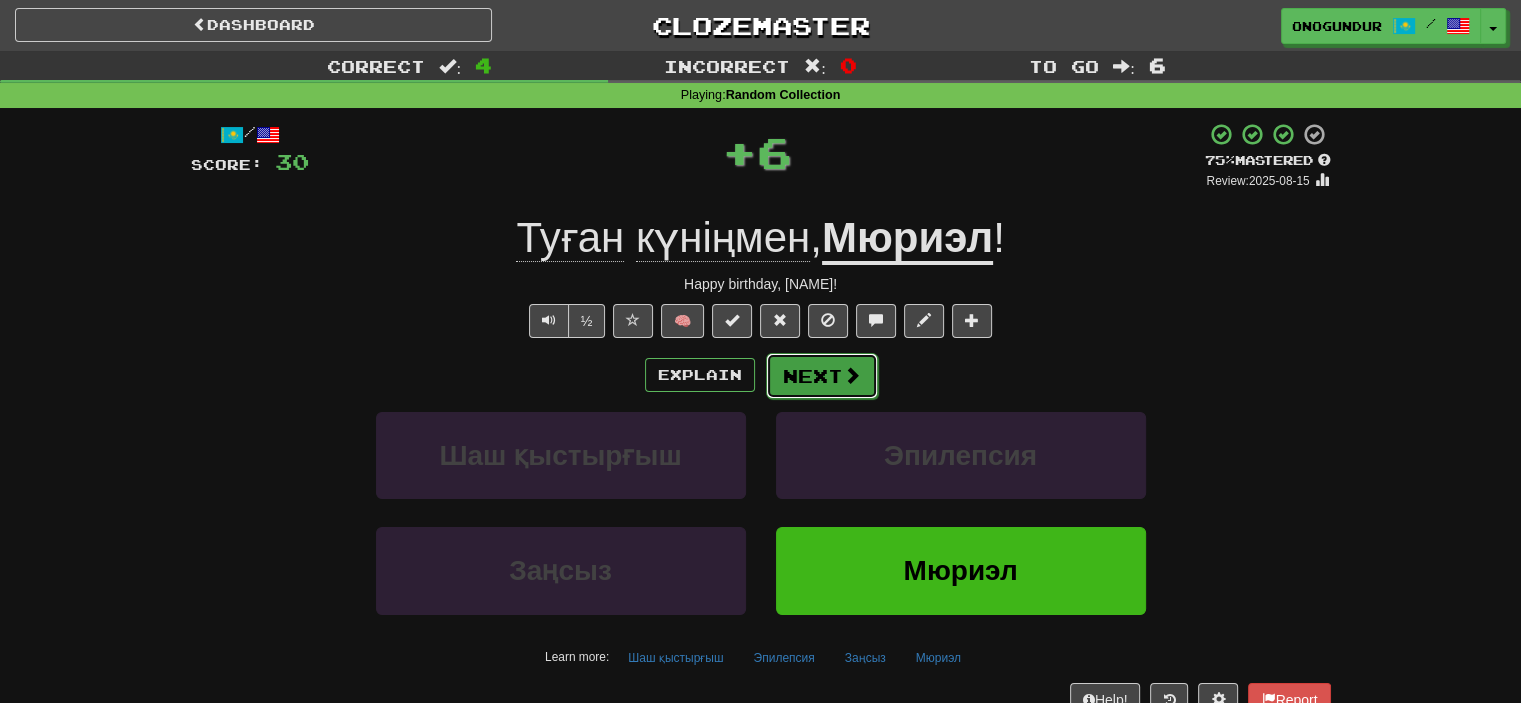 click on "Next" at bounding box center [822, 376] 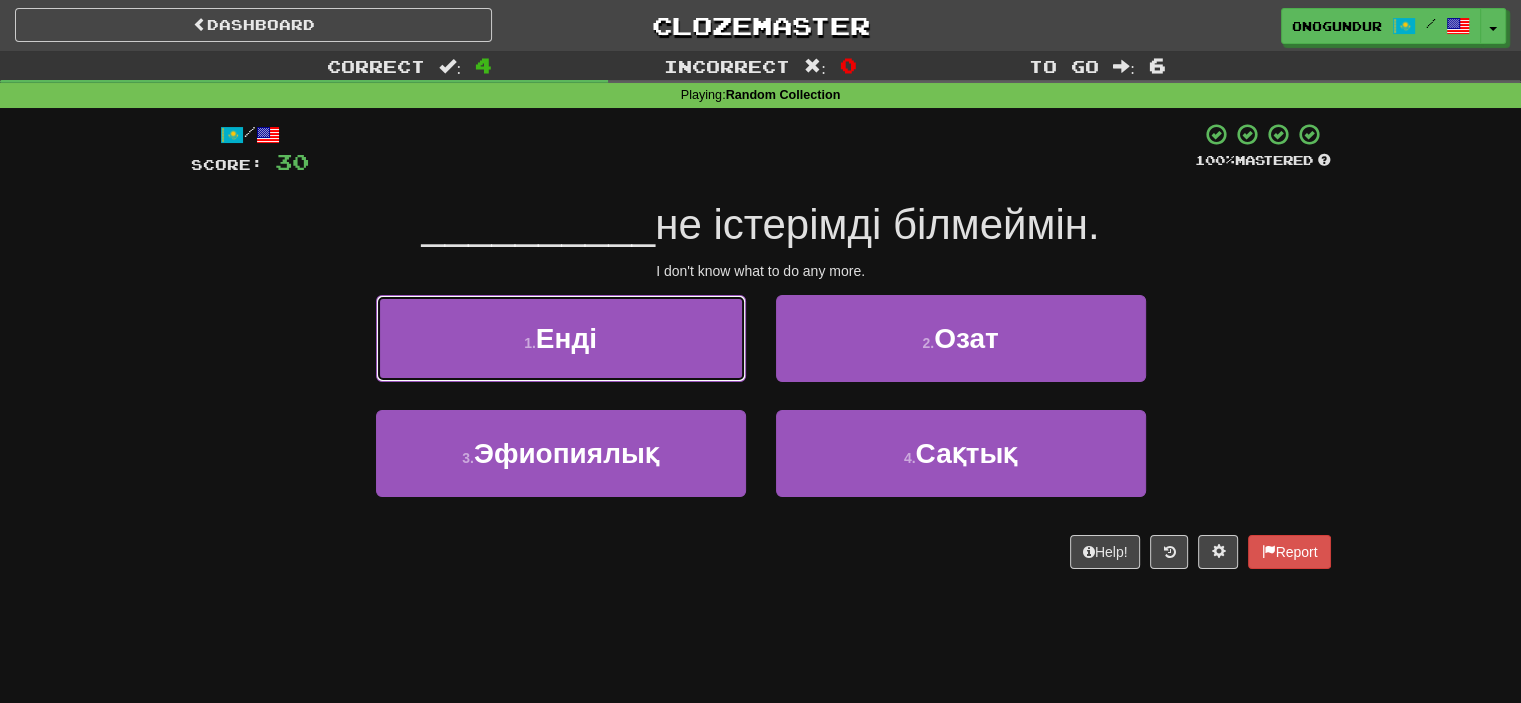 drag, startPoint x: 689, startPoint y: 326, endPoint x: 708, endPoint y: 344, distance: 26.172504 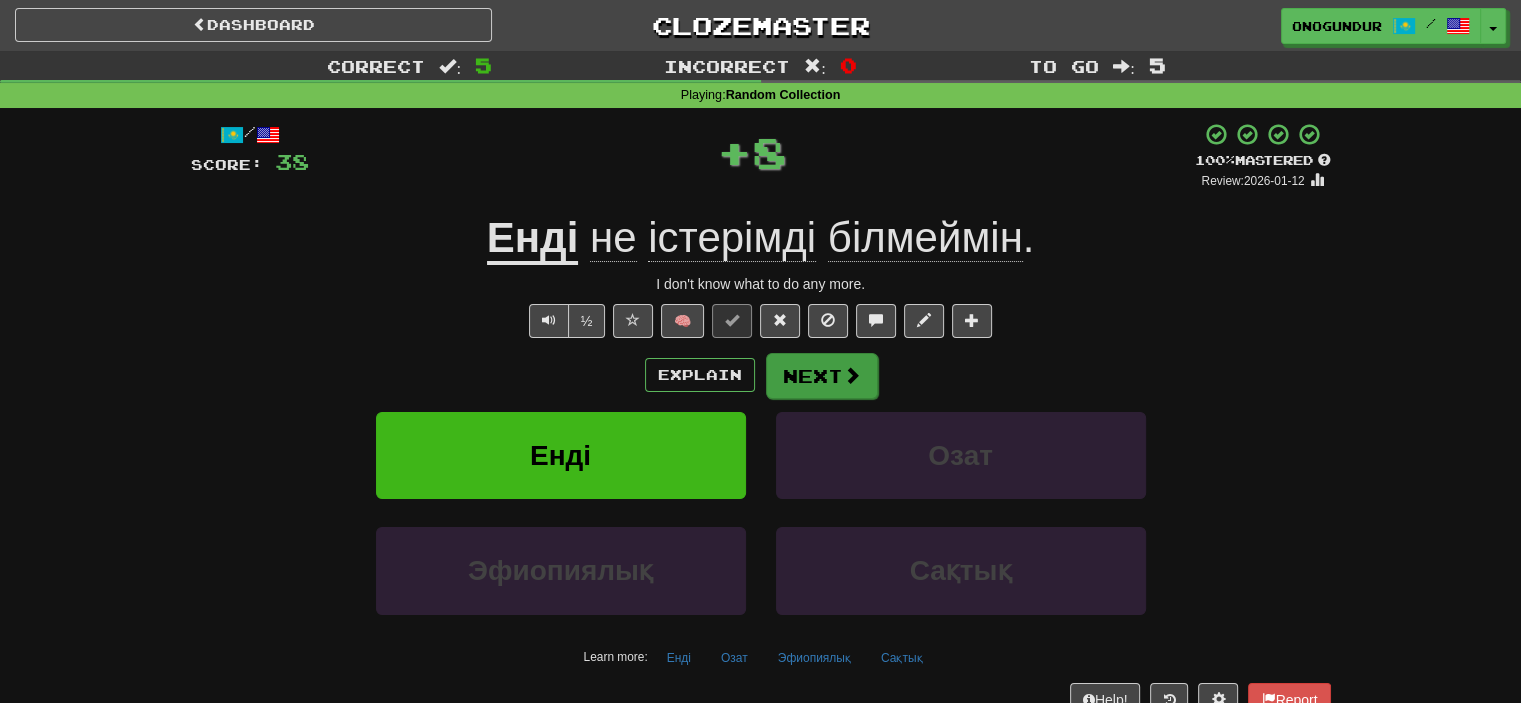 click on "Next" at bounding box center [822, 376] 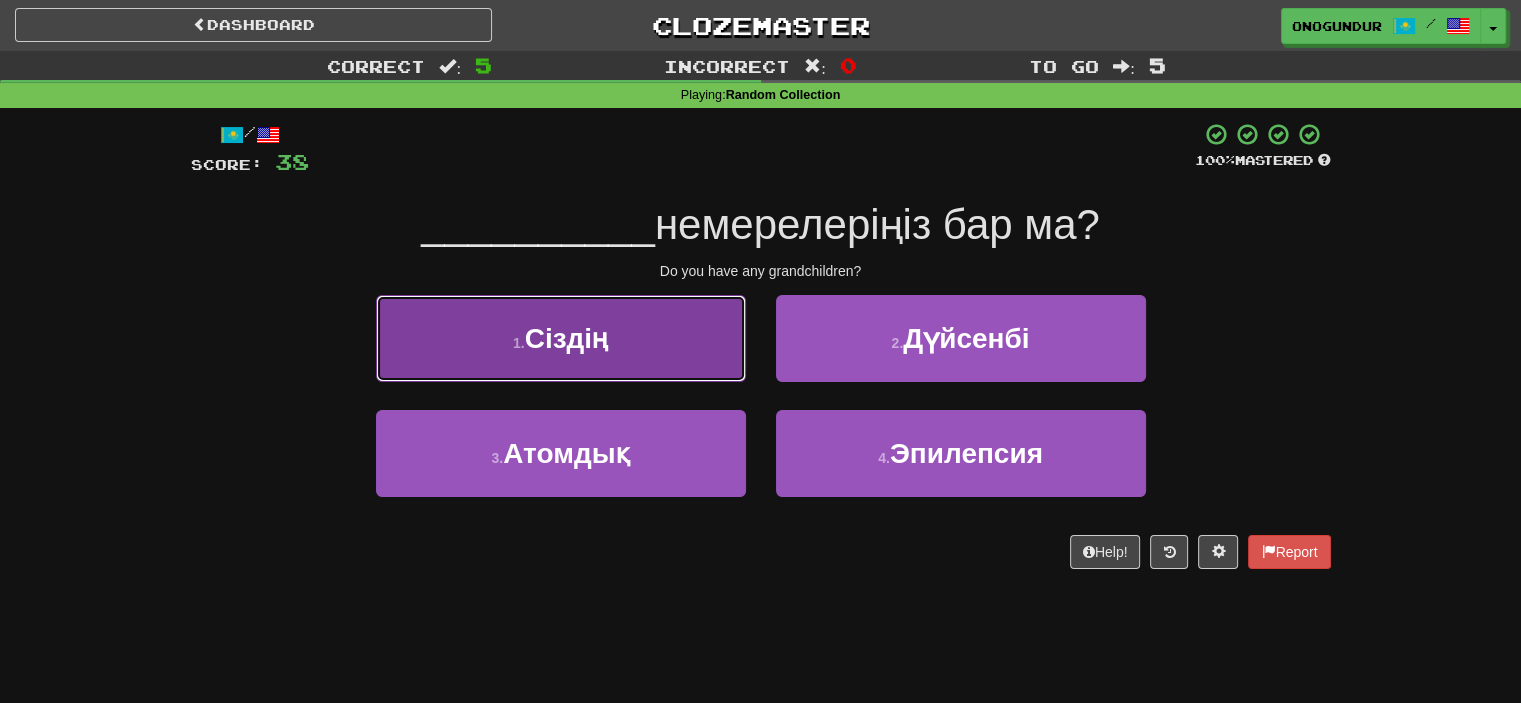 click on "1 .  Сіздің" at bounding box center (561, 338) 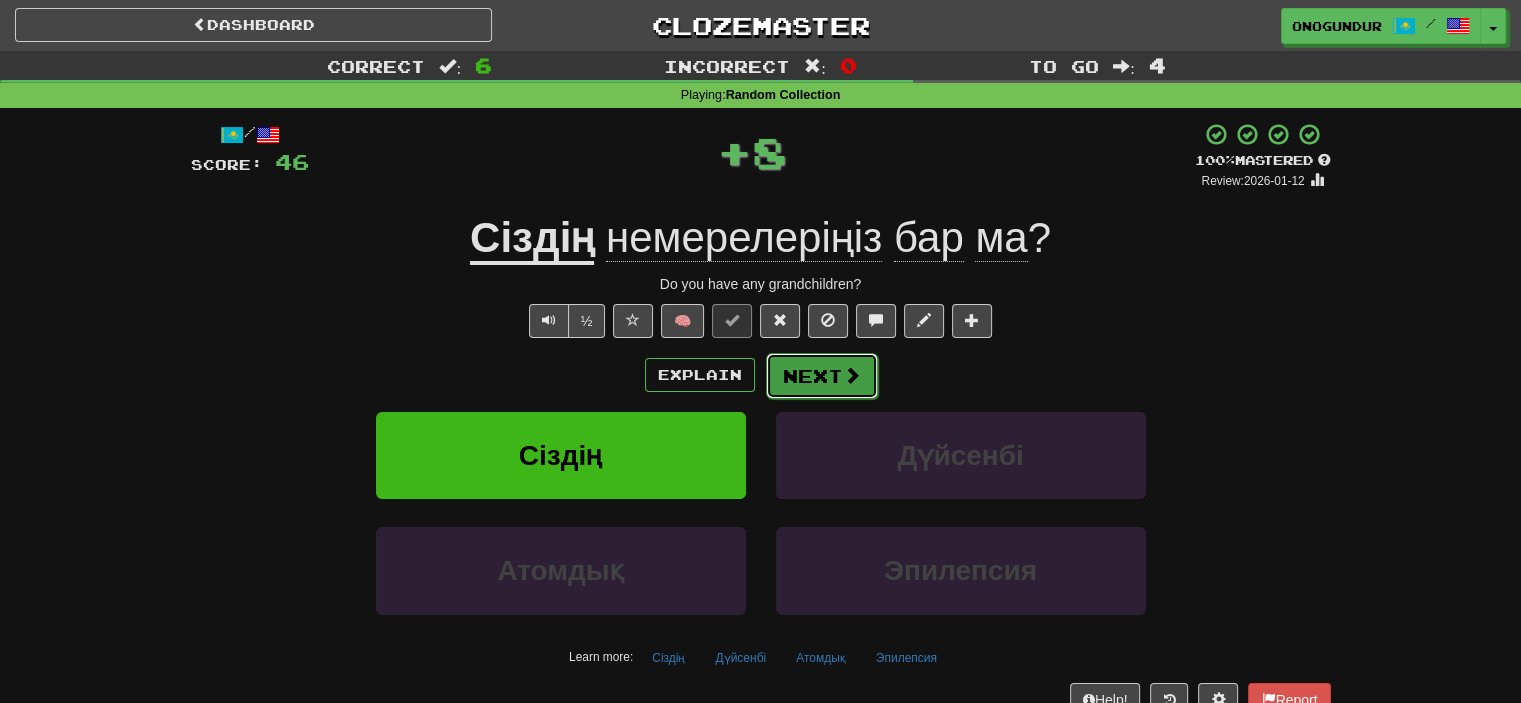 click on "Next" at bounding box center (822, 376) 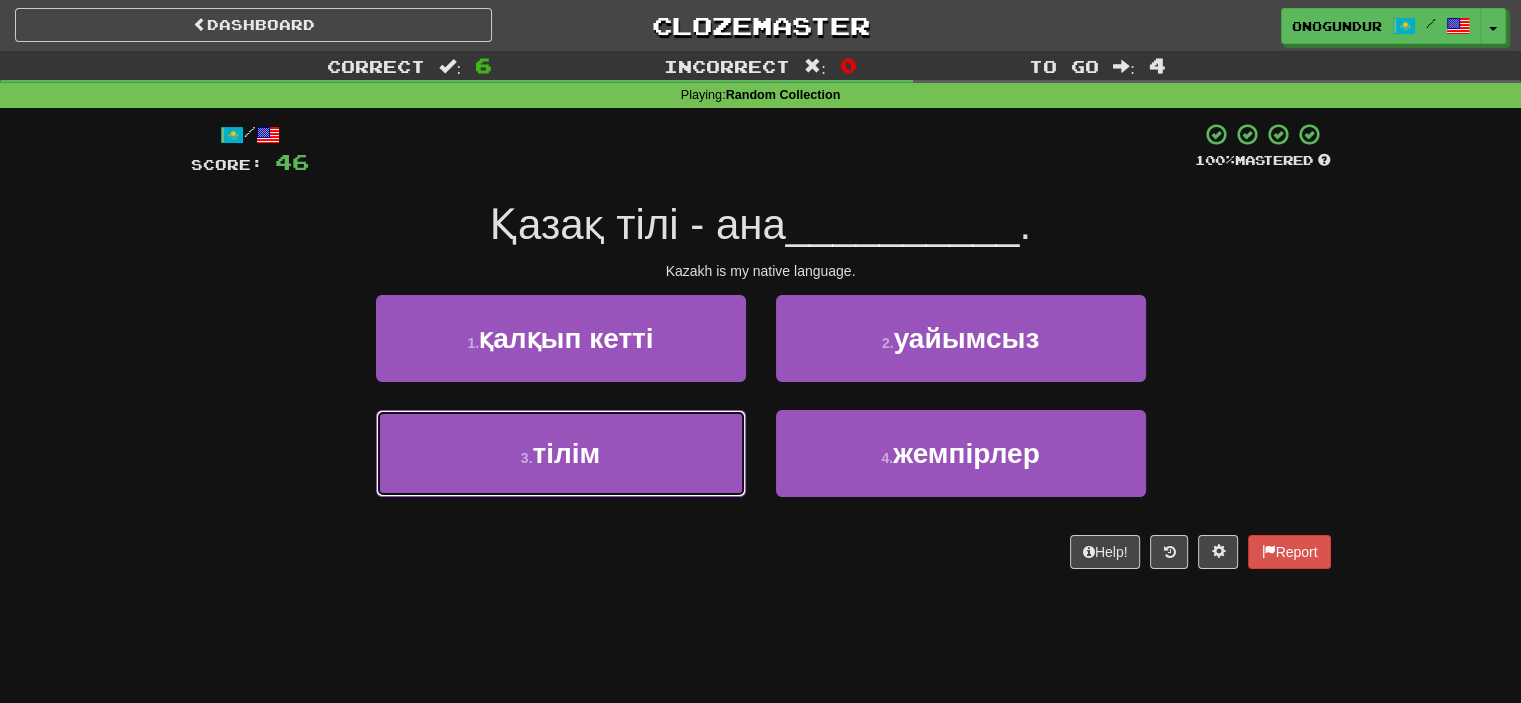 drag, startPoint x: 636, startPoint y: 467, endPoint x: 760, endPoint y: 398, distance: 141.90489 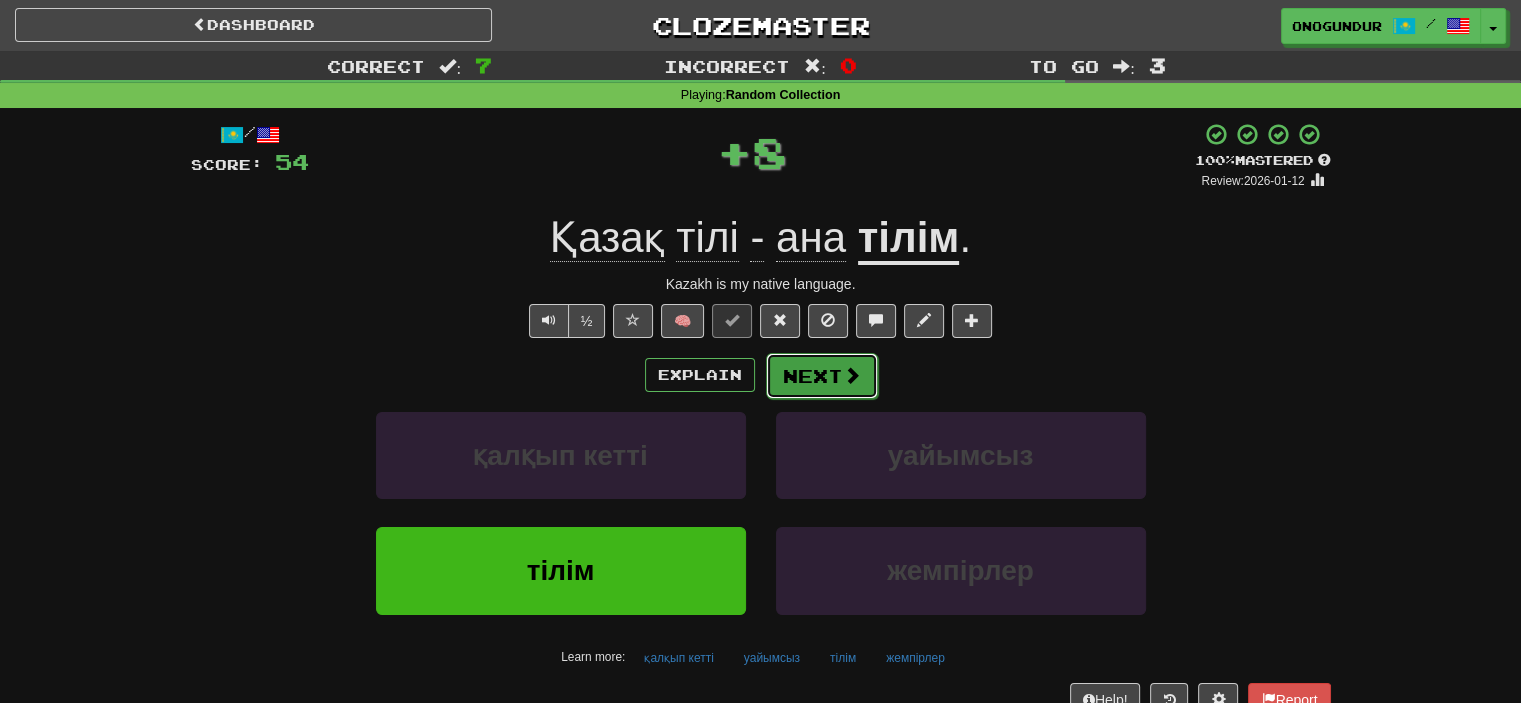 click on "Next" at bounding box center [822, 376] 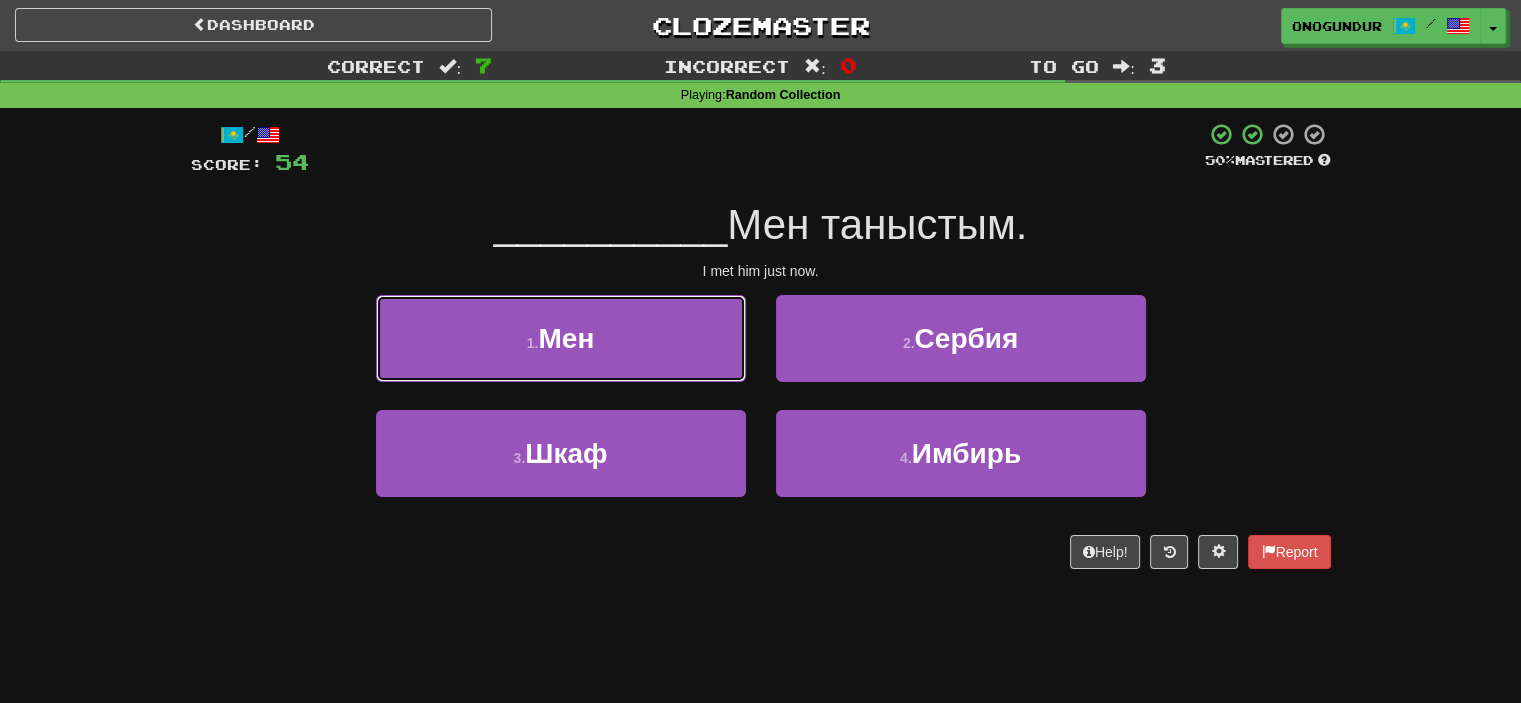 click on "1 .  Мен" at bounding box center [561, 338] 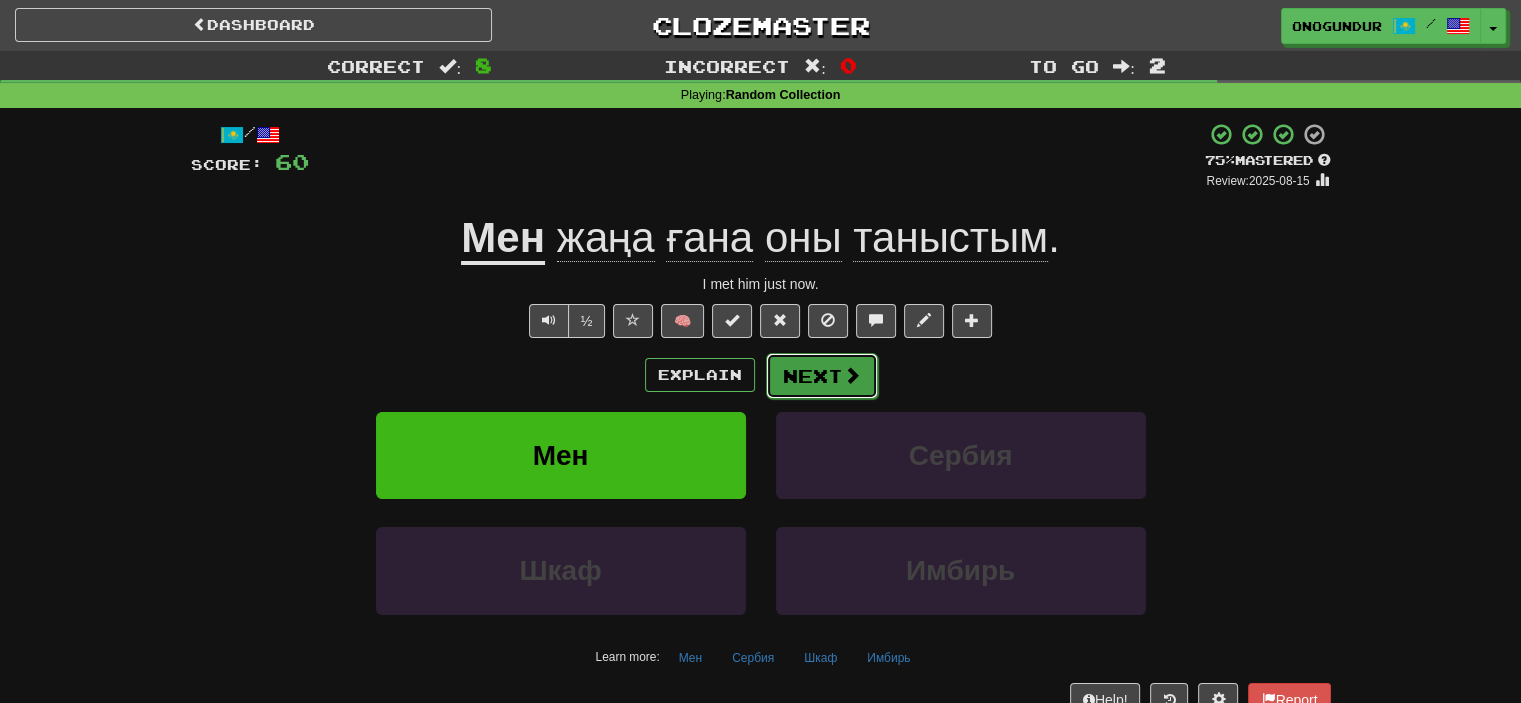 click on "Next" at bounding box center [822, 376] 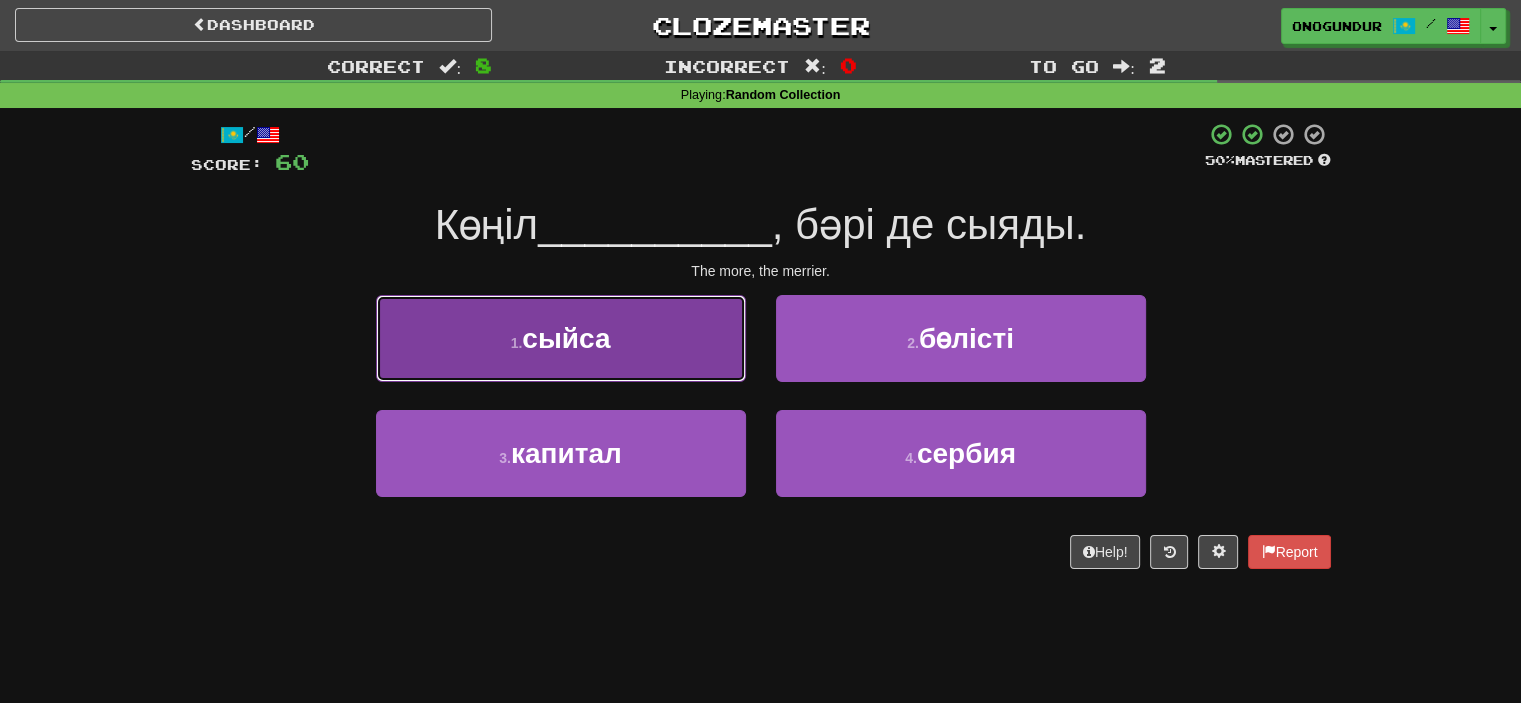 drag, startPoint x: 599, startPoint y: 359, endPoint x: 619, endPoint y: 359, distance: 20 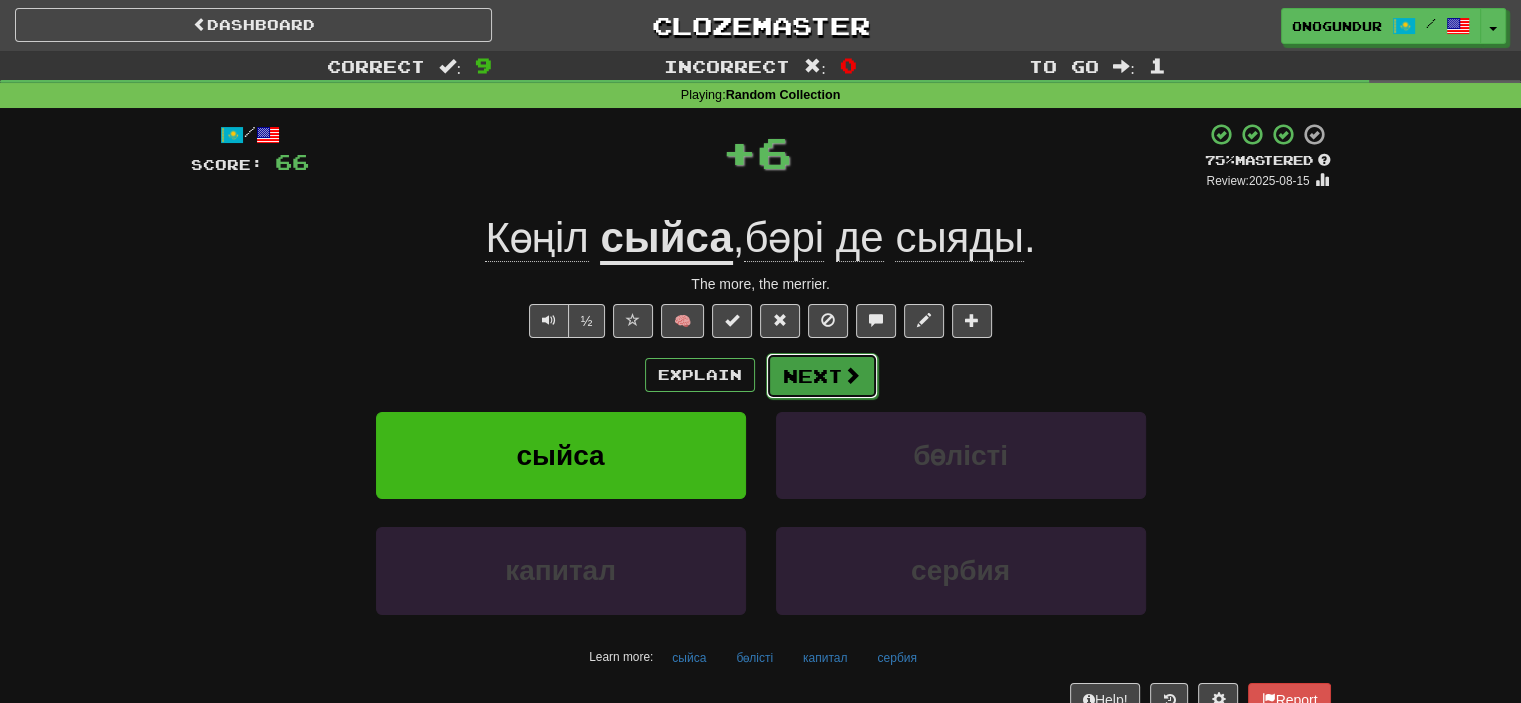 click on "Next" at bounding box center [822, 376] 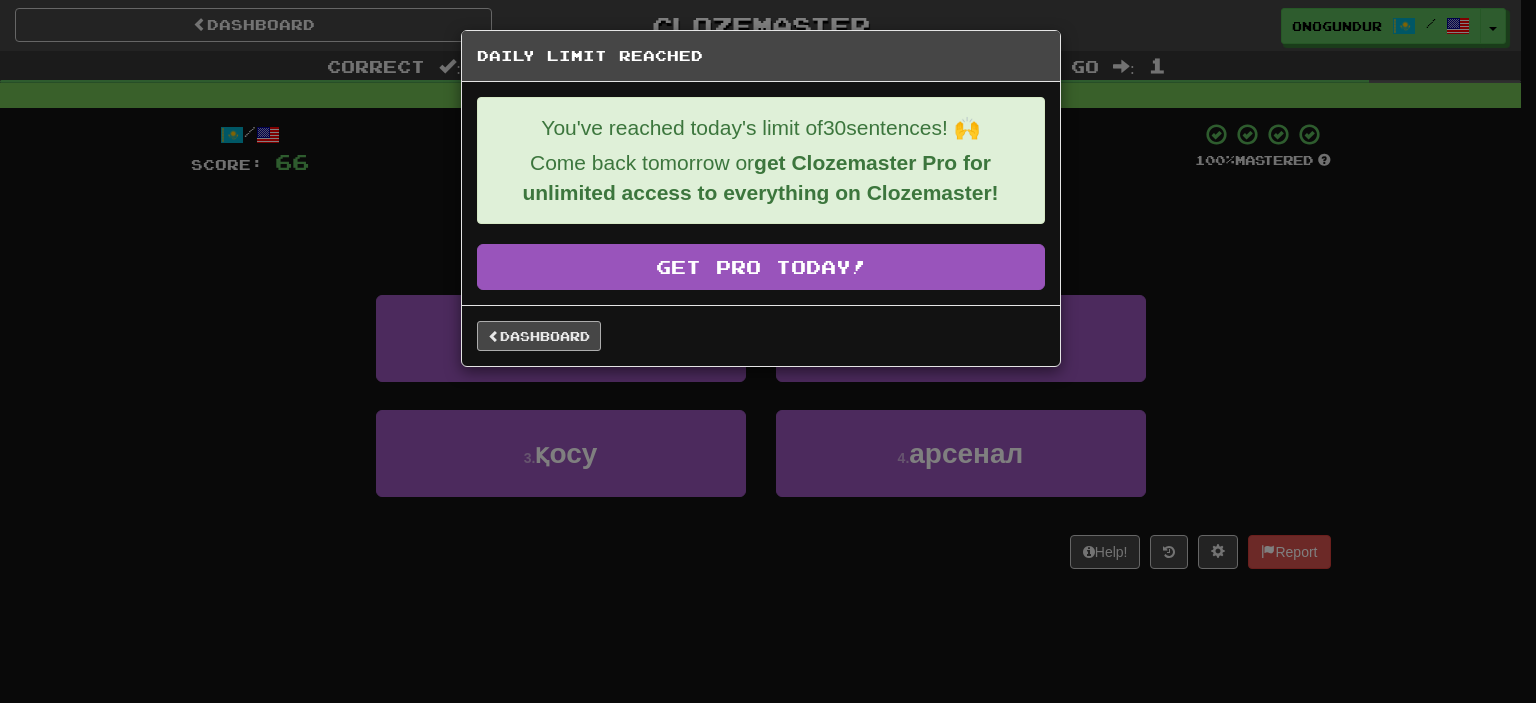 click on "Dashboard" at bounding box center [761, 335] 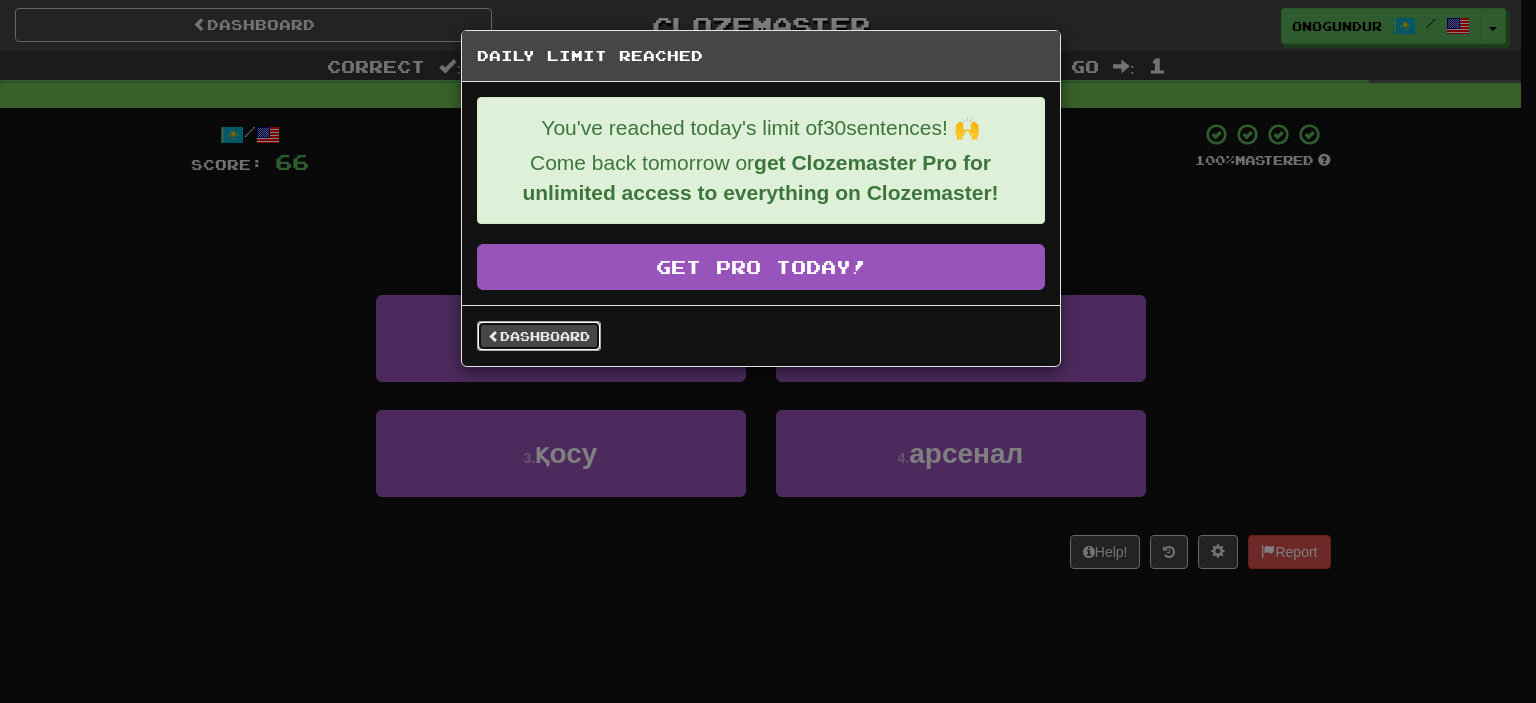 click on "Dashboard" at bounding box center (539, 336) 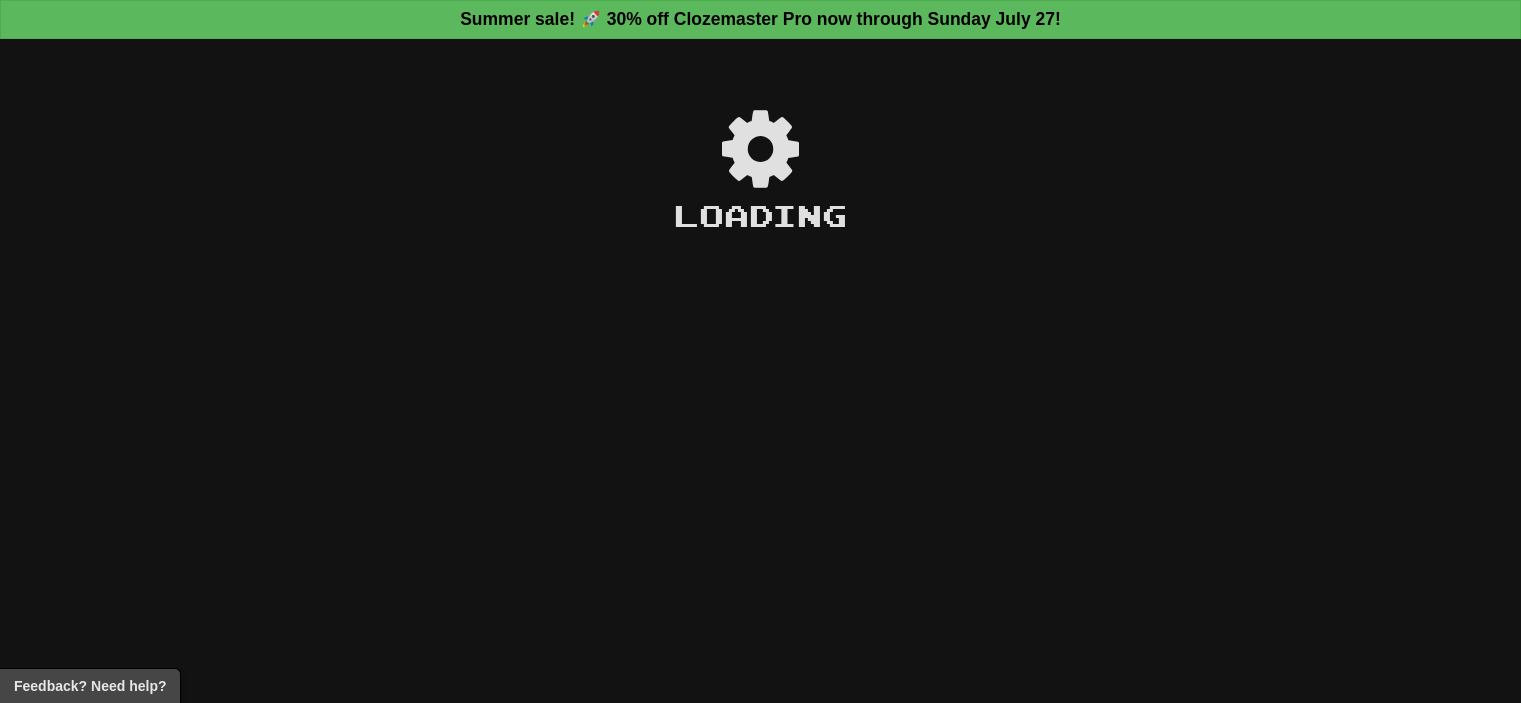 scroll, scrollTop: 0, scrollLeft: 0, axis: both 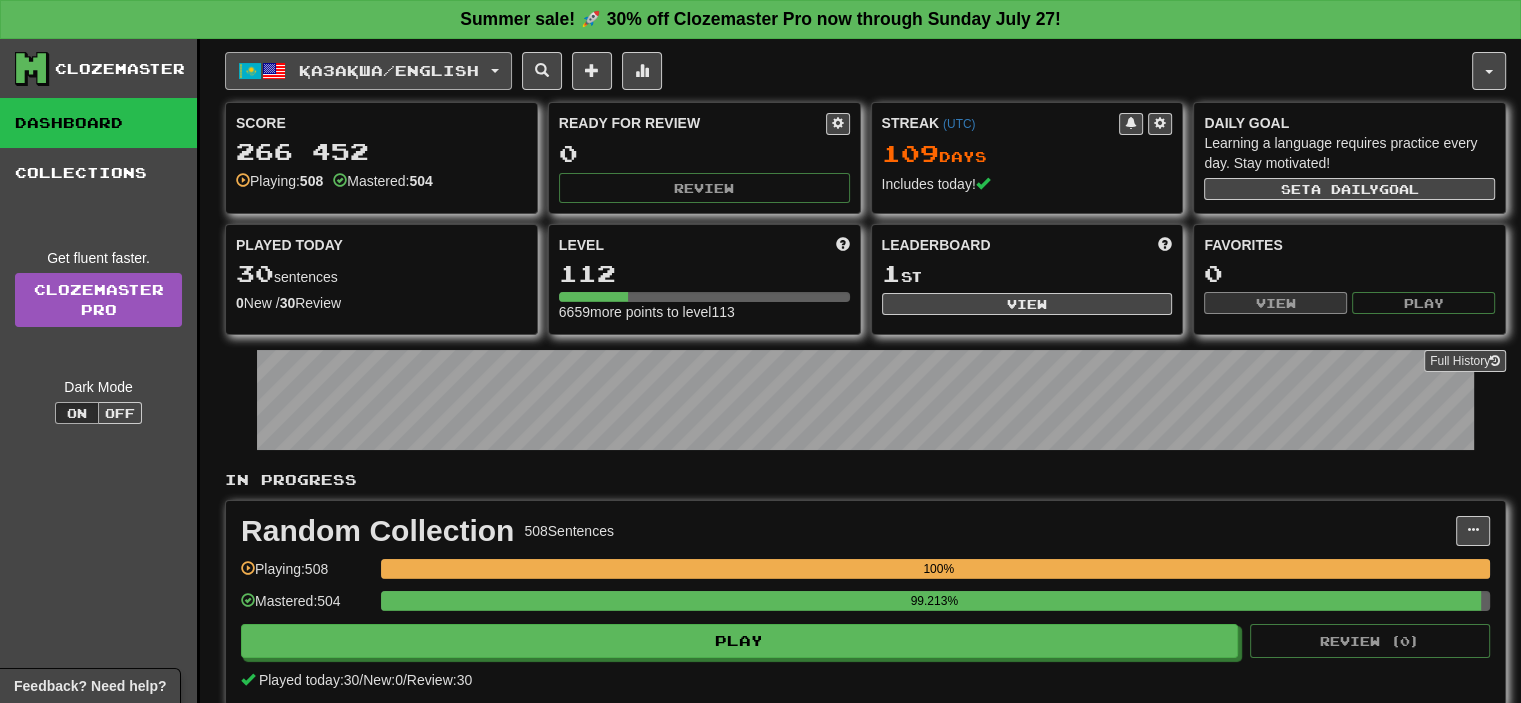 click on "Қазақша  /  English" 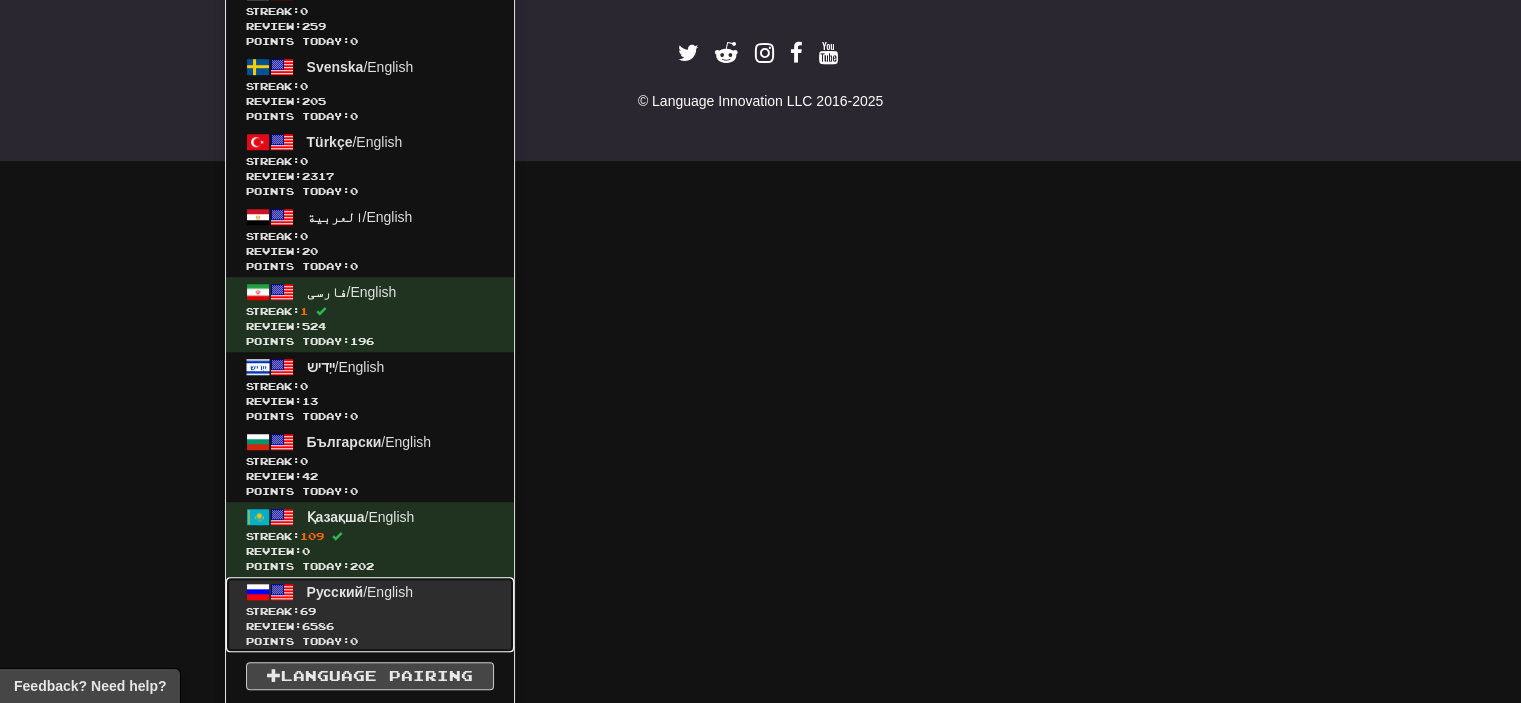 click on "Русский  /  English" 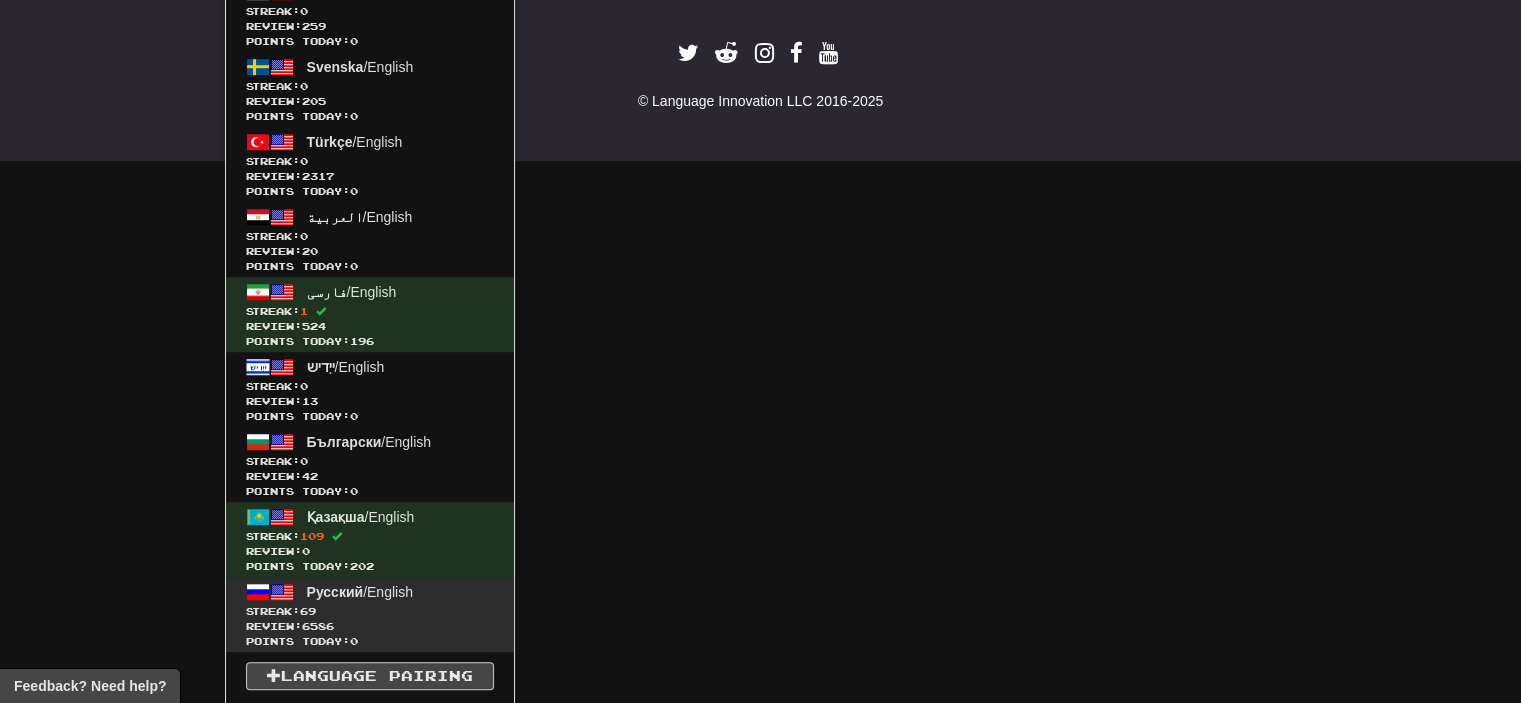 scroll, scrollTop: 775, scrollLeft: 0, axis: vertical 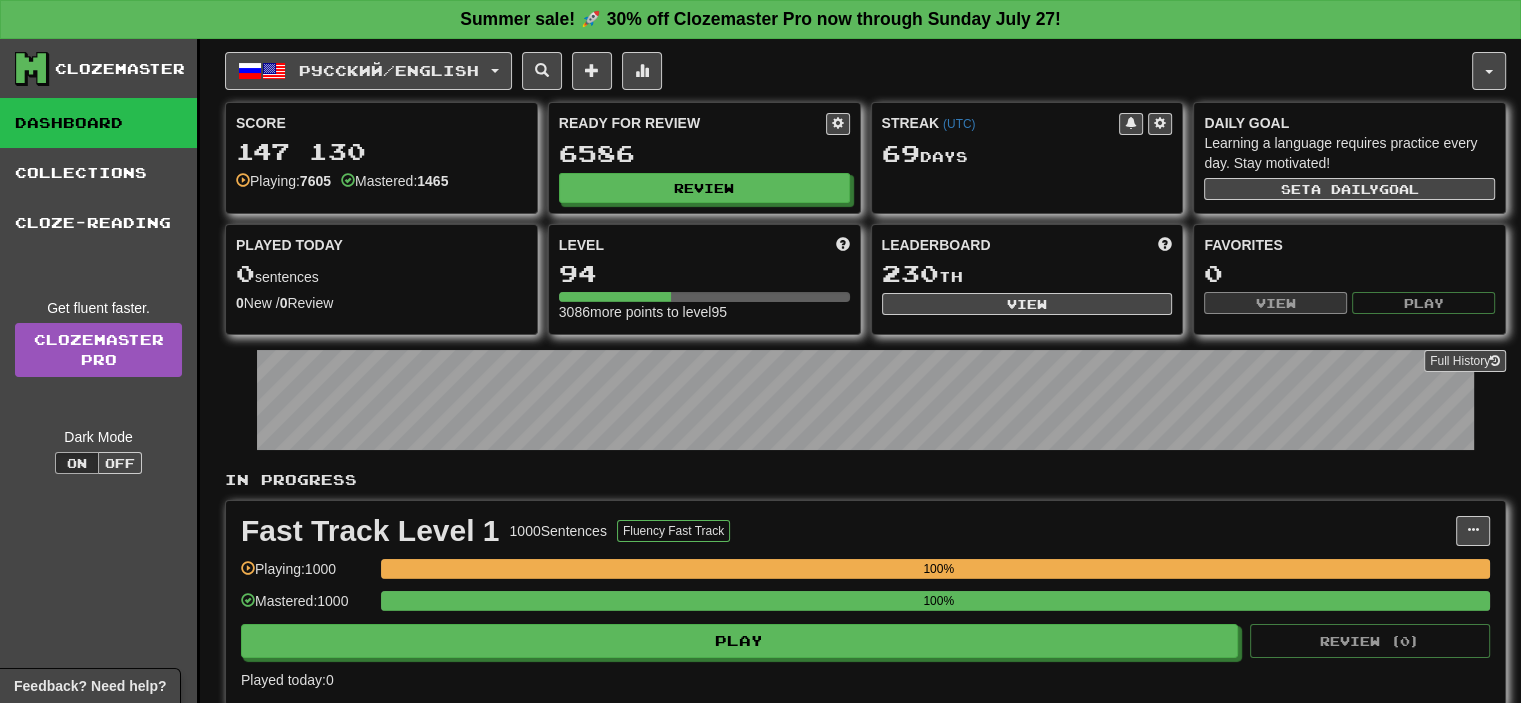 click on "100%" at bounding box center [935, 607] 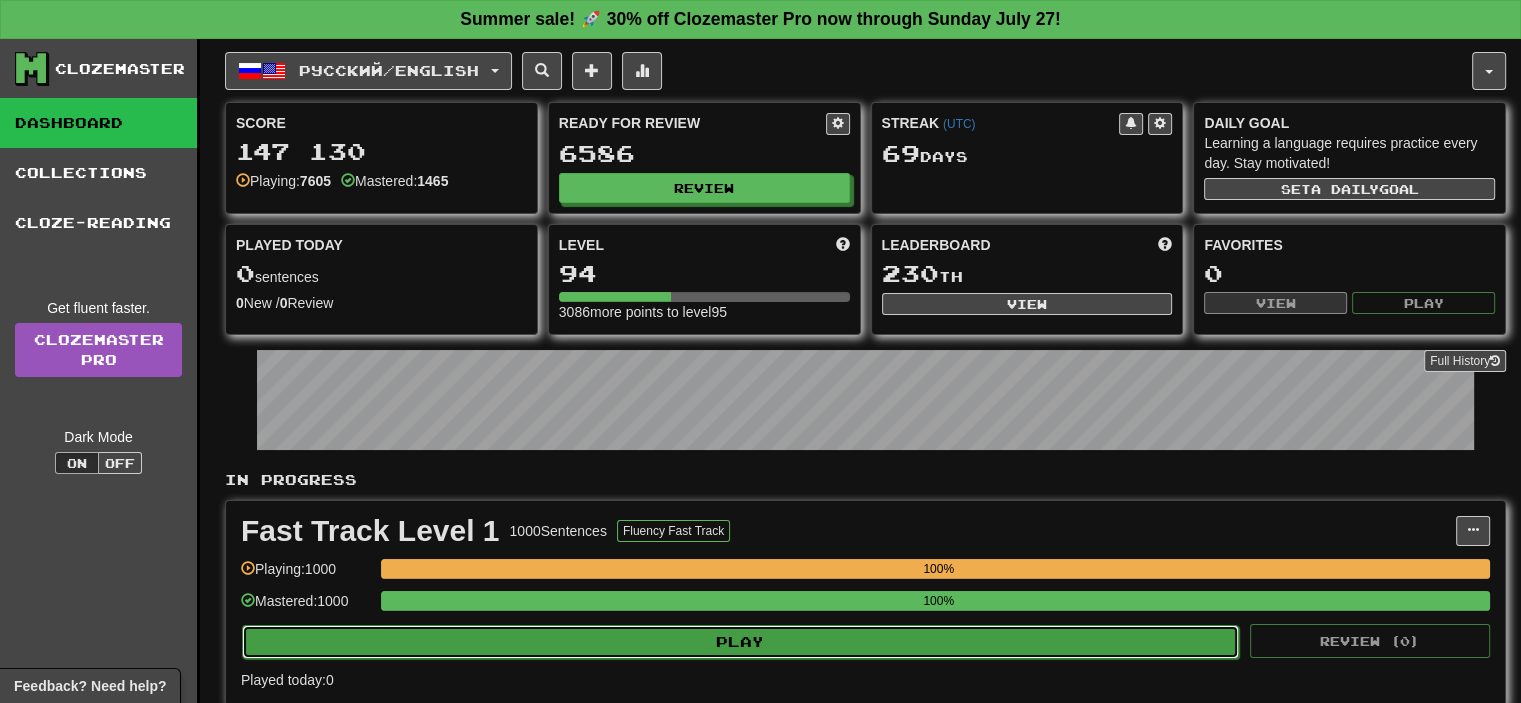 click on "Play" at bounding box center [740, 642] 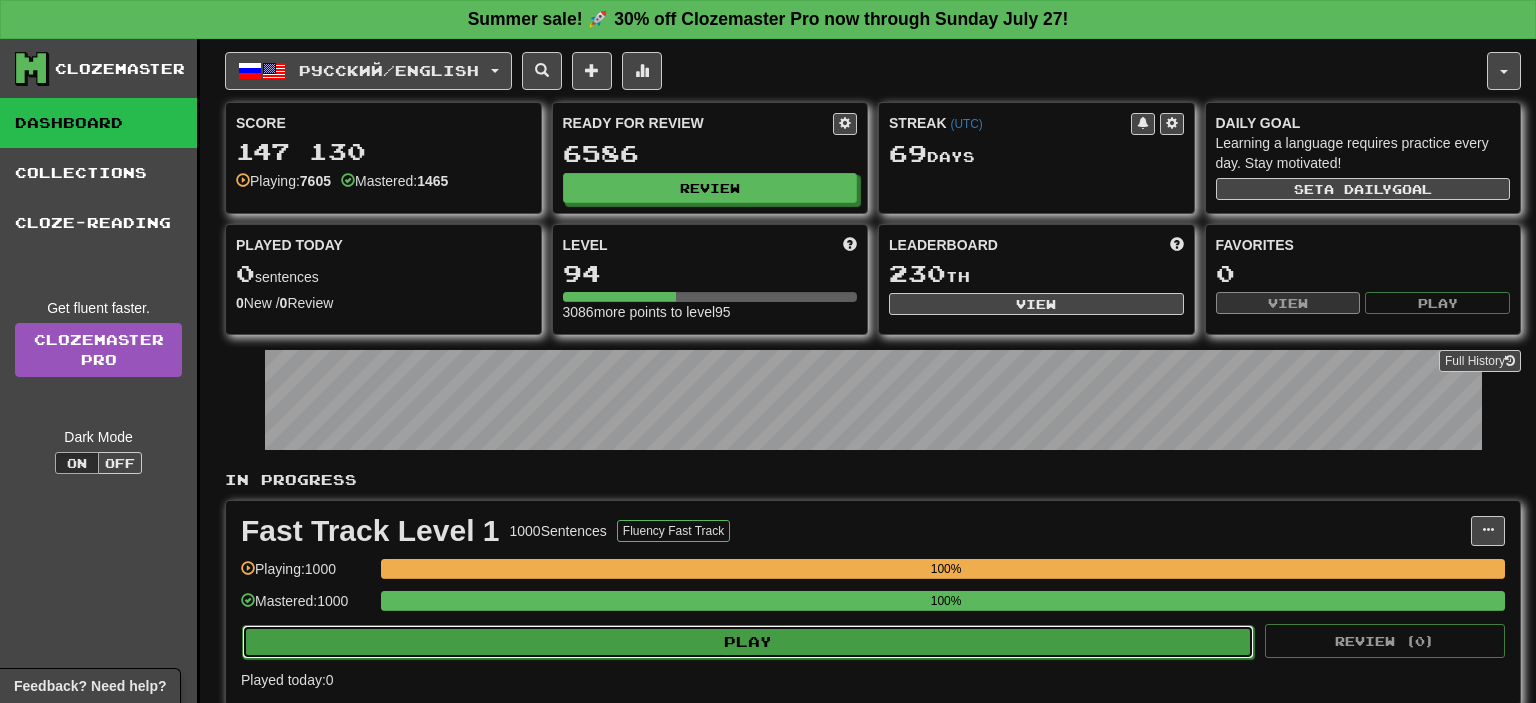select on "**" 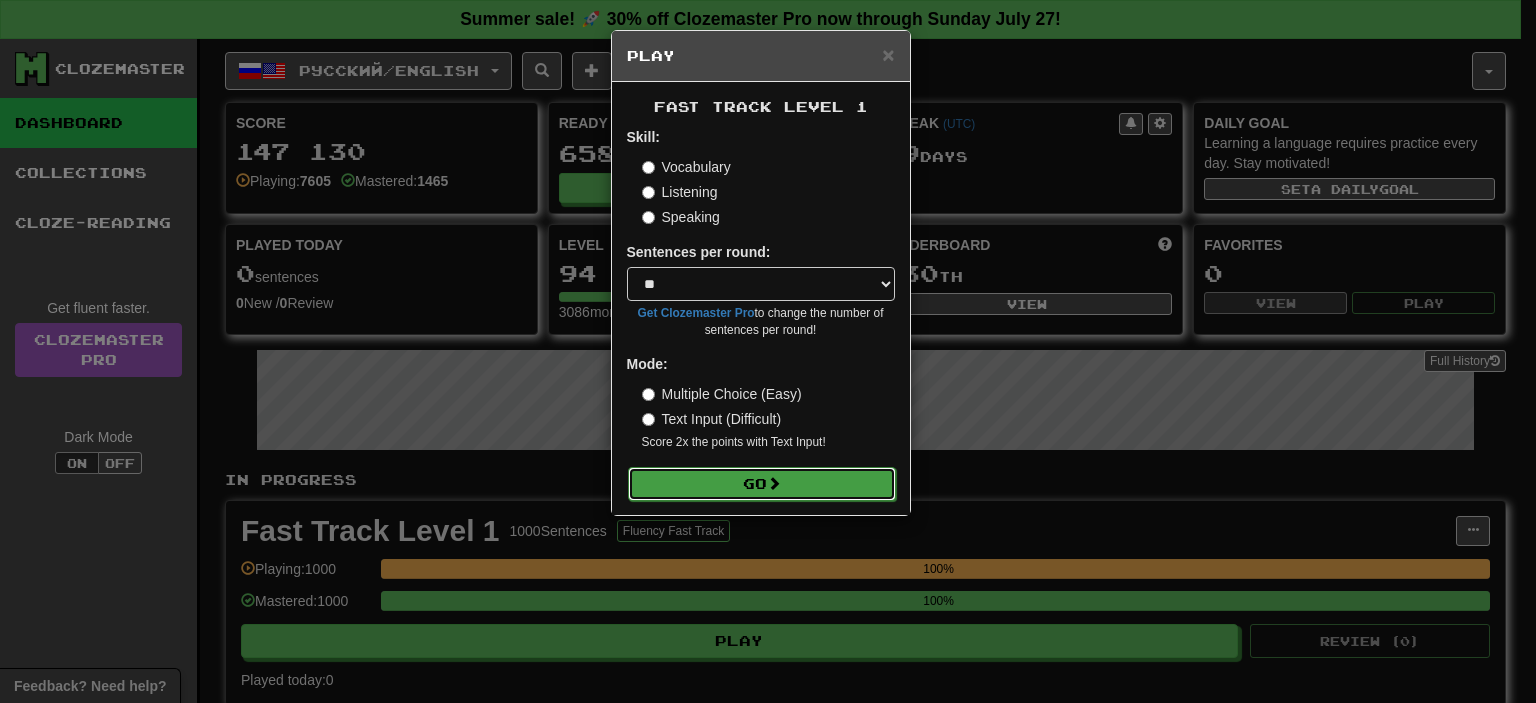 click on "Go" at bounding box center (762, 484) 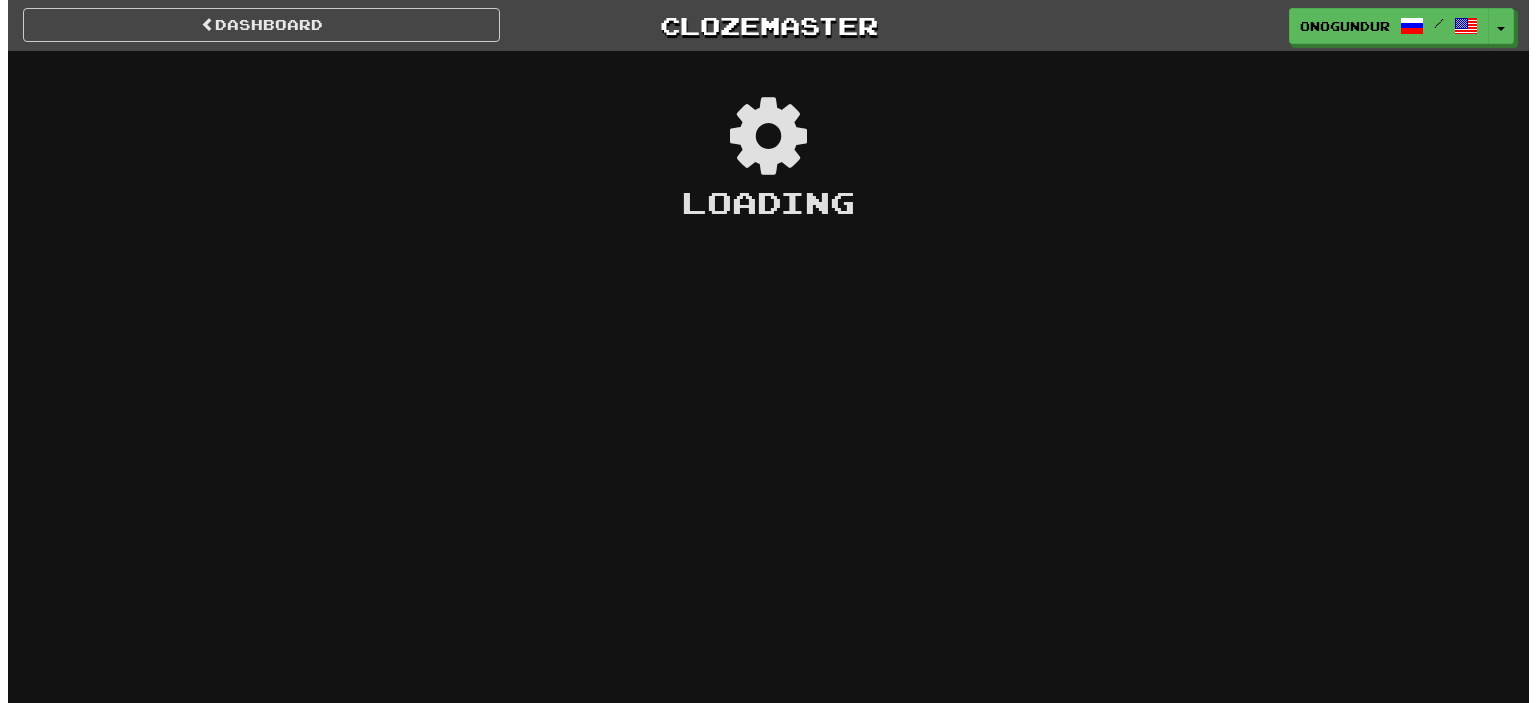 scroll, scrollTop: 0, scrollLeft: 0, axis: both 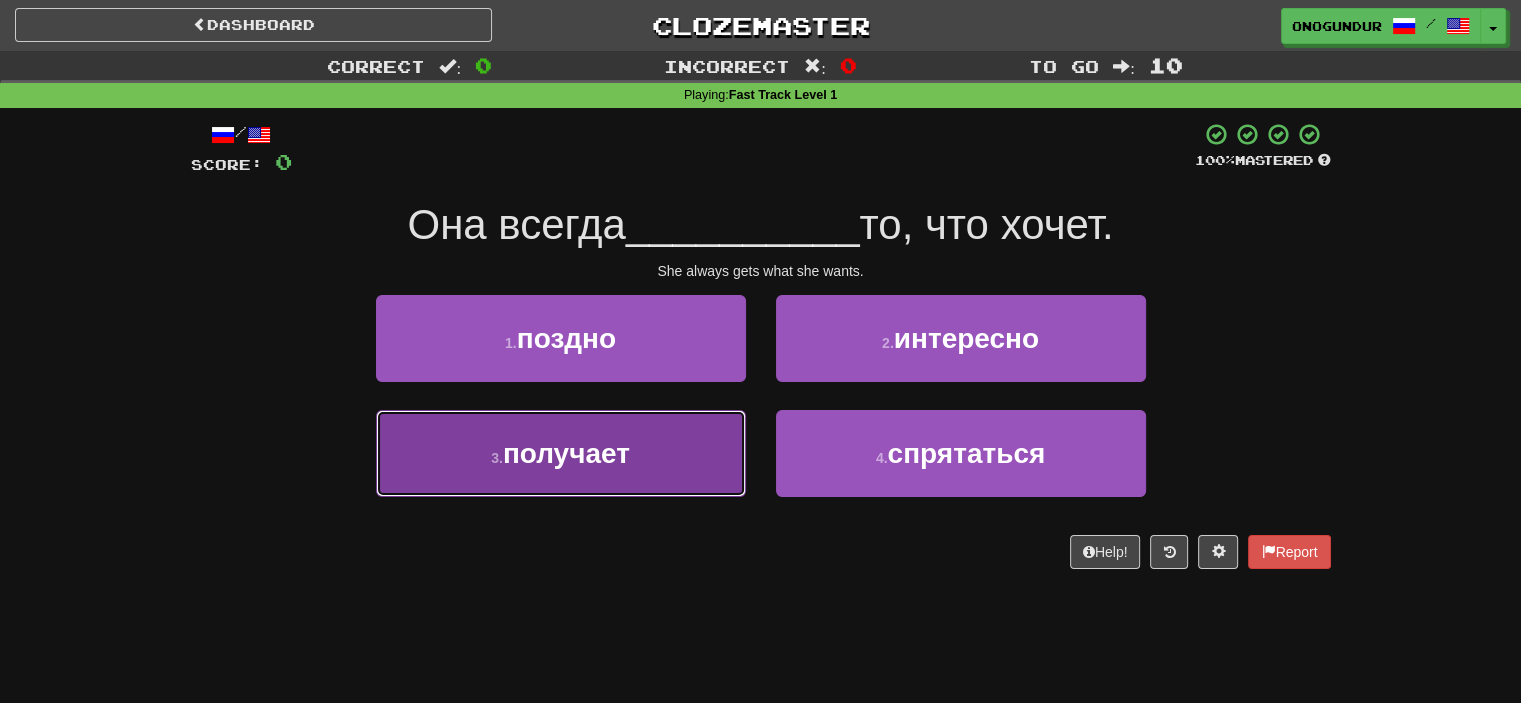click on "[NUMBER] . получает" at bounding box center [561, 453] 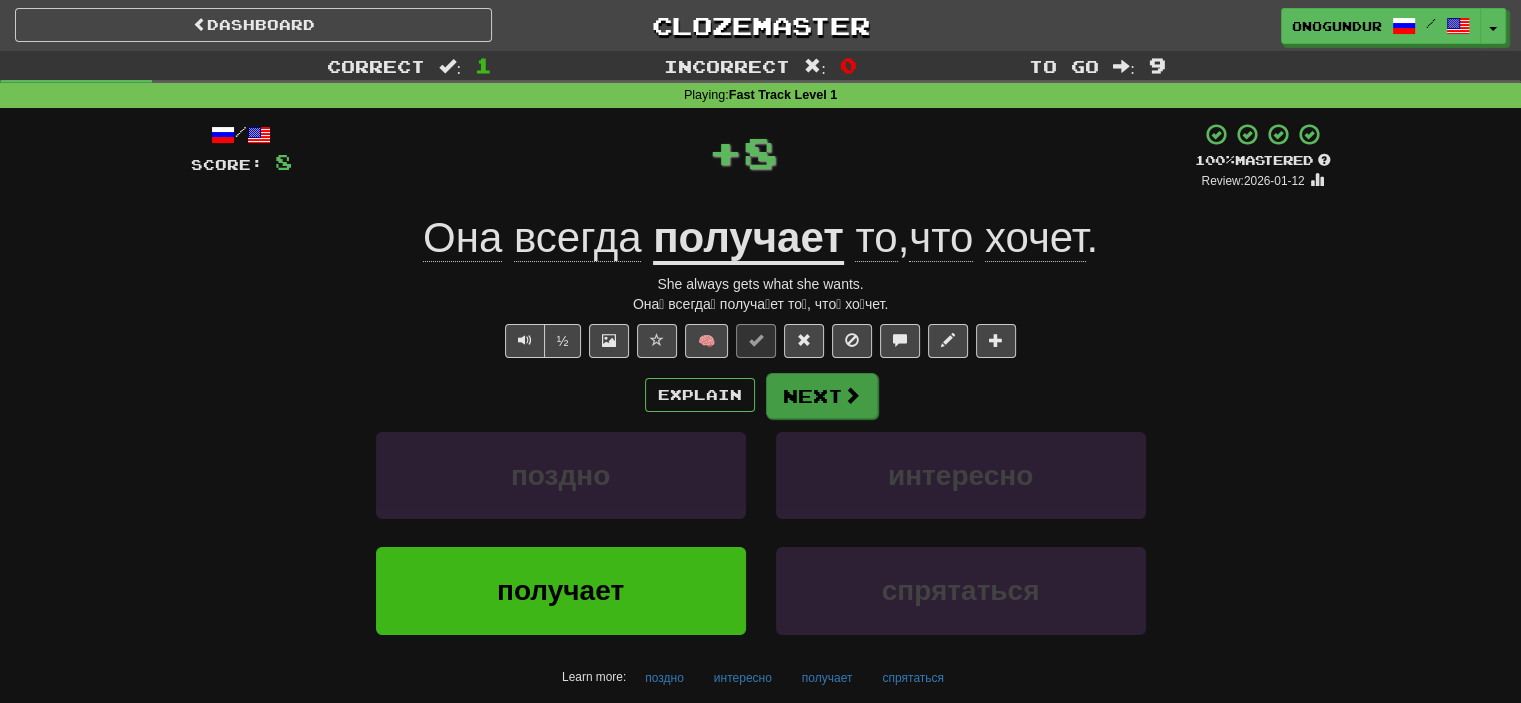 drag, startPoint x: 840, startPoint y: 371, endPoint x: 832, endPoint y: 383, distance: 14.422205 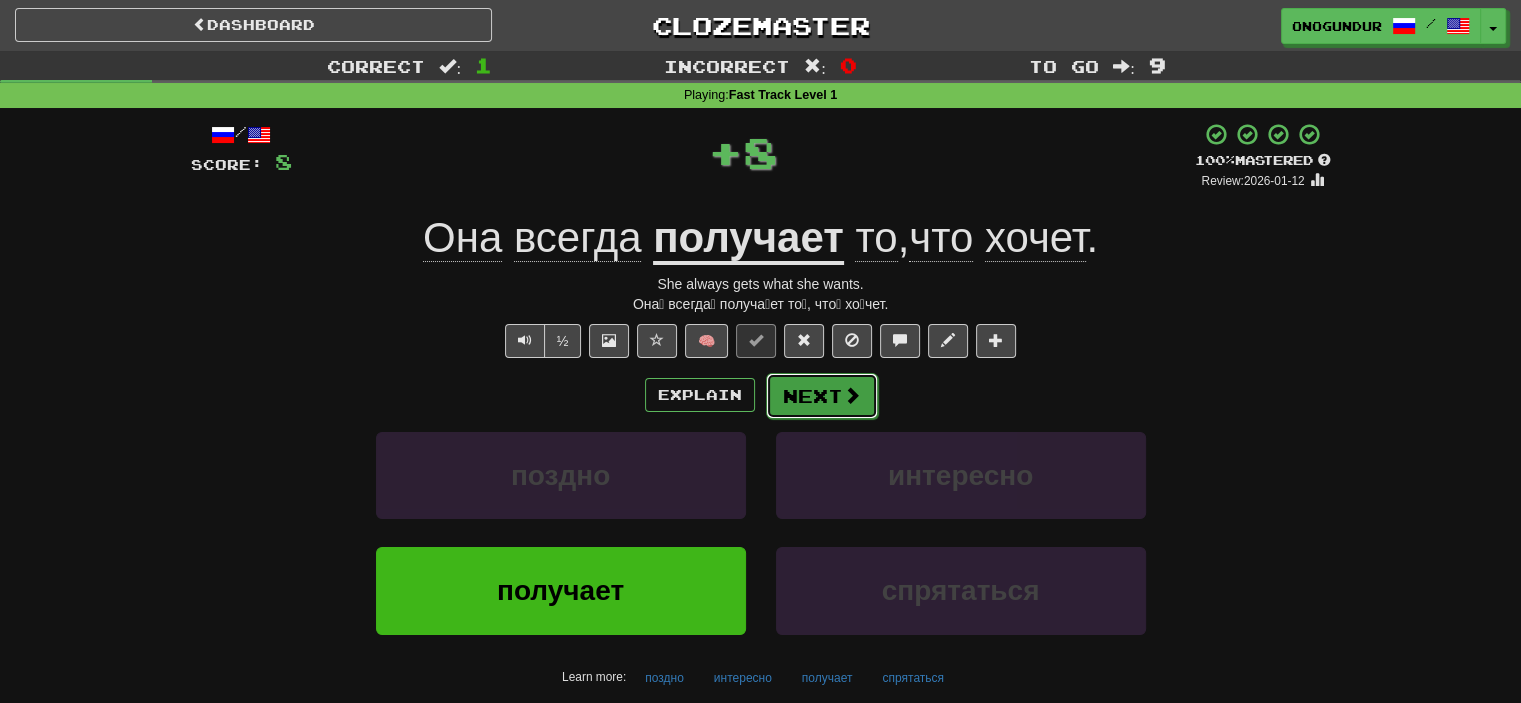 click on "Next" at bounding box center [822, 396] 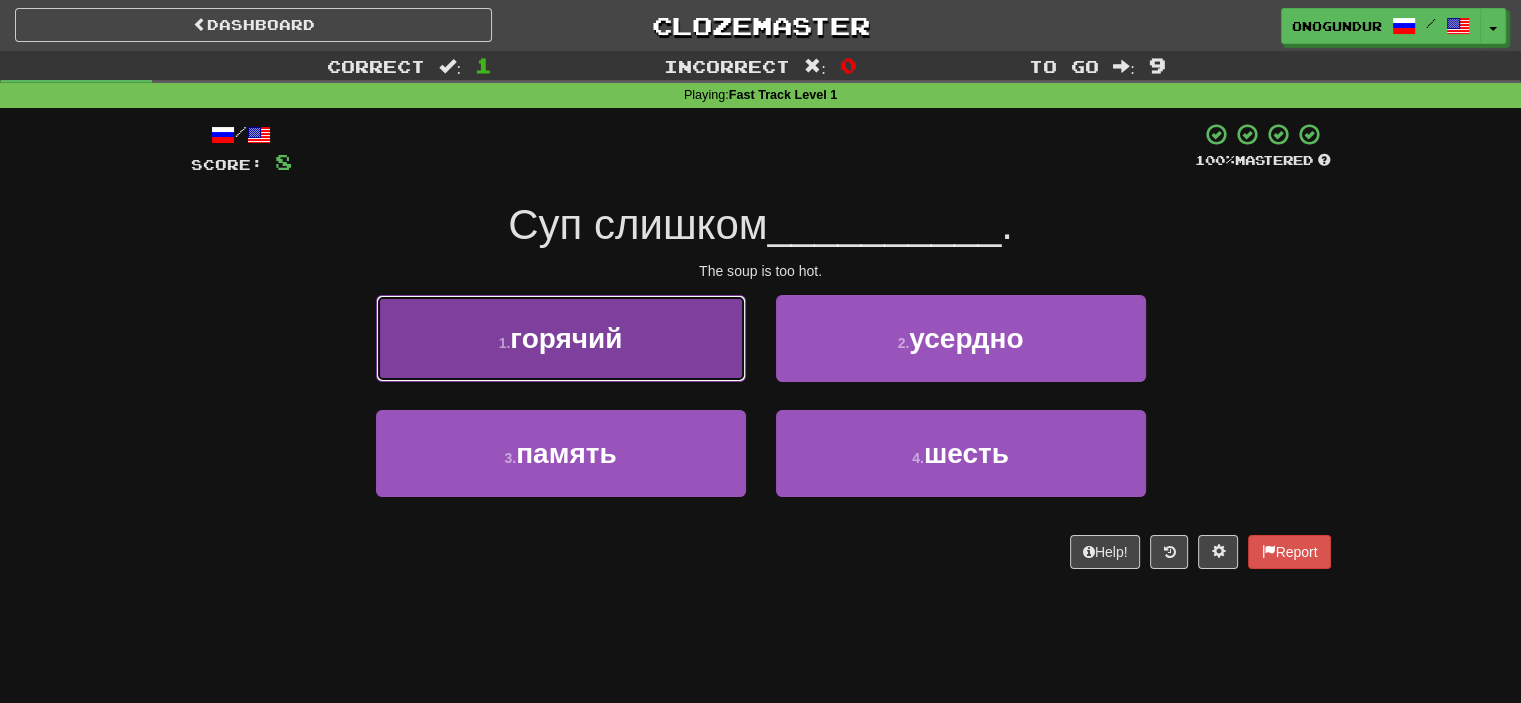 click on "1 .  горячий" at bounding box center (561, 338) 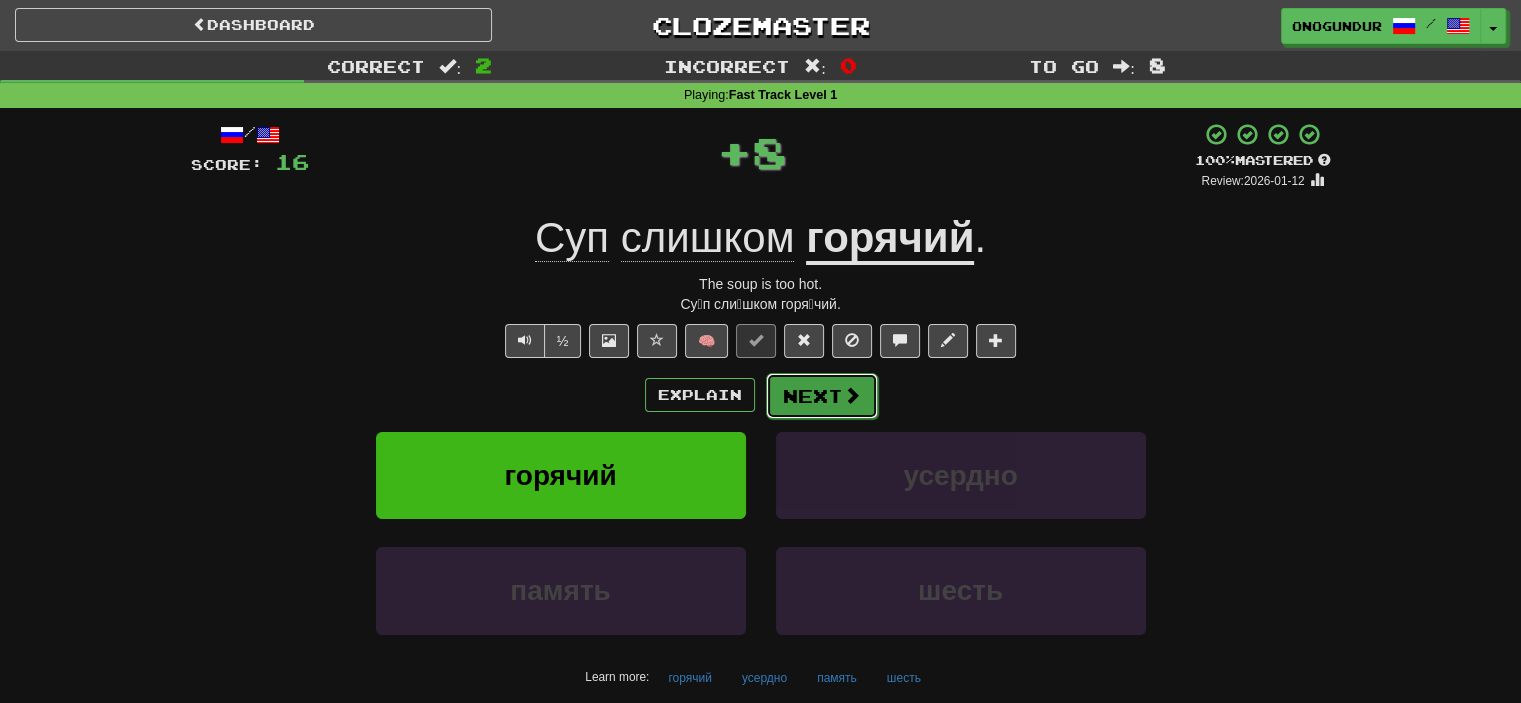 click on "Next" at bounding box center (822, 396) 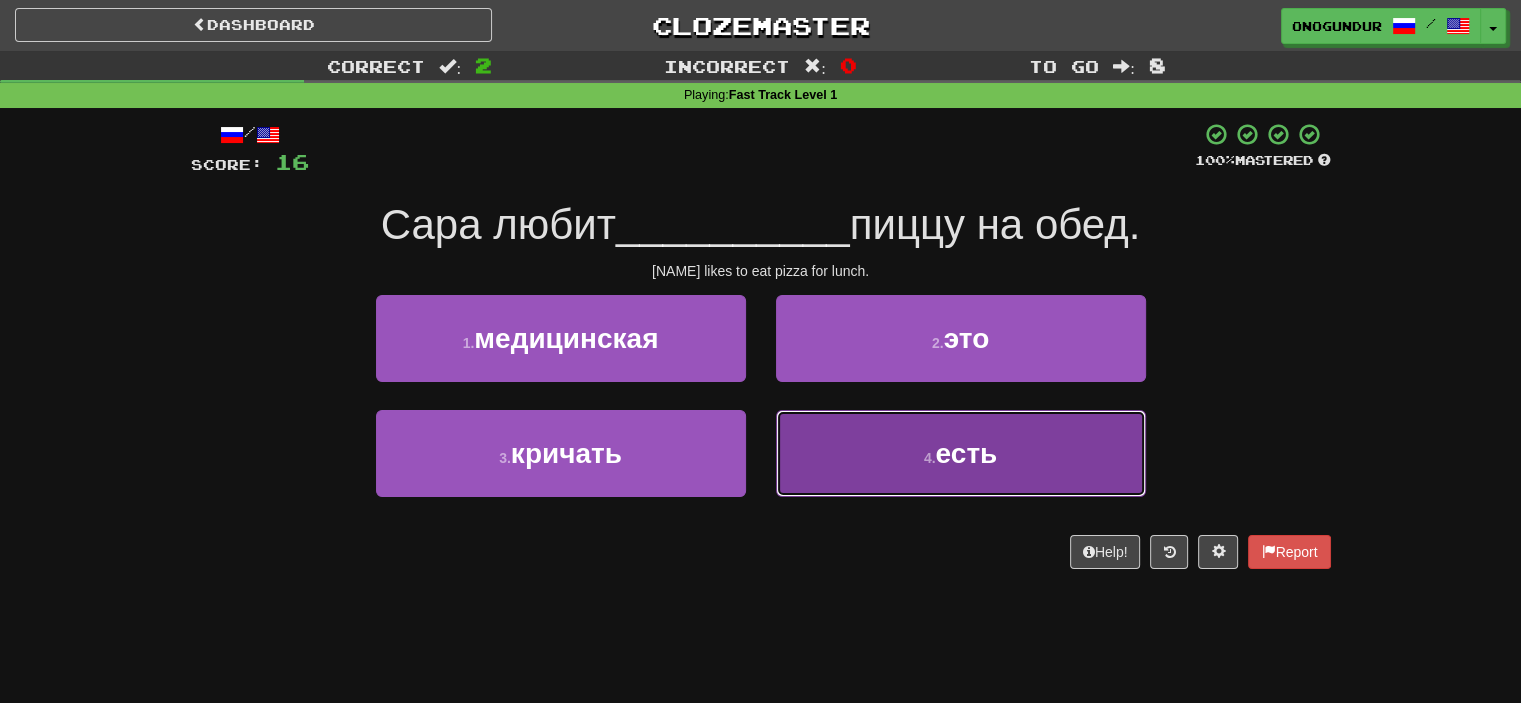 click on "4 .  есть" at bounding box center (961, 453) 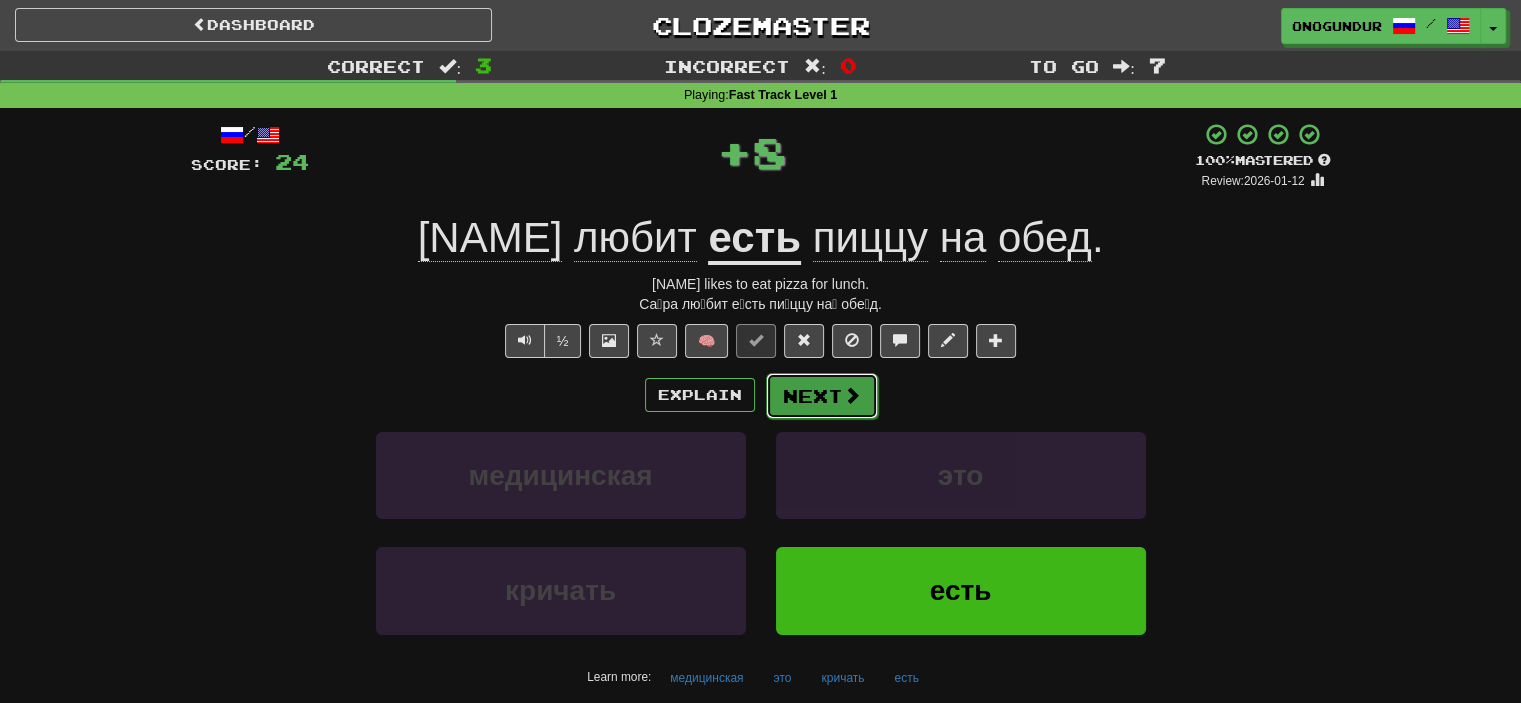 click on "Next" at bounding box center (822, 396) 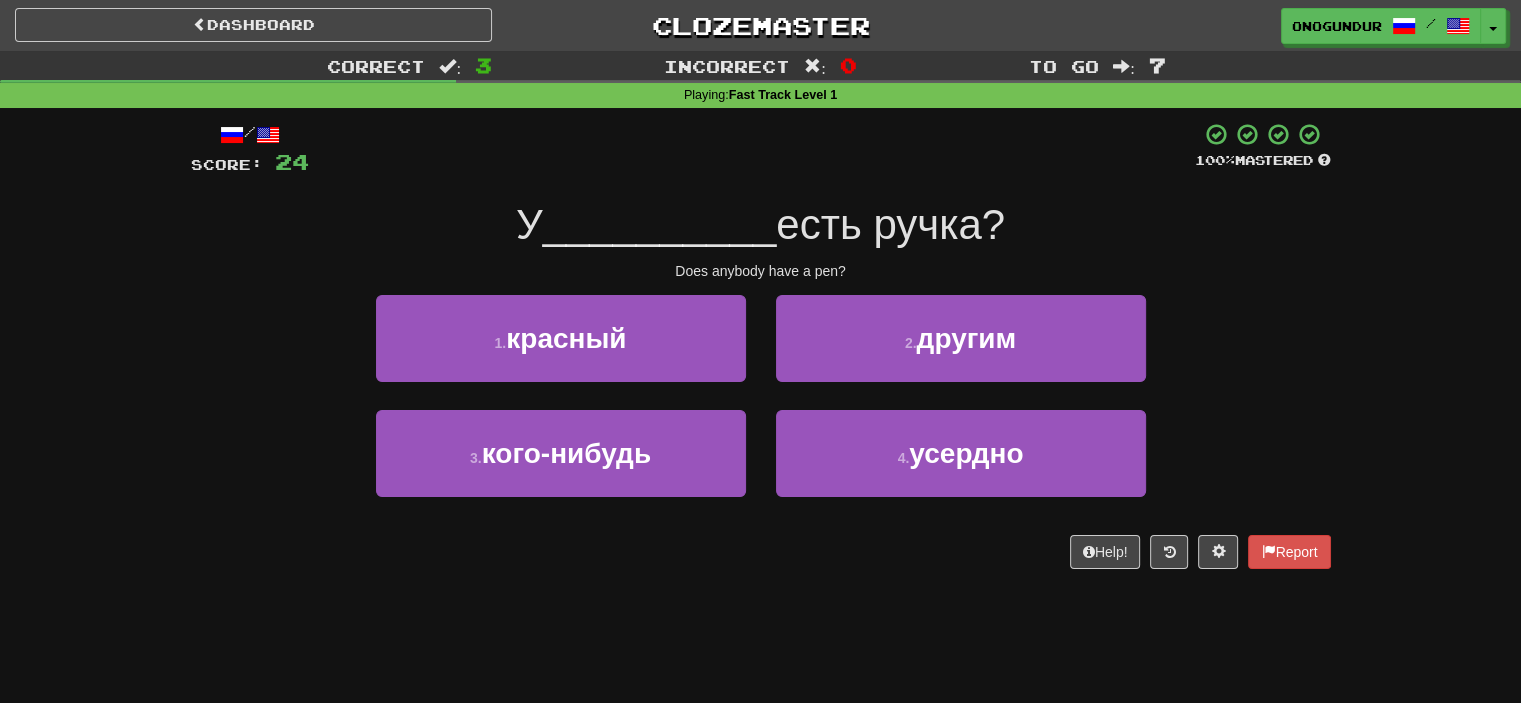 click on "/  Score:   24 100 %  Mastered У  __________  есть ручка? Does anybody have a pen? 1 .  красный 2 .  другим 3 .  кого-нибудь 4 .  усердно  Help!  Report" at bounding box center (761, 352) 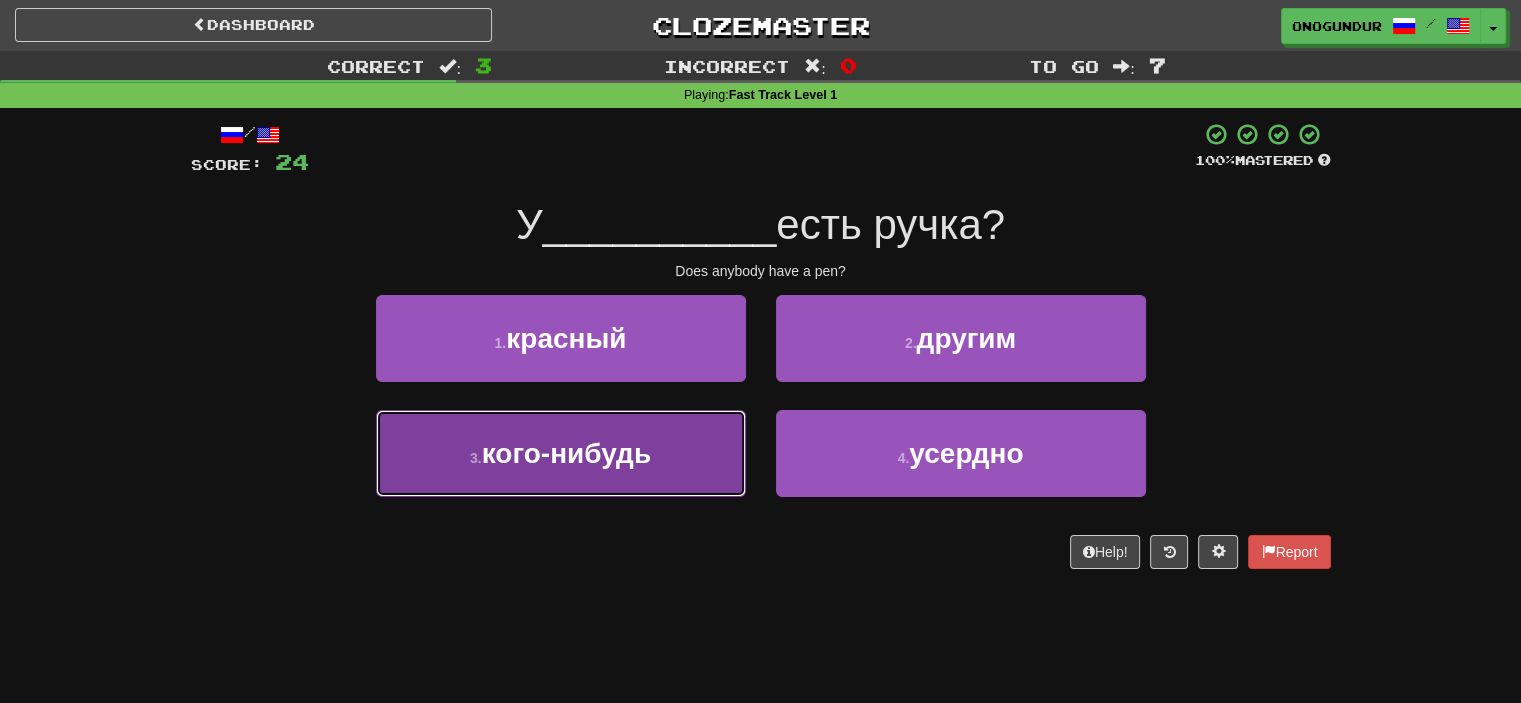 click on "3 .  кого-нибудь" at bounding box center (561, 453) 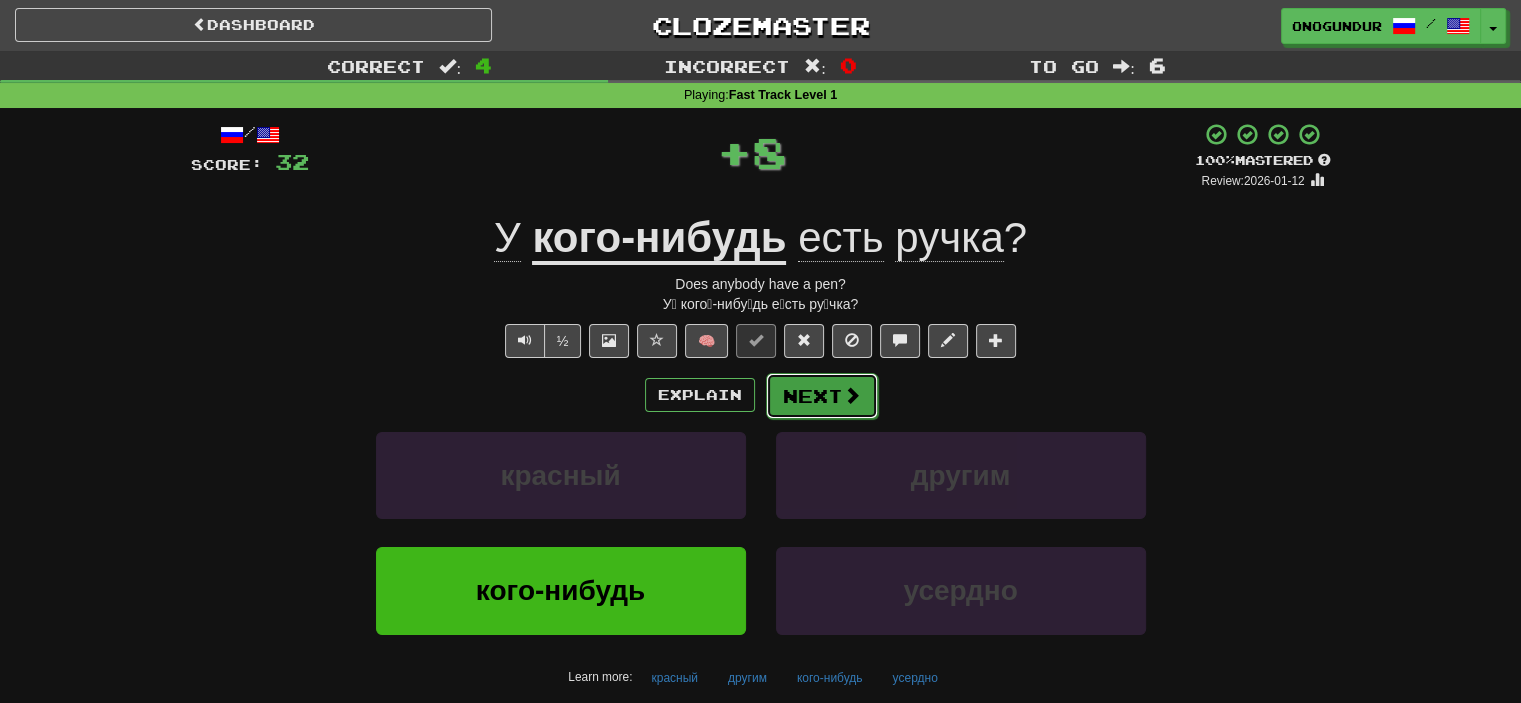 click on "Next" at bounding box center [822, 396] 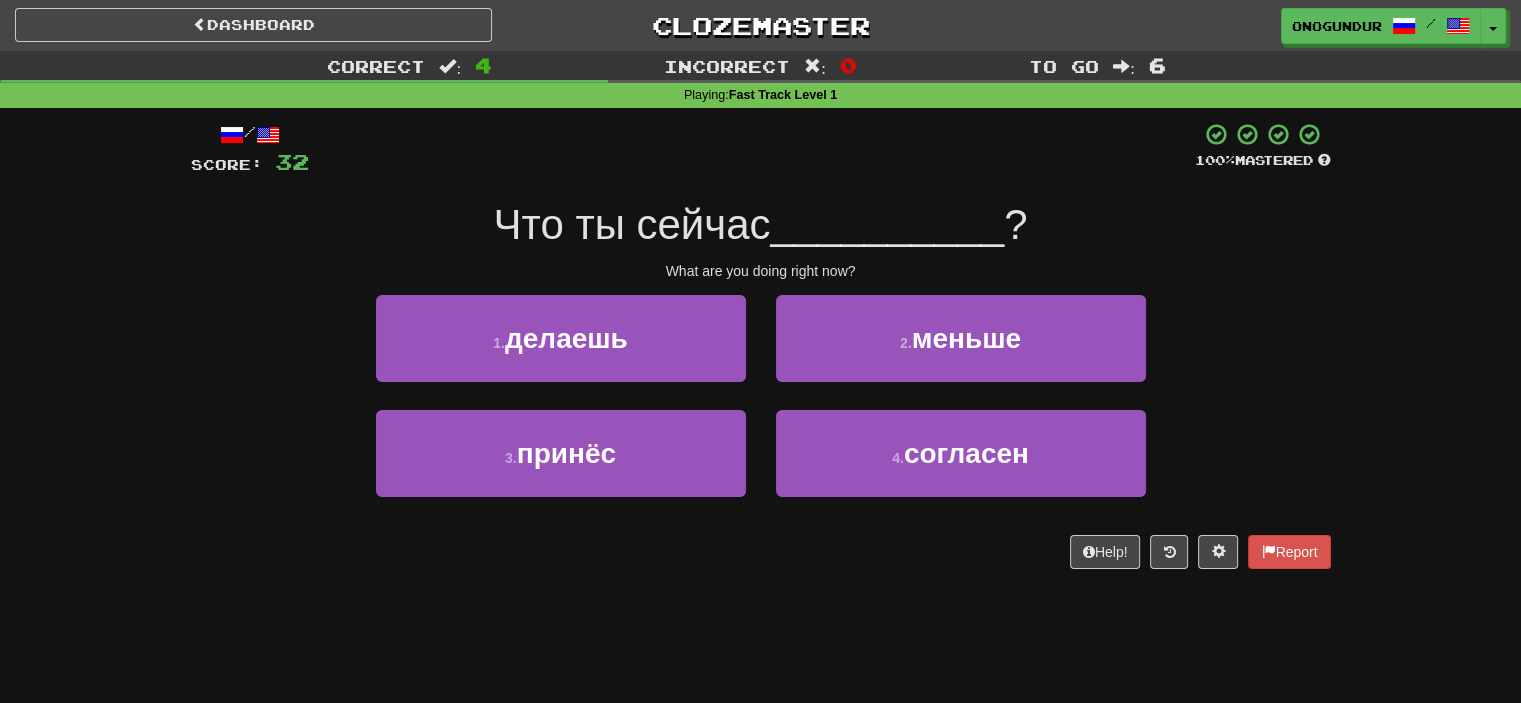 click on "Dashboard
Clozemaster
onogundur
/
Toggle Dropdown
Dashboard
Leaderboard
Activity Feed
Notifications
Profile
Discussions
Azərbaycanca
/
English
Streak:
1
Review:
2,722
Points Today: 172
Català
/
English
Streak:
0
Review:
10
Points Today: 0
Deutsch
/
English
Streak:
0
Review:
1,979
Points Today: 0
Español
/
English
Streak:
0
Review:
1,381
Points Today: 0
Esperanto
/
English
Streak:
0
Review:
1,035
Points Today: 0
Français
/
English
Streak:
0
Review:
19
Points Today: 0
Hrvatski
/
English
Streak:
0
Review:
278
Points Today: 0
Íslenska" at bounding box center (760, 351) 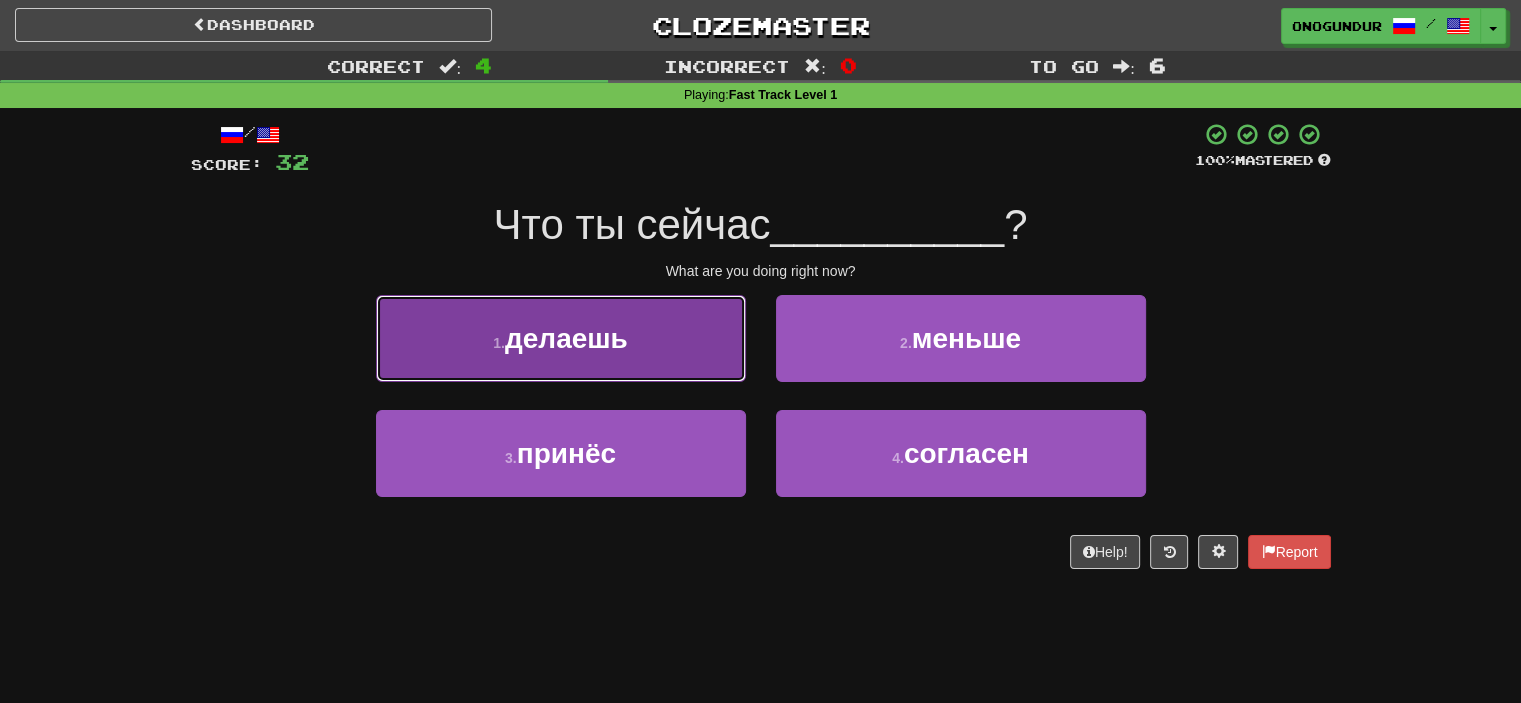 click on "1 .  делаешь" at bounding box center (561, 338) 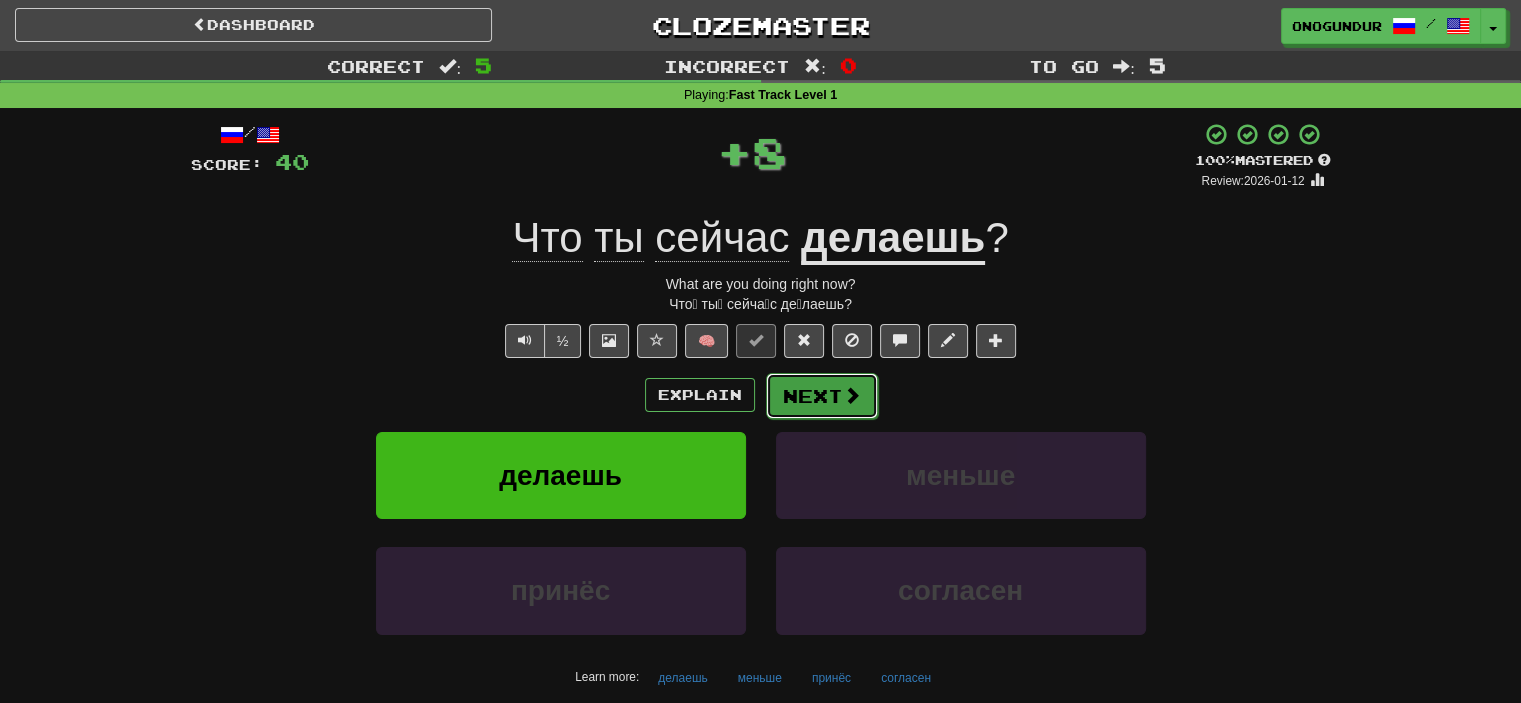 click on "Next" at bounding box center (822, 396) 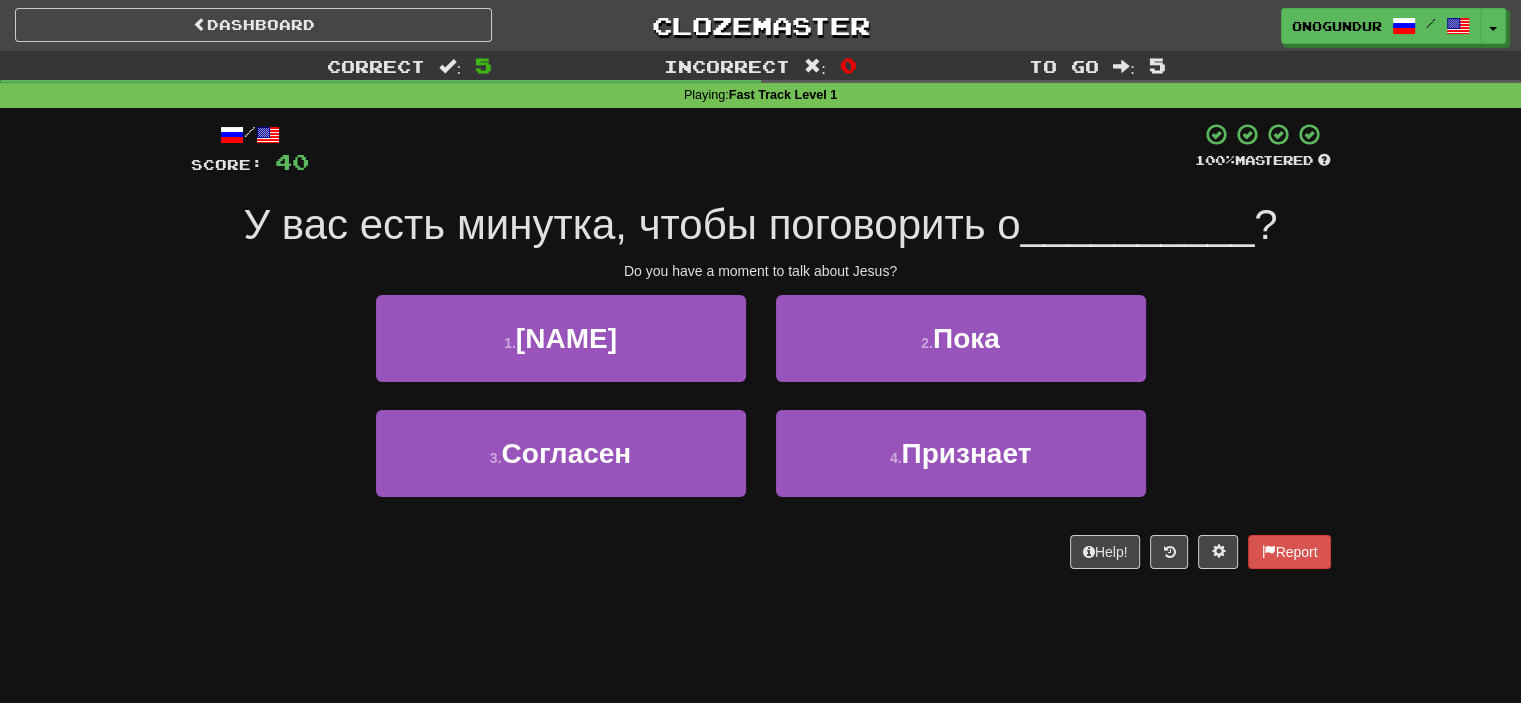 click on "/  Score:   40 100 %  Mastered У вас есть минутка, чтобы поговорить о  __________ ? Do you have a moment to talk about Jesus? 1 .  Иисусе 2 .  Пока 3 .  Согласен 4 .  Признает  Help!  Report" at bounding box center (761, 352) 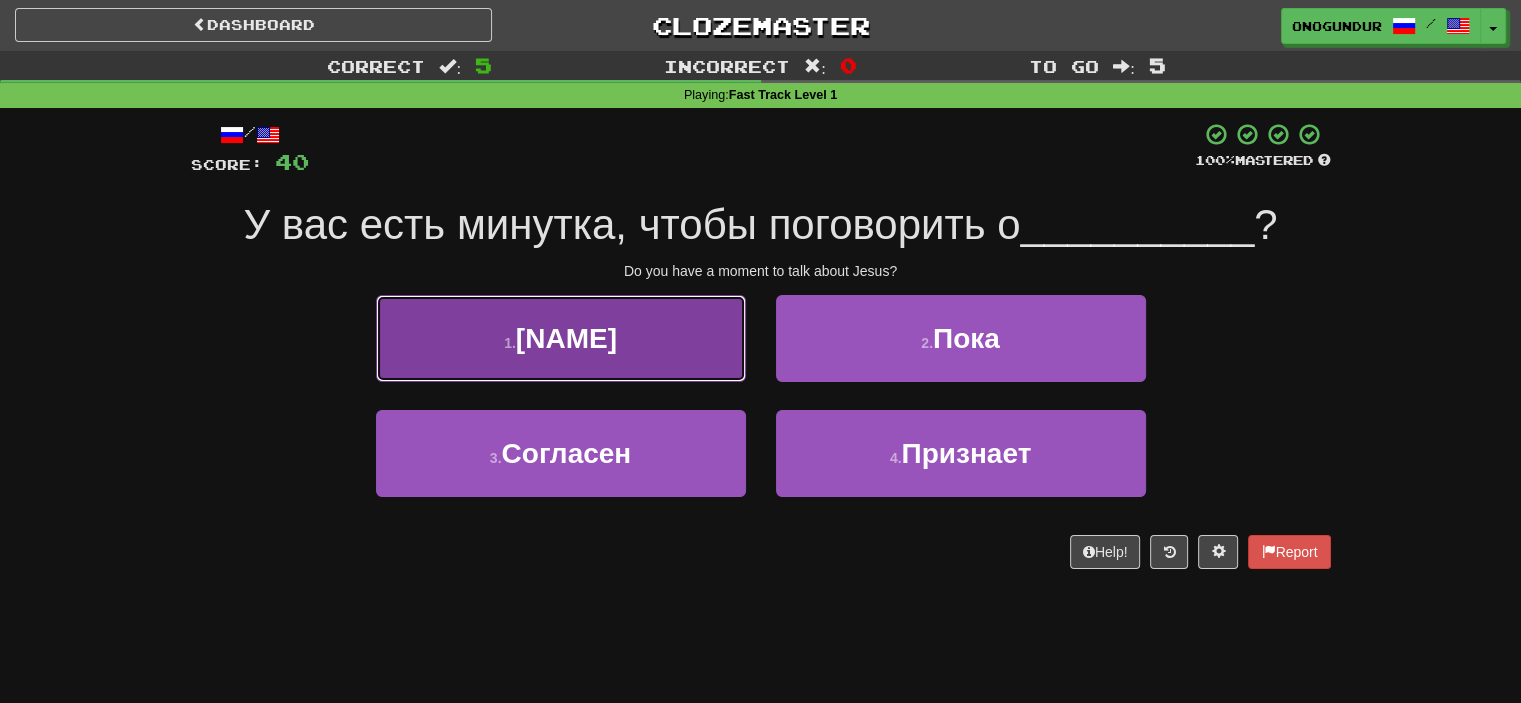 click on "1 .  Иисусе" at bounding box center (561, 338) 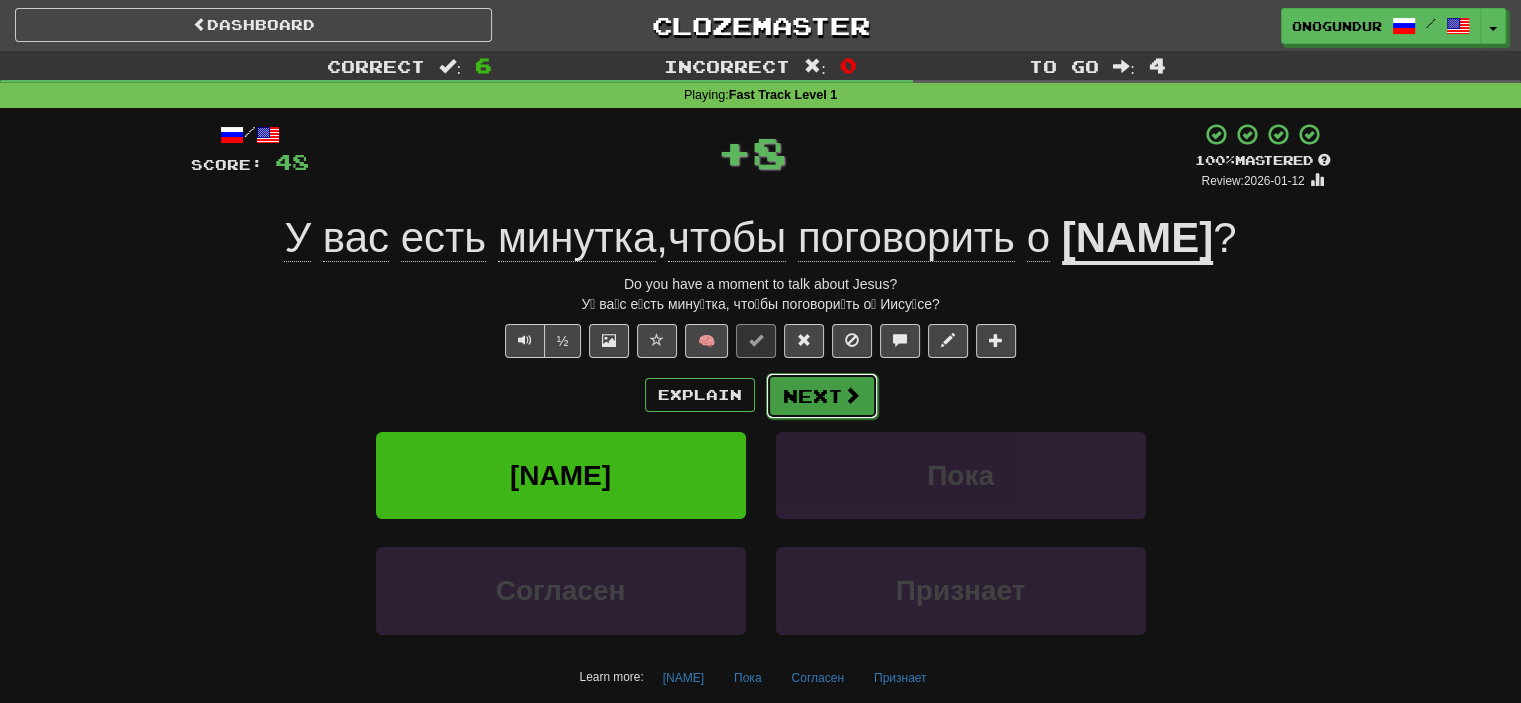 click at bounding box center (852, 395) 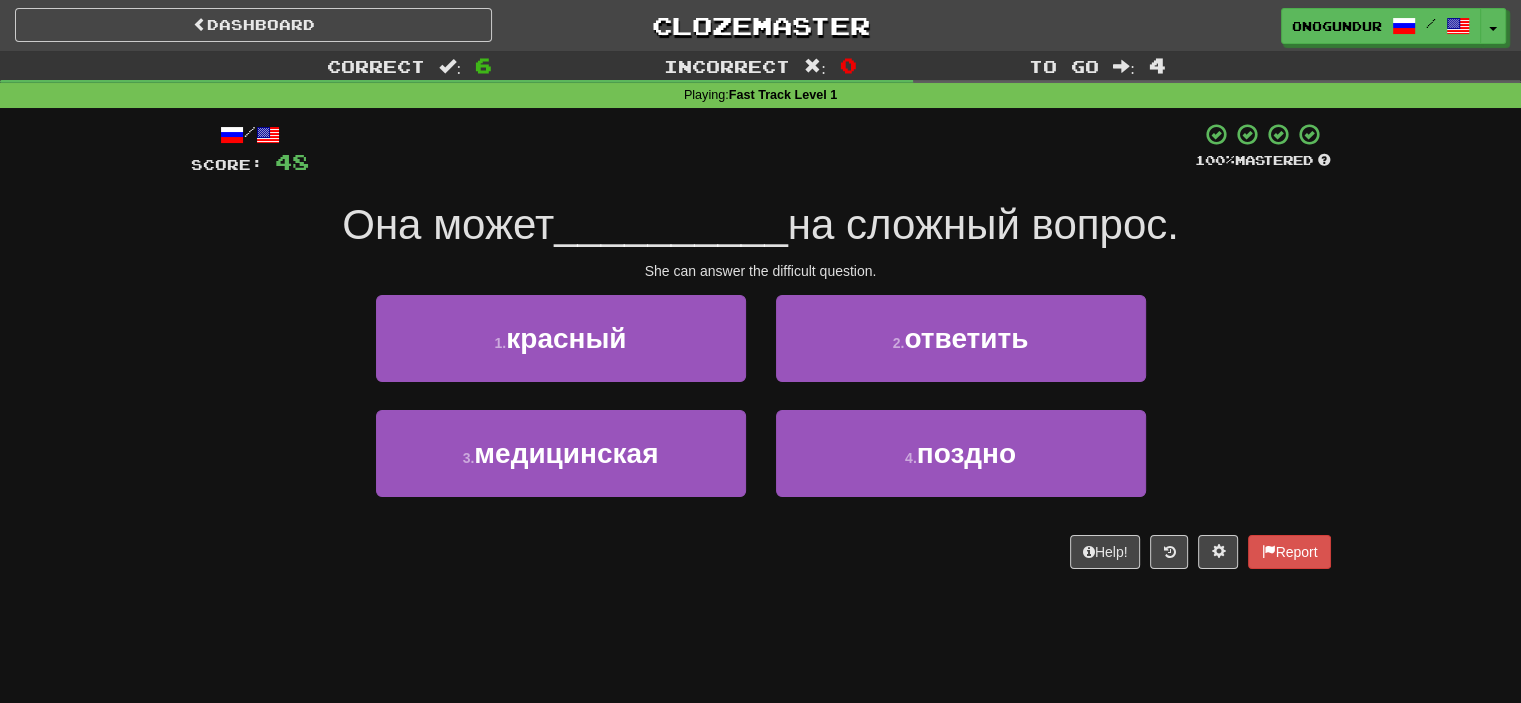 click on "Dashboard
Clozemaster
onogundur
/
Toggle Dropdown
Dashboard
Leaderboard
Activity Feed
Notifications
Profile
Discussions
Azərbaycanca
/
English
Streak:
1
Review:
2,722
Points Today: 172
Català
/
English
Streak:
0
Review:
10
Points Today: 0
Deutsch
/
English
Streak:
0
Review:
1,979
Points Today: 0
Español
/
English
Streak:
0
Review:
1,381
Points Today: 0
Esperanto
/
English
Streak:
0
Review:
1,035
Points Today: 0
Français
/
English
Streak:
0
Review:
19
Points Today: 0
Hrvatski
/
English
Streak:
0
Review:
278
Points Today: 0
Íslenska" at bounding box center (760, 351) 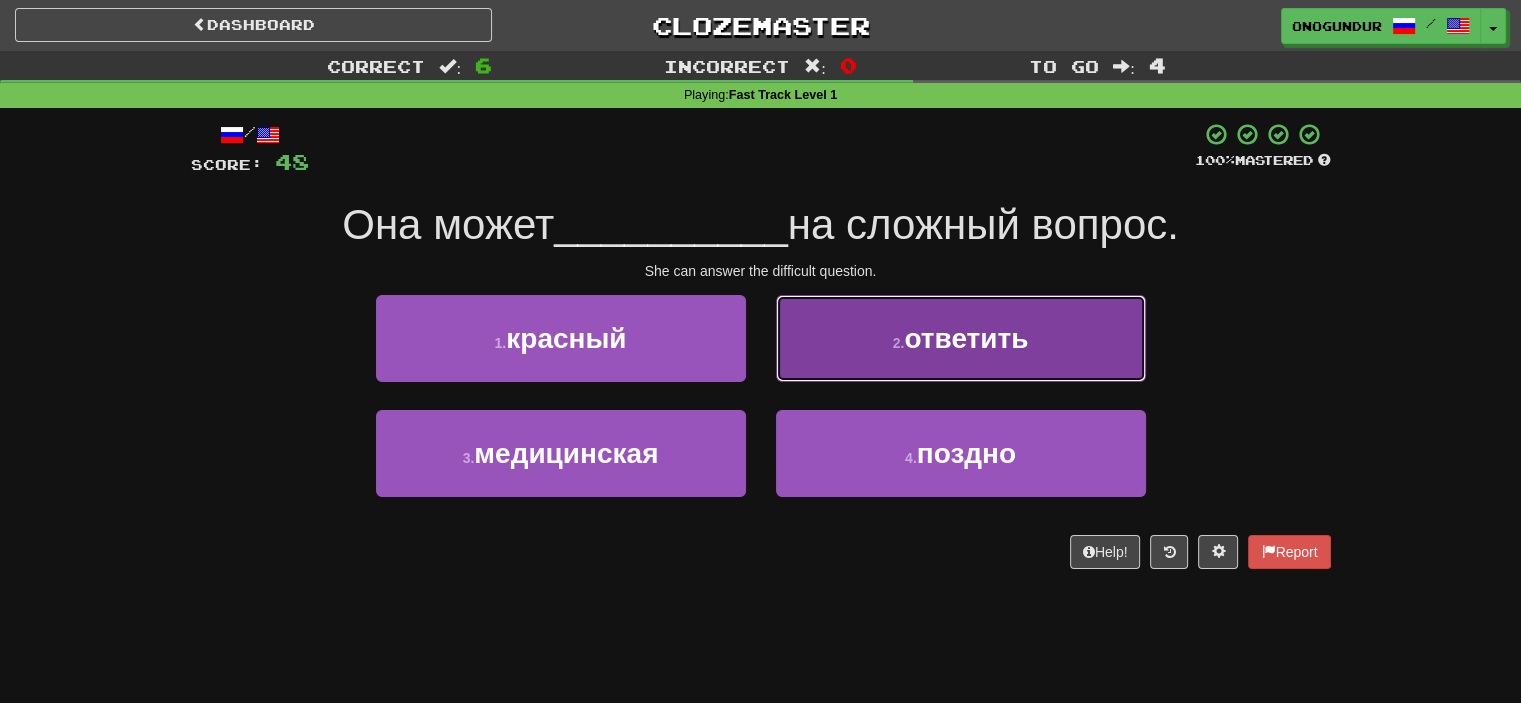 click on "2 .  ответить" at bounding box center [961, 338] 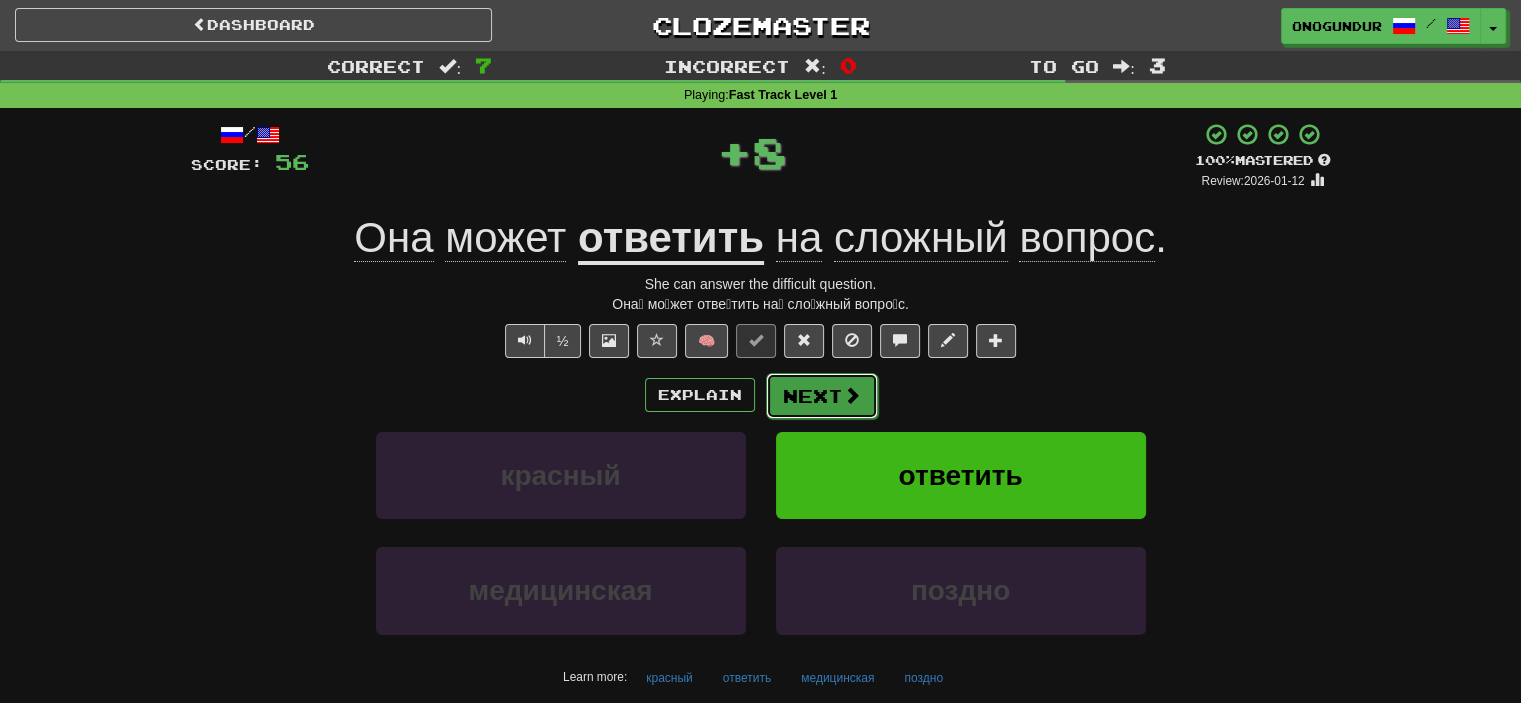 click at bounding box center (852, 395) 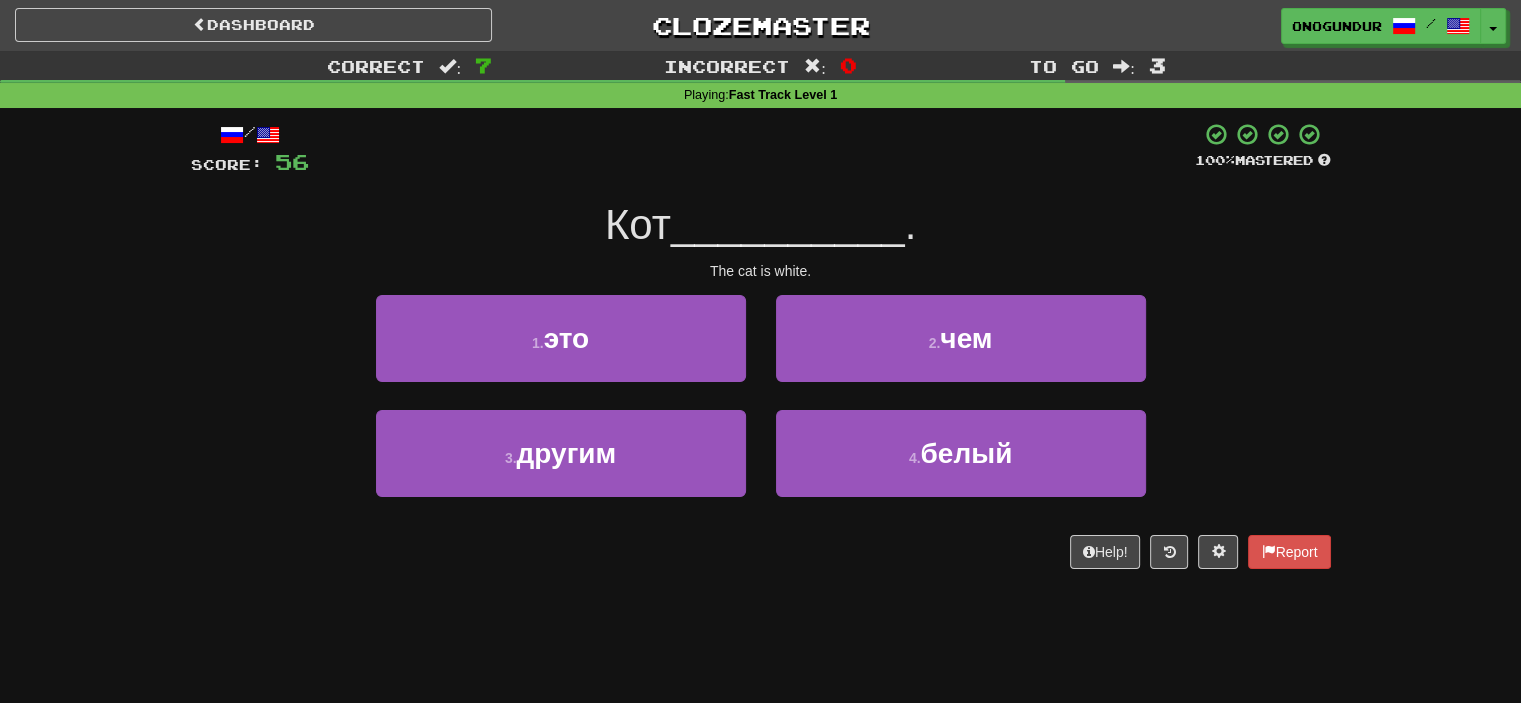 click on "/  Score:   56 100 %  Mastered Кот  __________ . The cat is white. 1 .  это 2 .  чем 3 .  другим 4 .  белый  Help!  Report" at bounding box center [761, 352] 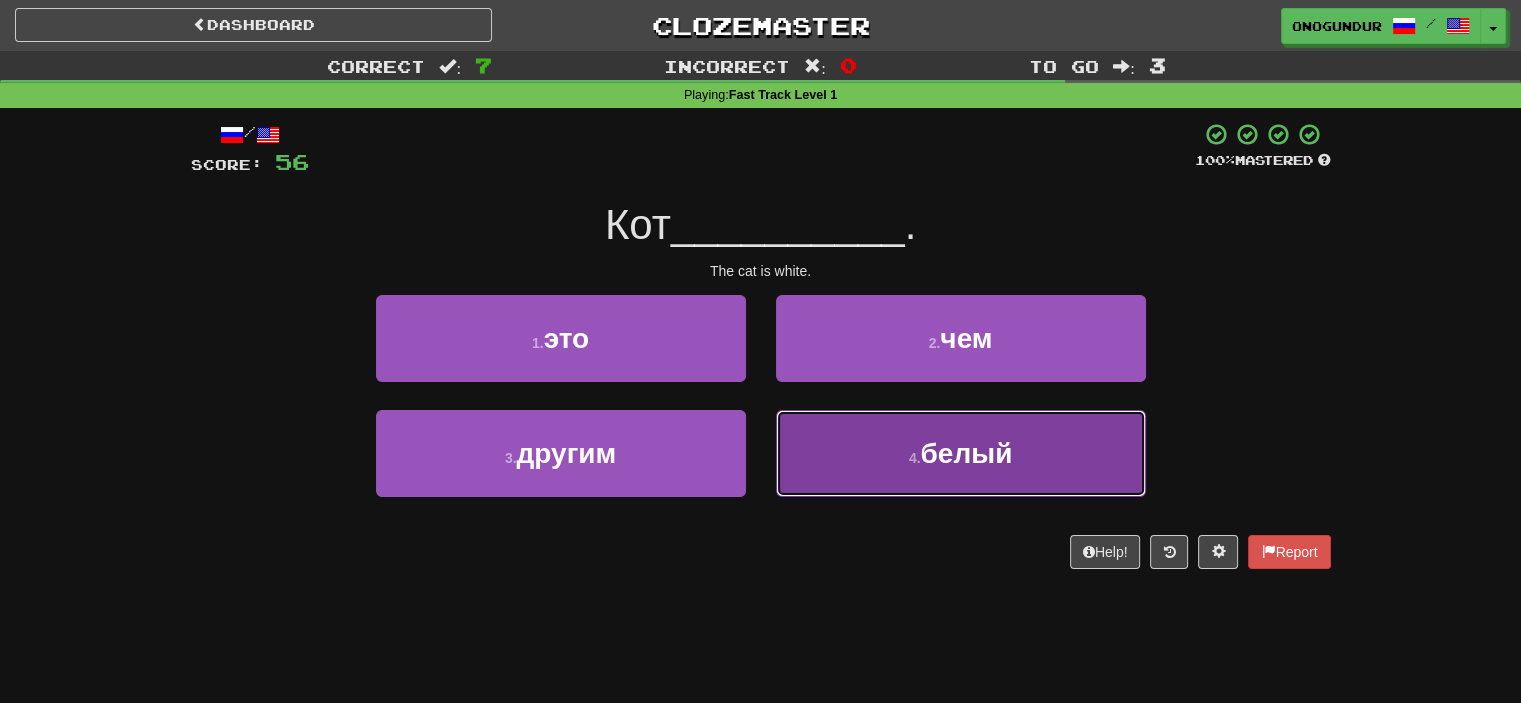 click on "4 .  белый" at bounding box center (961, 453) 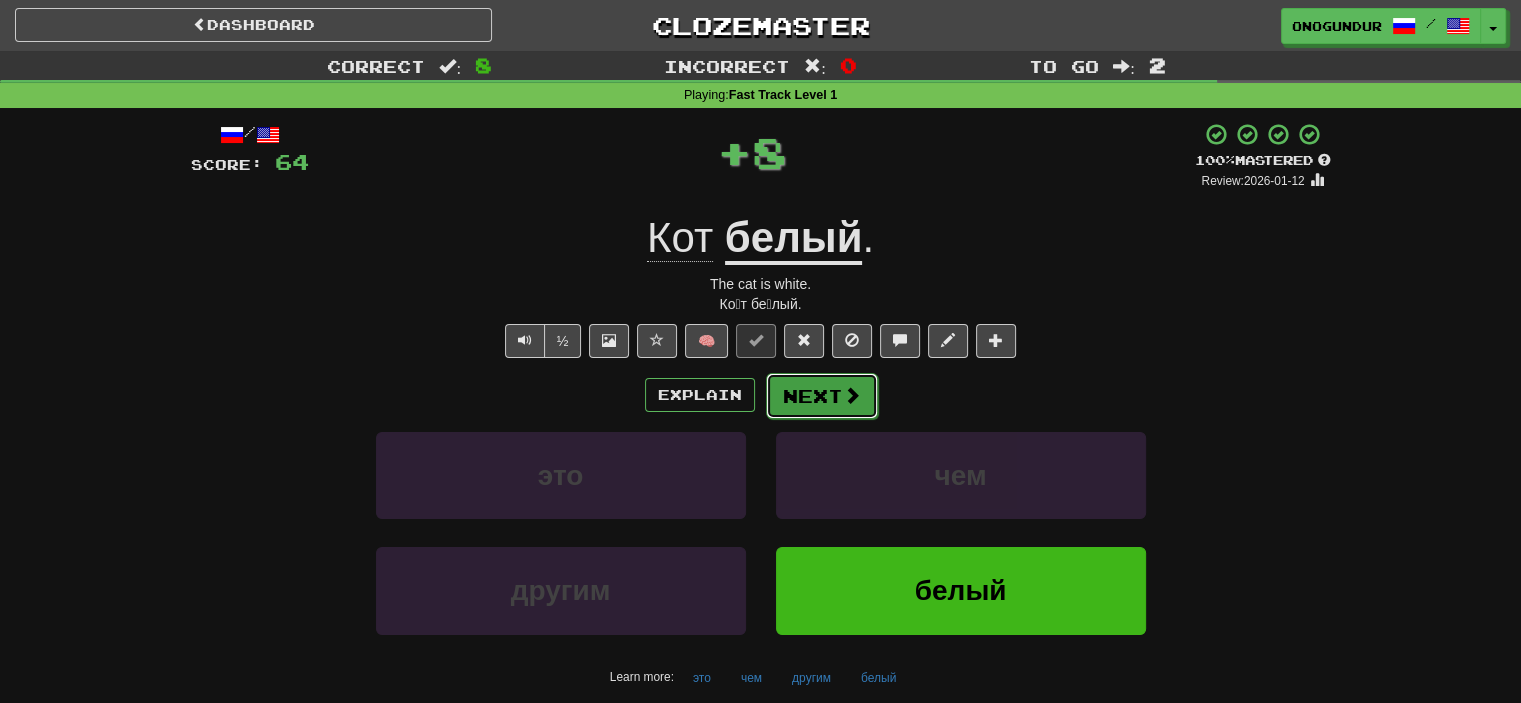 click on "Next" at bounding box center [822, 396] 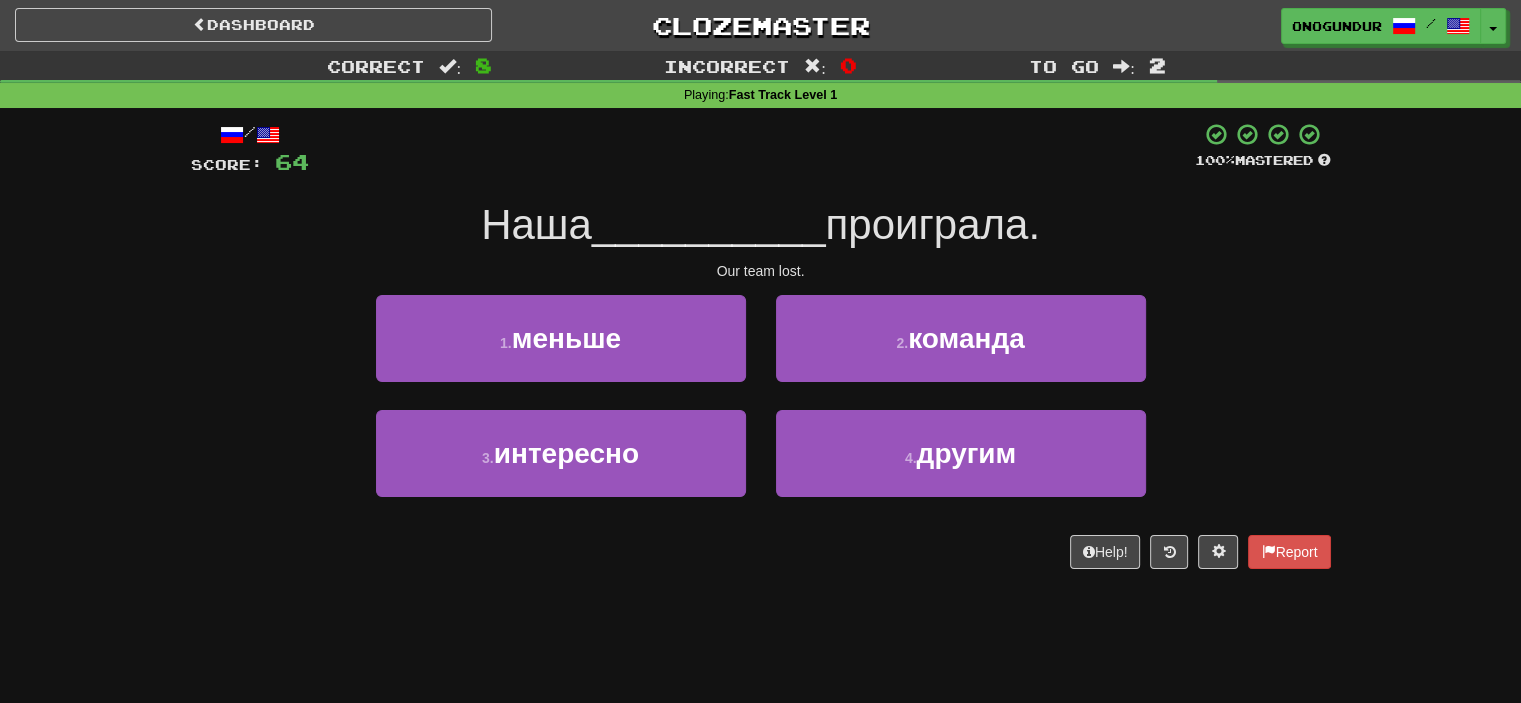 click on "/  Score:   64 100 %  Mastered Наша  __________  проиграла. Our team lost. 1 .  меньше 2 .  команда 3 .  интересно 4 .  другим  Help!  Report" at bounding box center [761, 352] 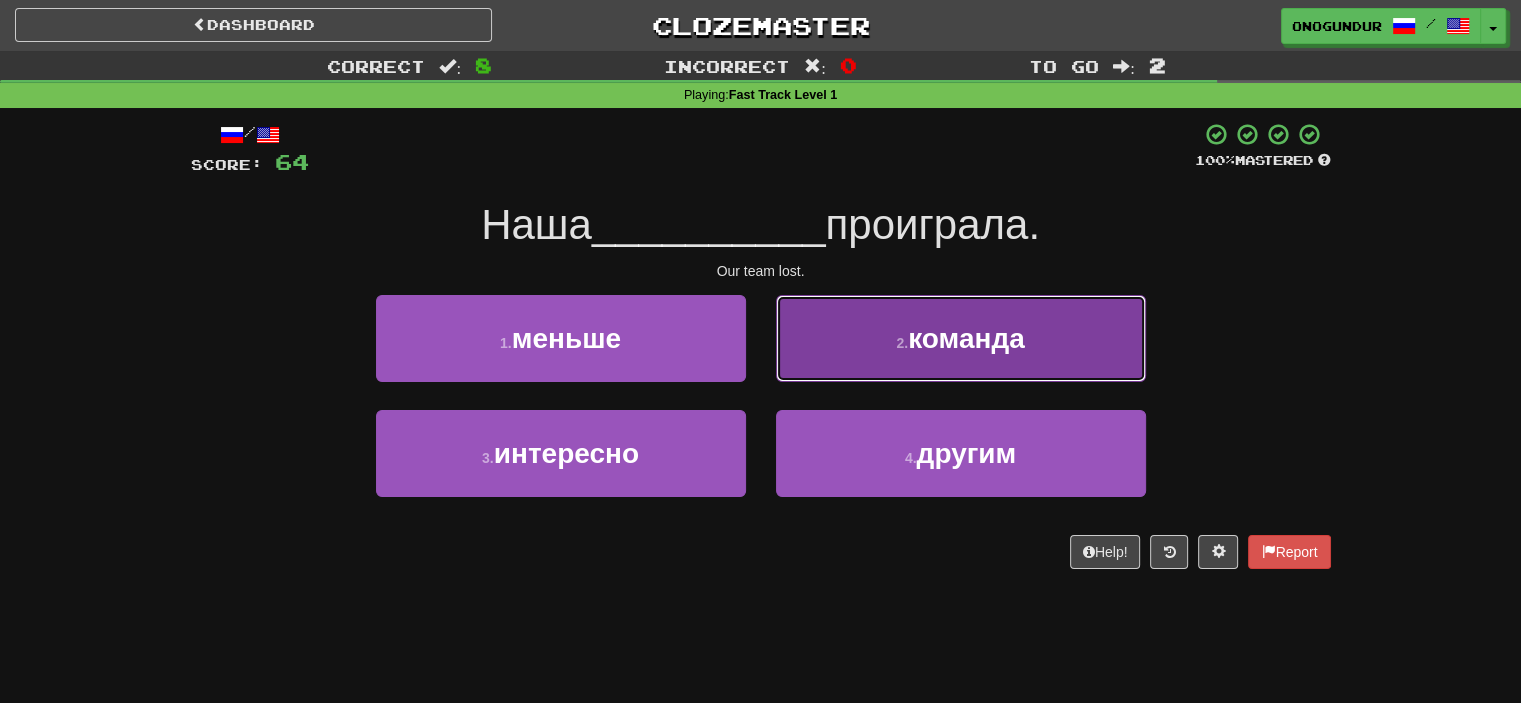 click on "2 .  команда" at bounding box center (961, 338) 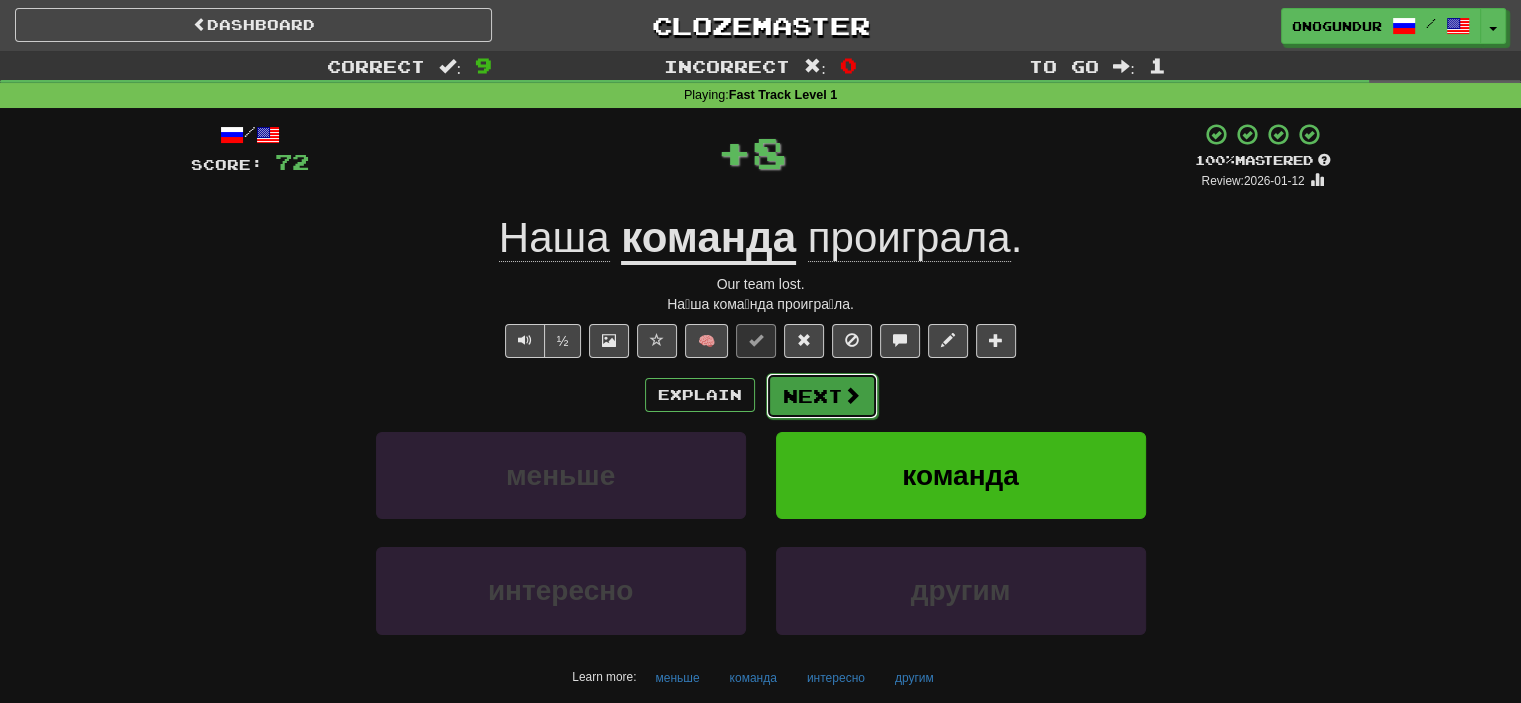 click at bounding box center (852, 395) 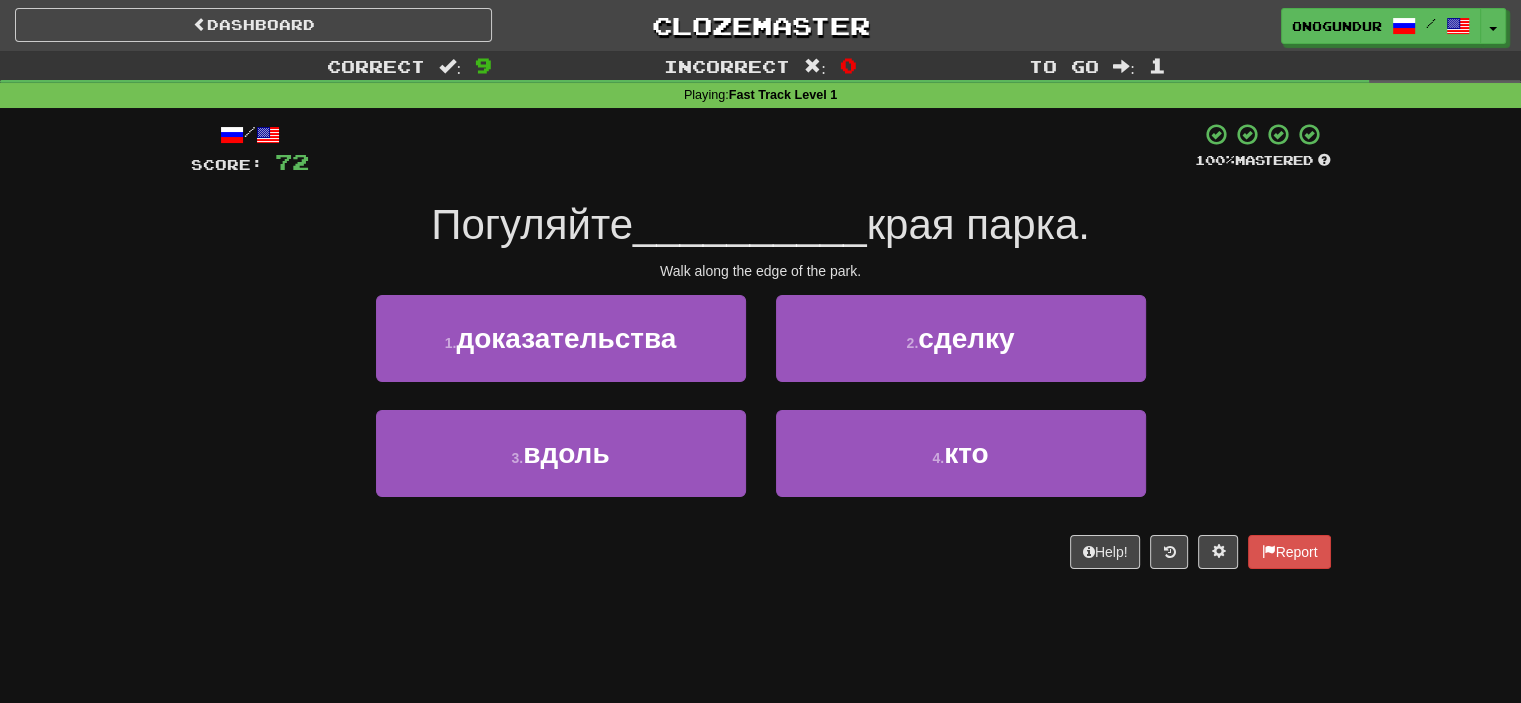 click on "/  Score:   72 100 %  Mastered Погуляйте  __________  края парка. Walk along the edge of the park. 1 .  доказательства 2 .  сделку 3 .  вдоль 4 .  кто  Help!  Report" at bounding box center (761, 352) 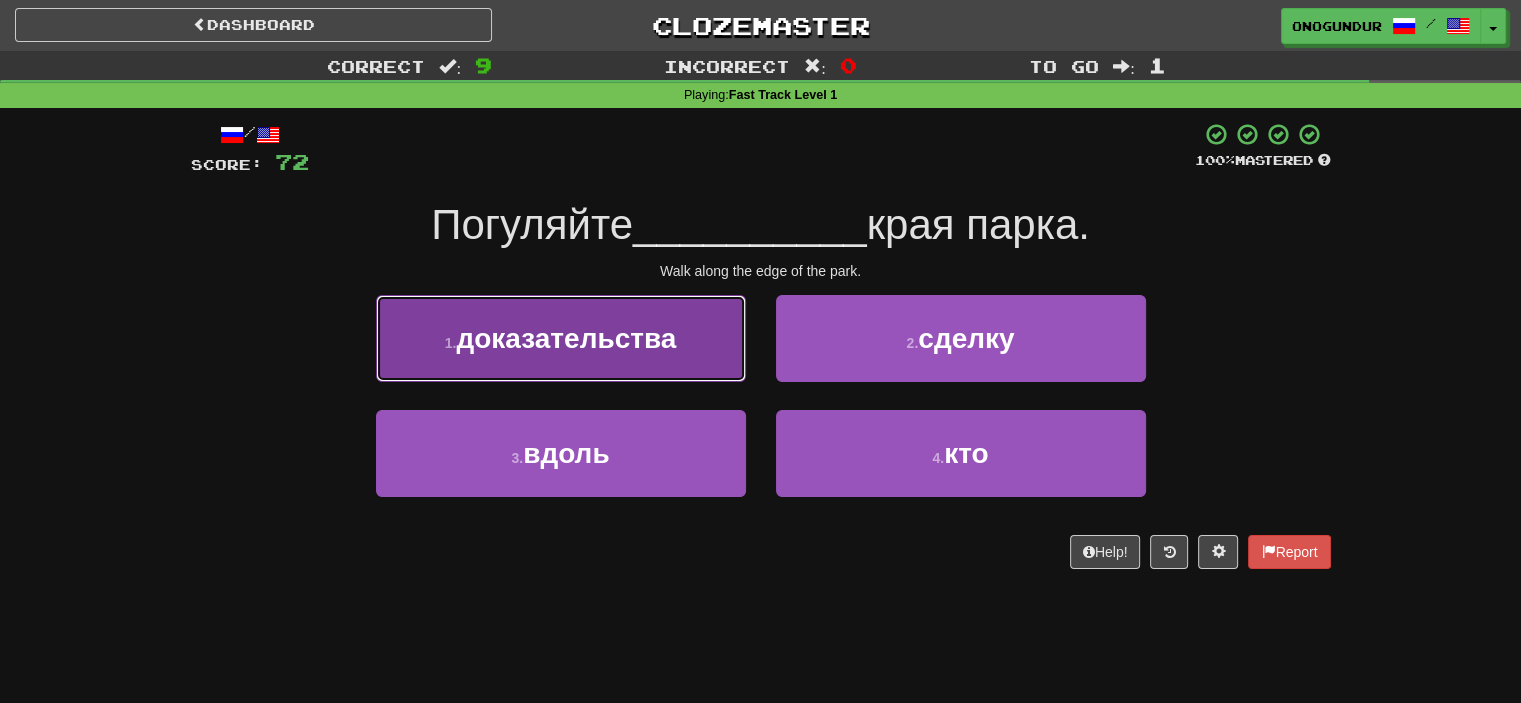click on "1 .  доказательства" at bounding box center [561, 338] 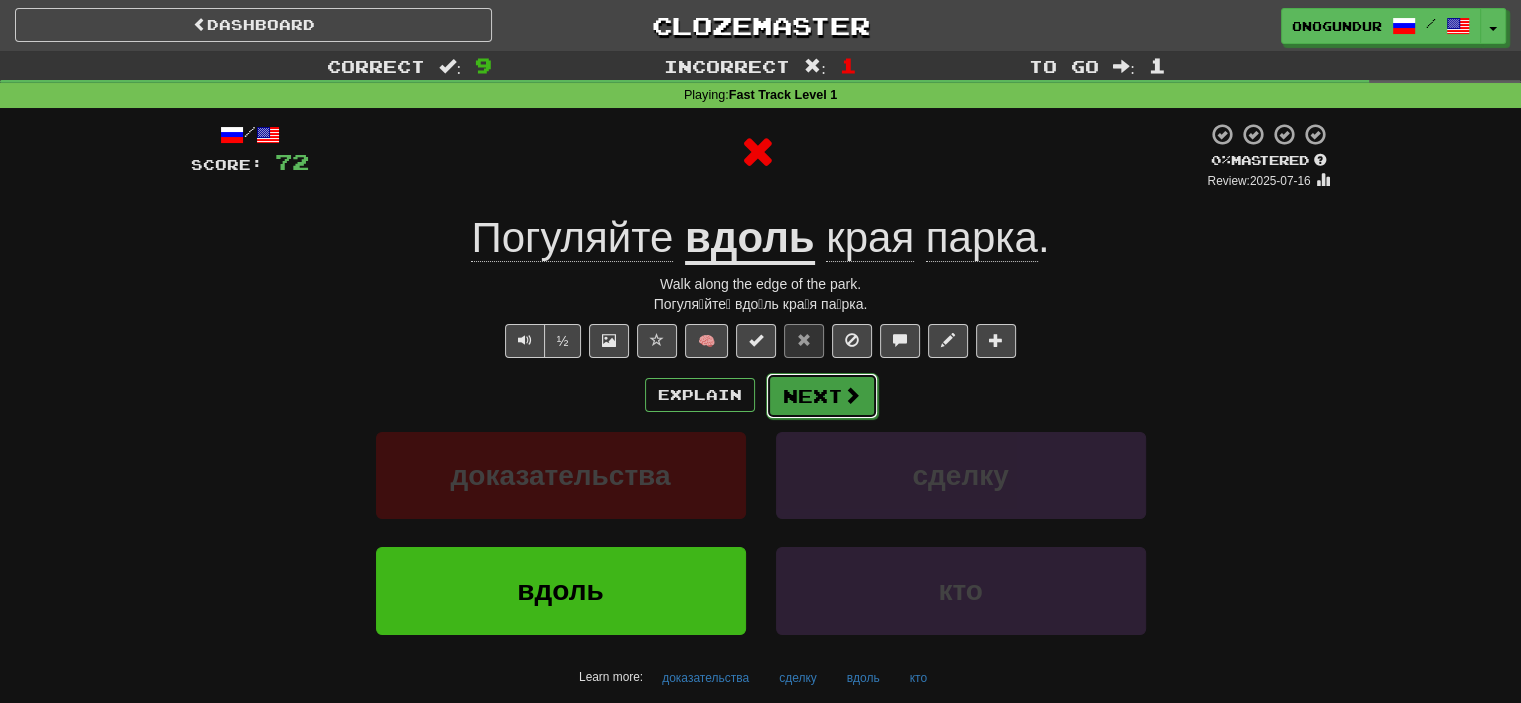 click on "Next" at bounding box center [822, 396] 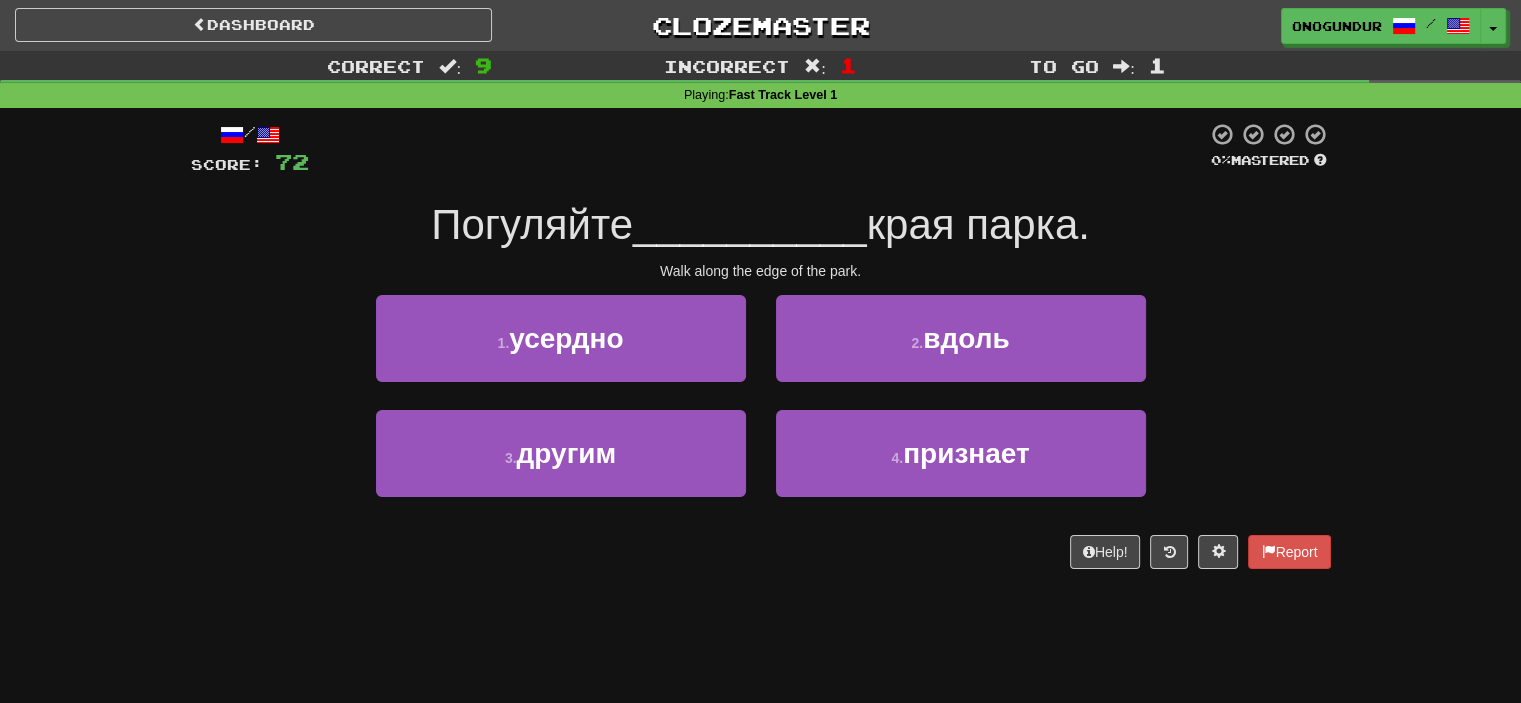 click on "/  Score:   72 0 %  Mastered Погуляйте  __________  края парка. Walk along the edge of the park. 1 .  усердно 2 .  вдоль 3 .  другим 4 .  признает  Help!  Report" at bounding box center [761, 352] 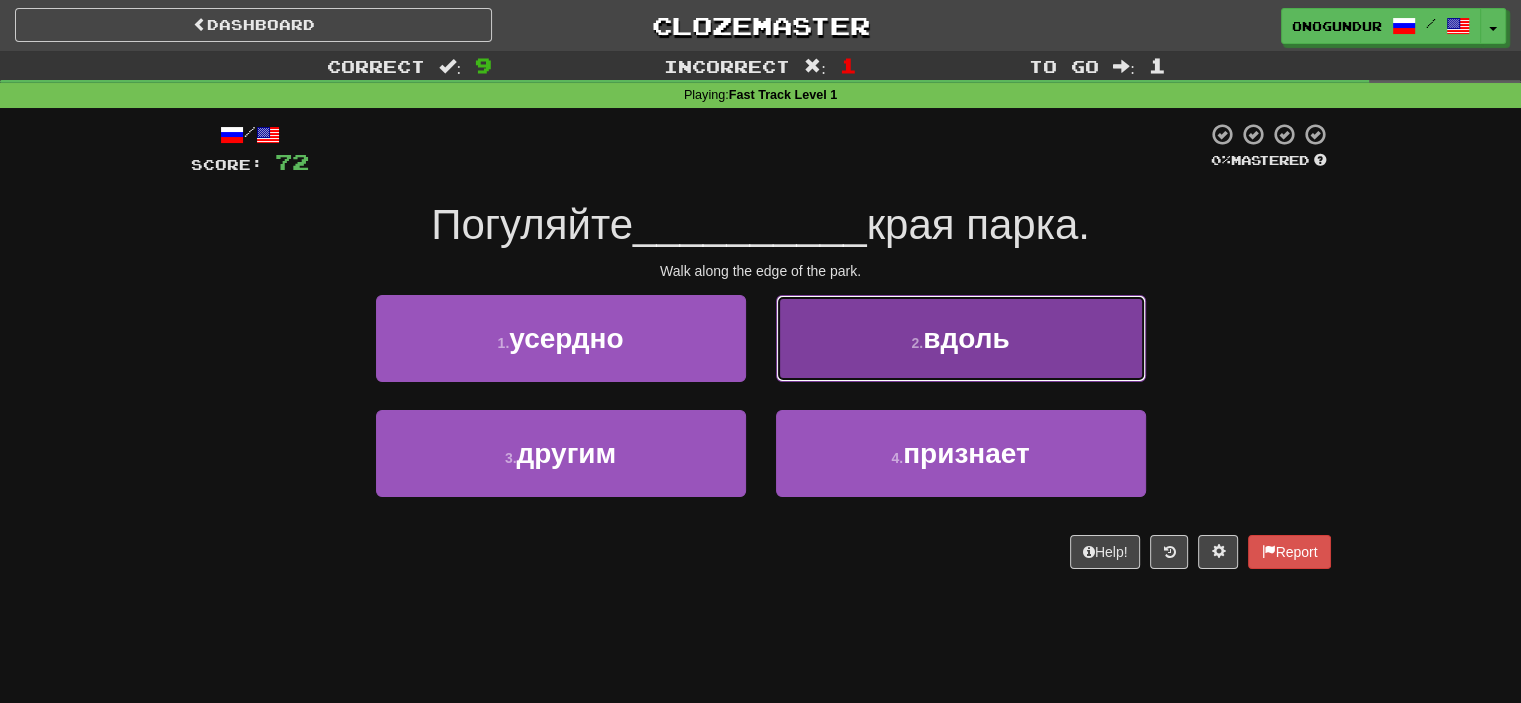 click on "2 .  вдоль" at bounding box center (961, 338) 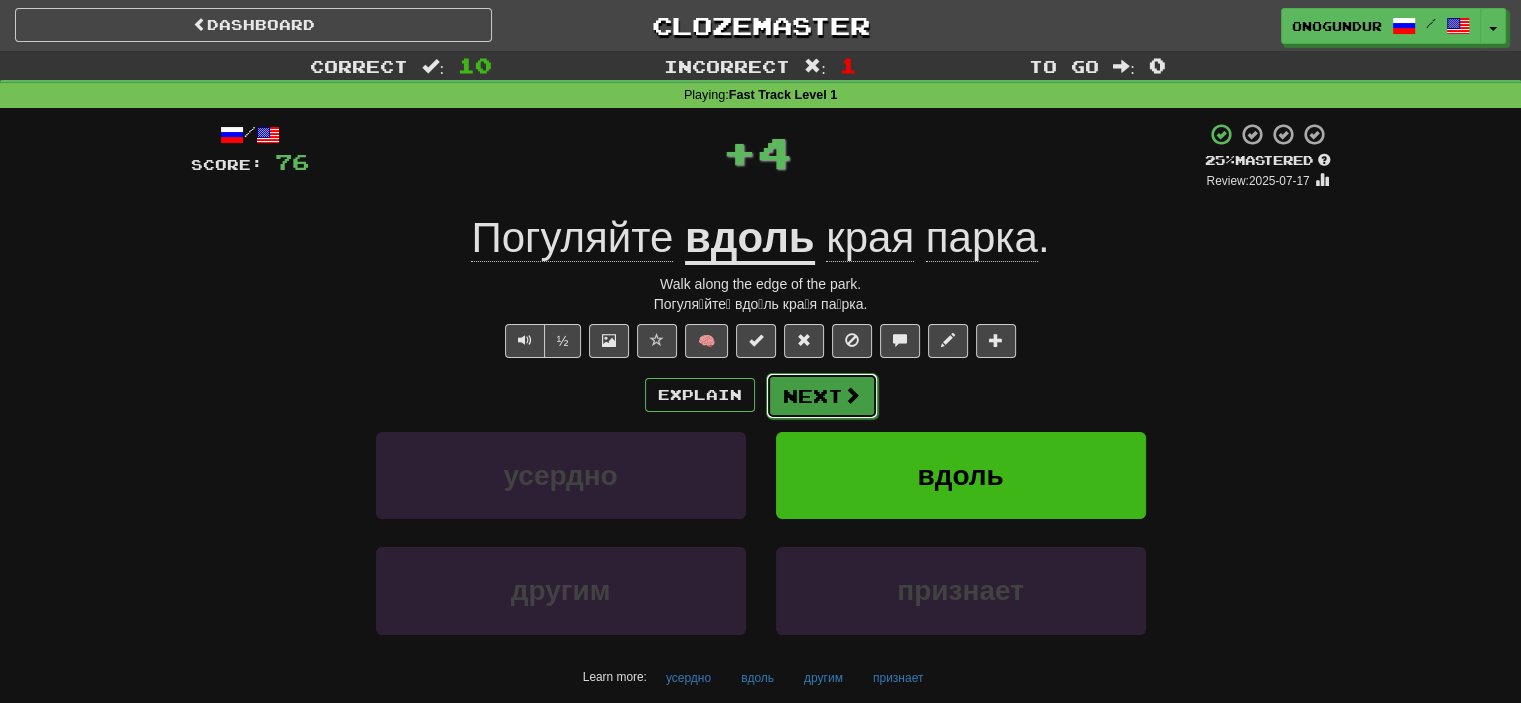 click on "Next" at bounding box center (822, 396) 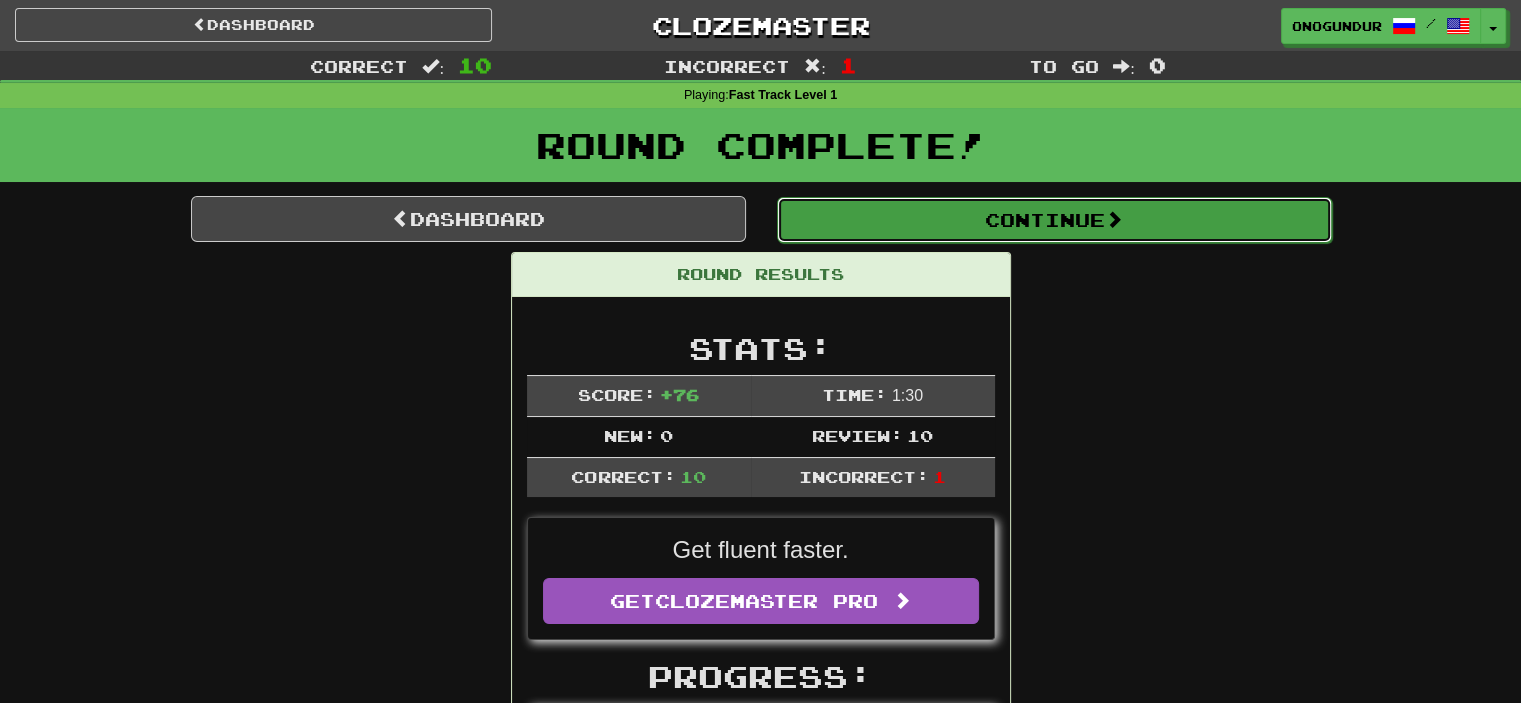 click on "Continue" at bounding box center [1054, 220] 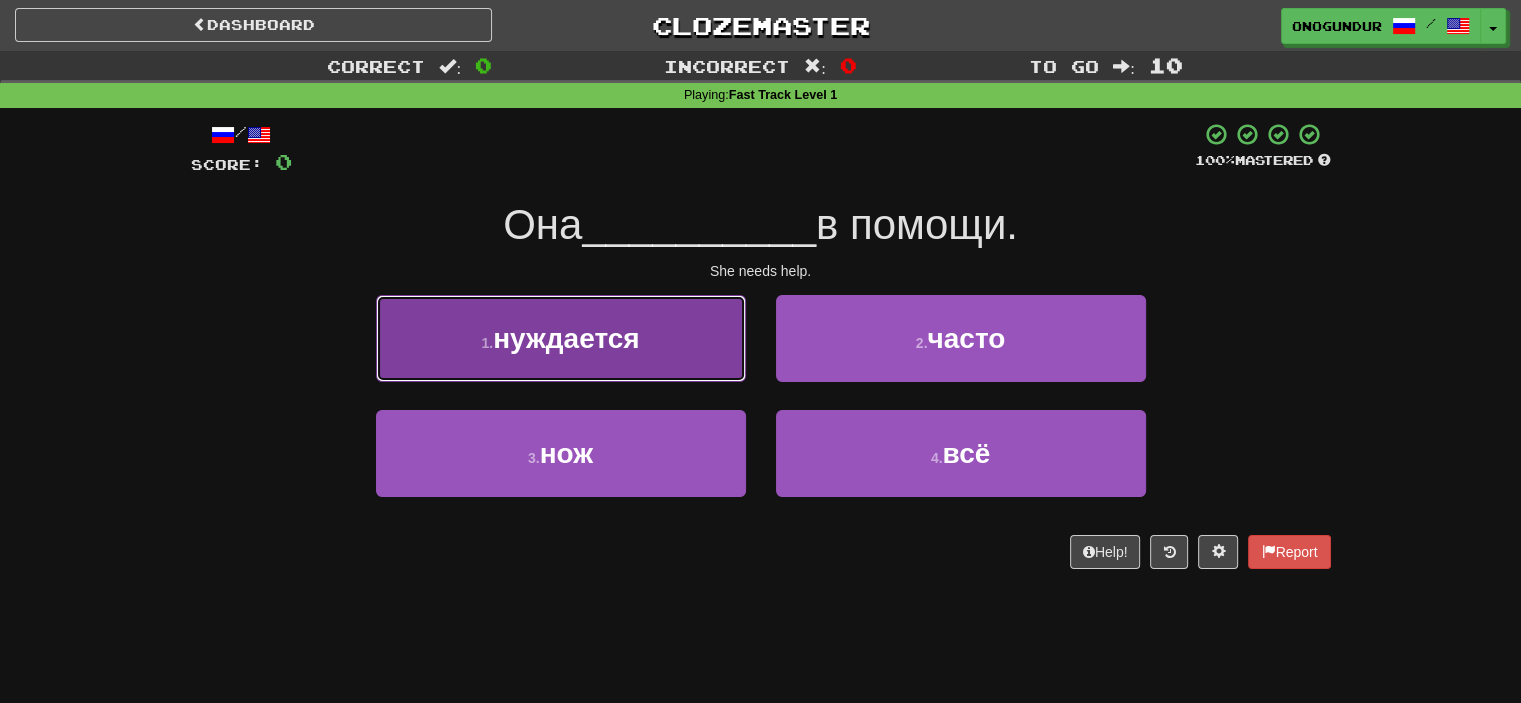 click on "1 .  нуждается" at bounding box center [561, 338] 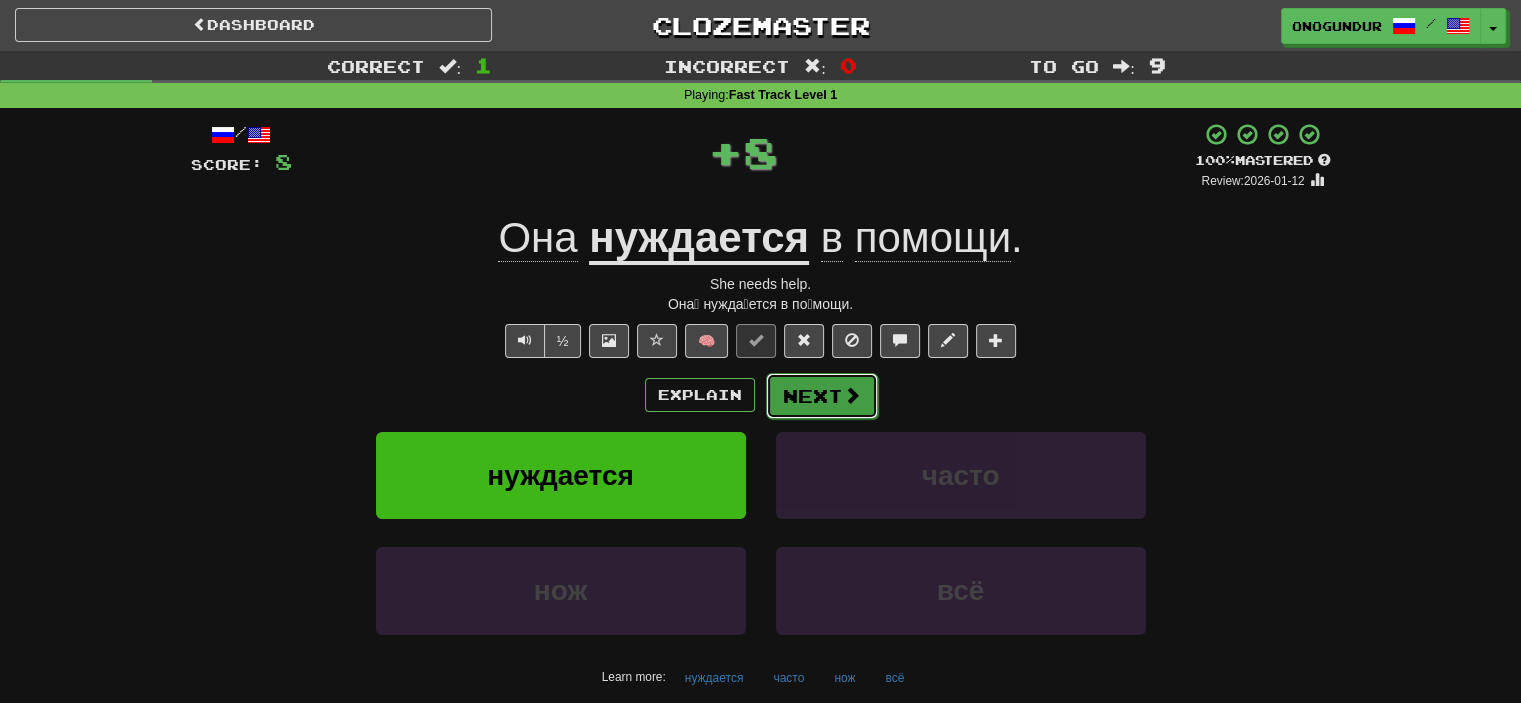click on "Next" at bounding box center (822, 396) 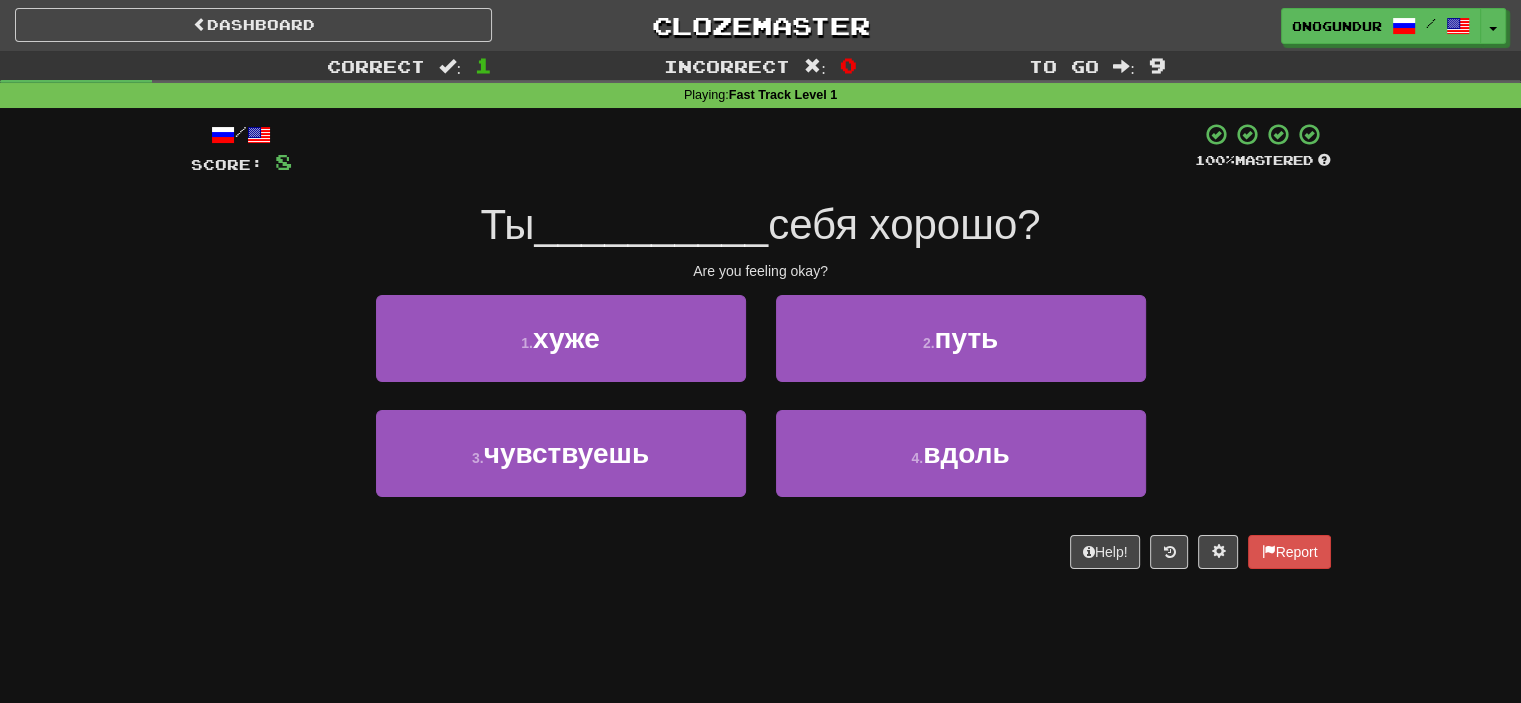 click on "2 .  путь" at bounding box center [961, 352] 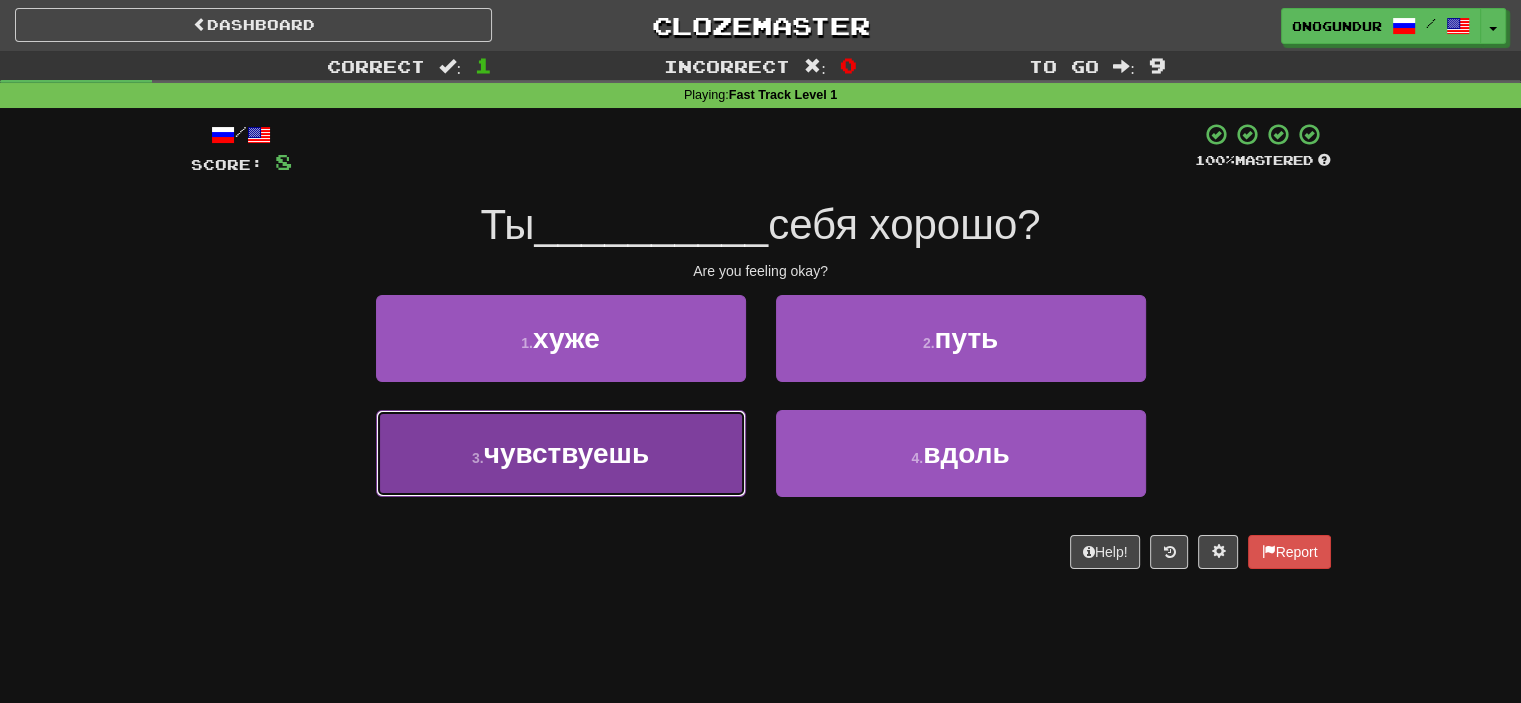 click on "3 .  чувствуешь" at bounding box center (561, 453) 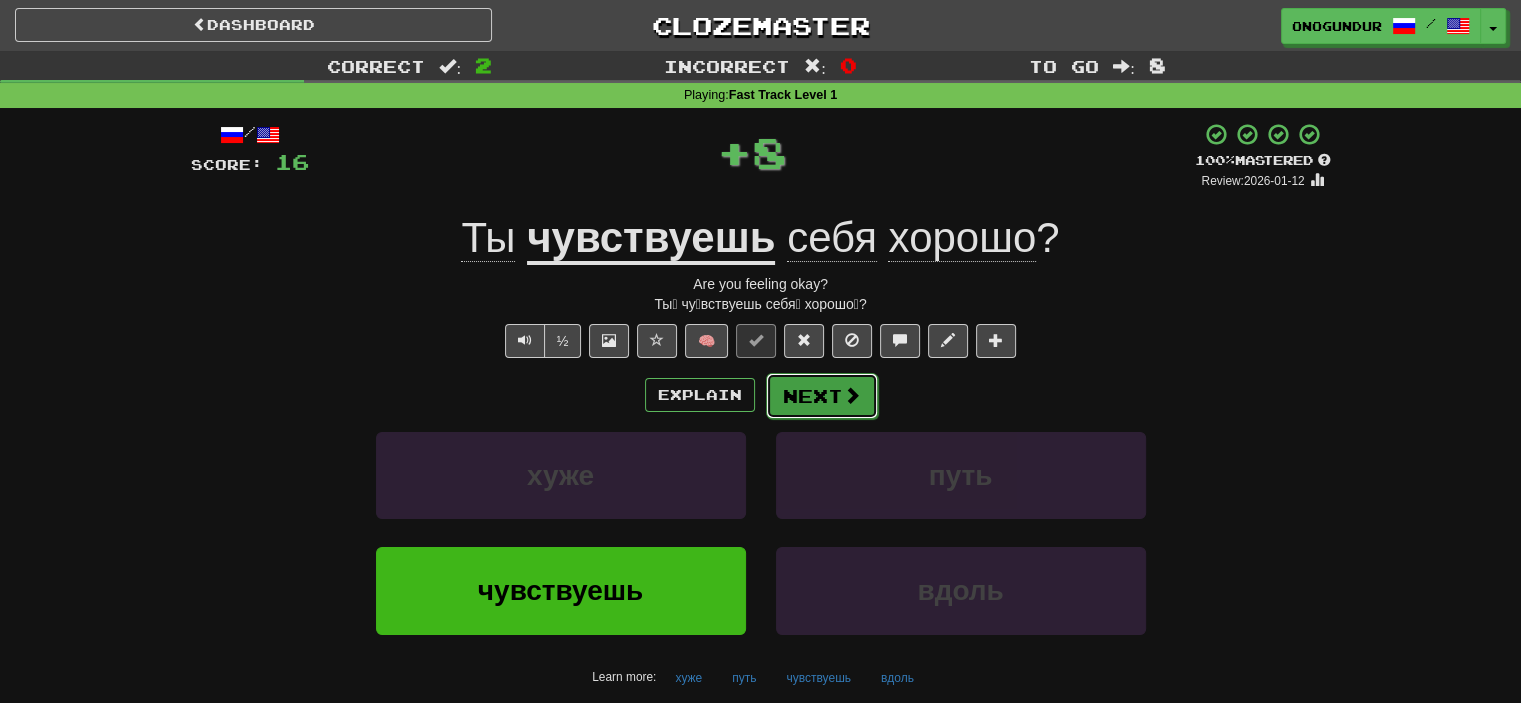 click on "Next" at bounding box center (822, 396) 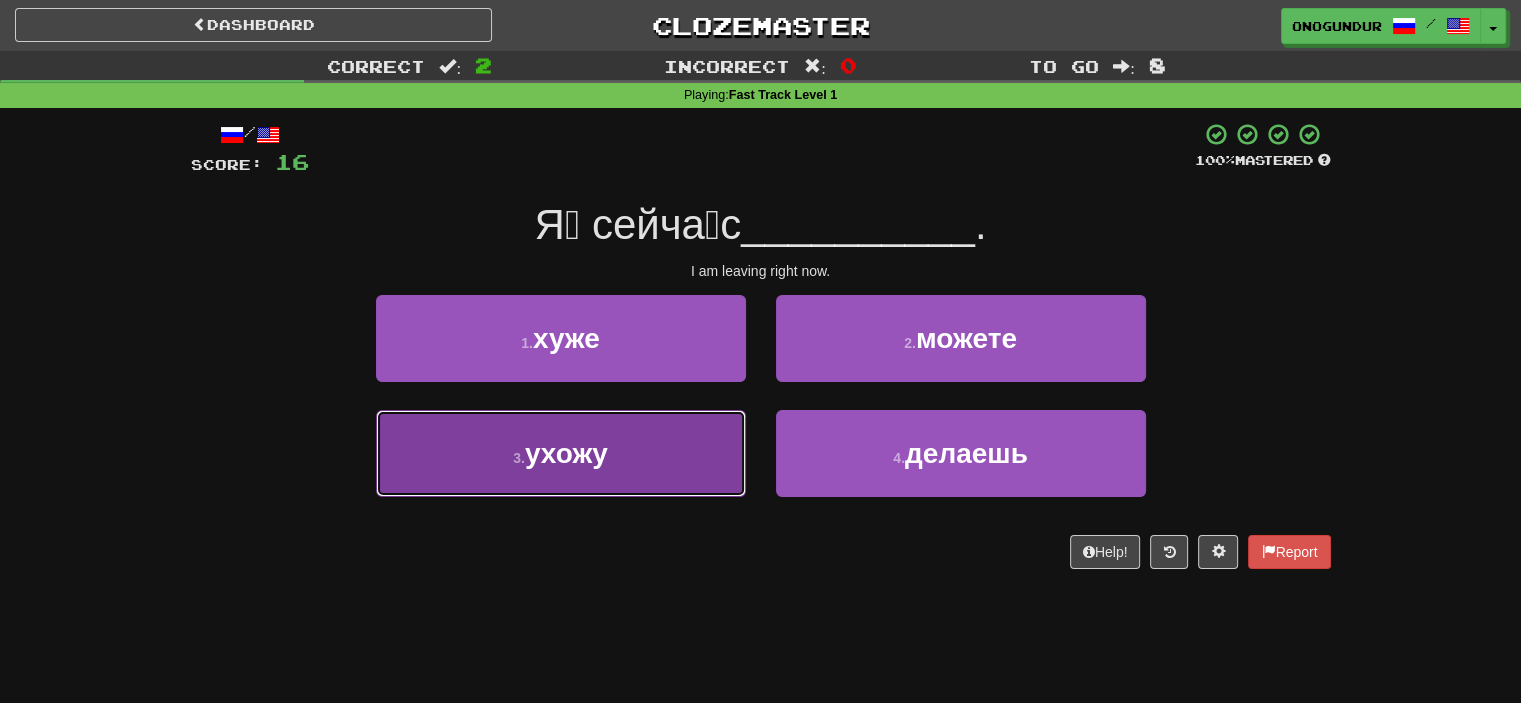 click on "3 .  ухожу" at bounding box center (561, 453) 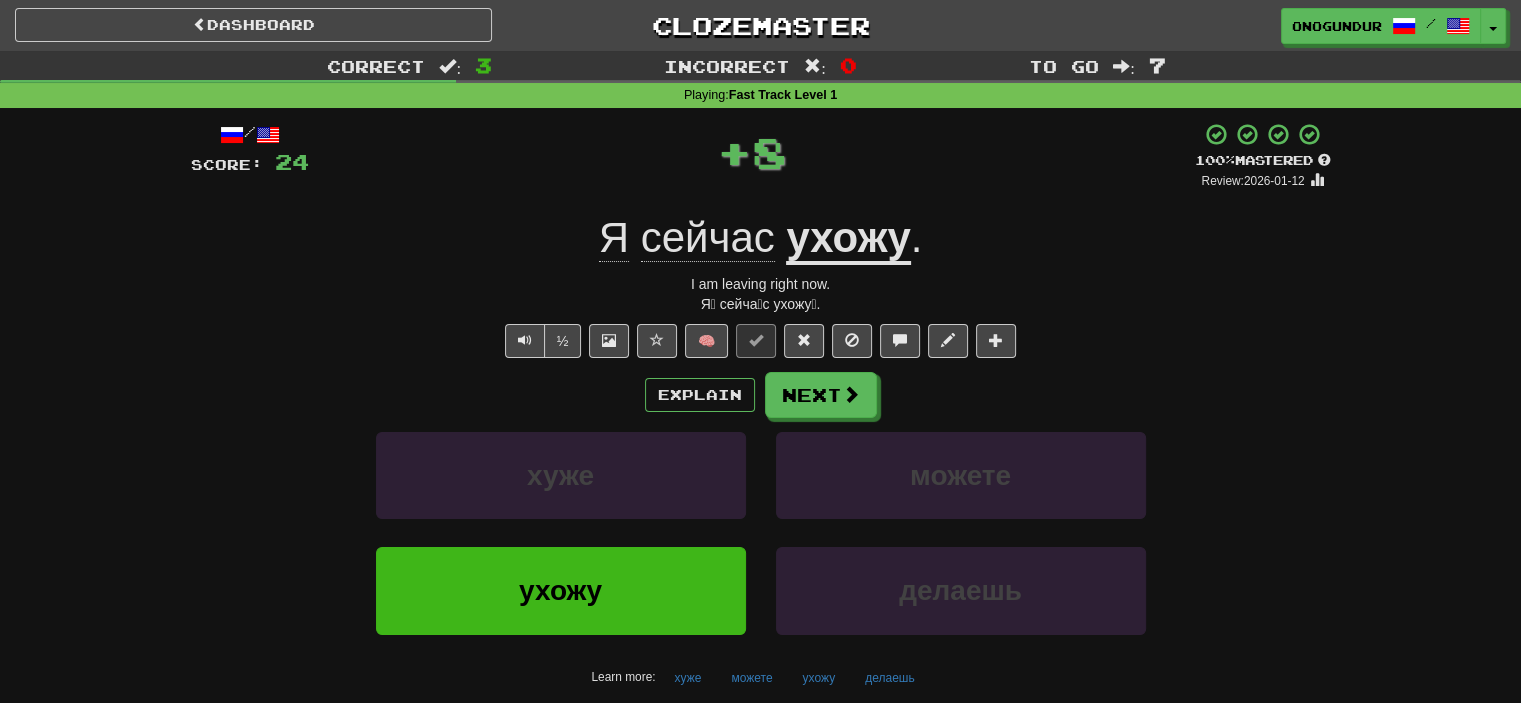 click on "Explain Next хуже можете ухожу делаешь Learn more: хуже можете ухожу делаешь" at bounding box center [761, 532] 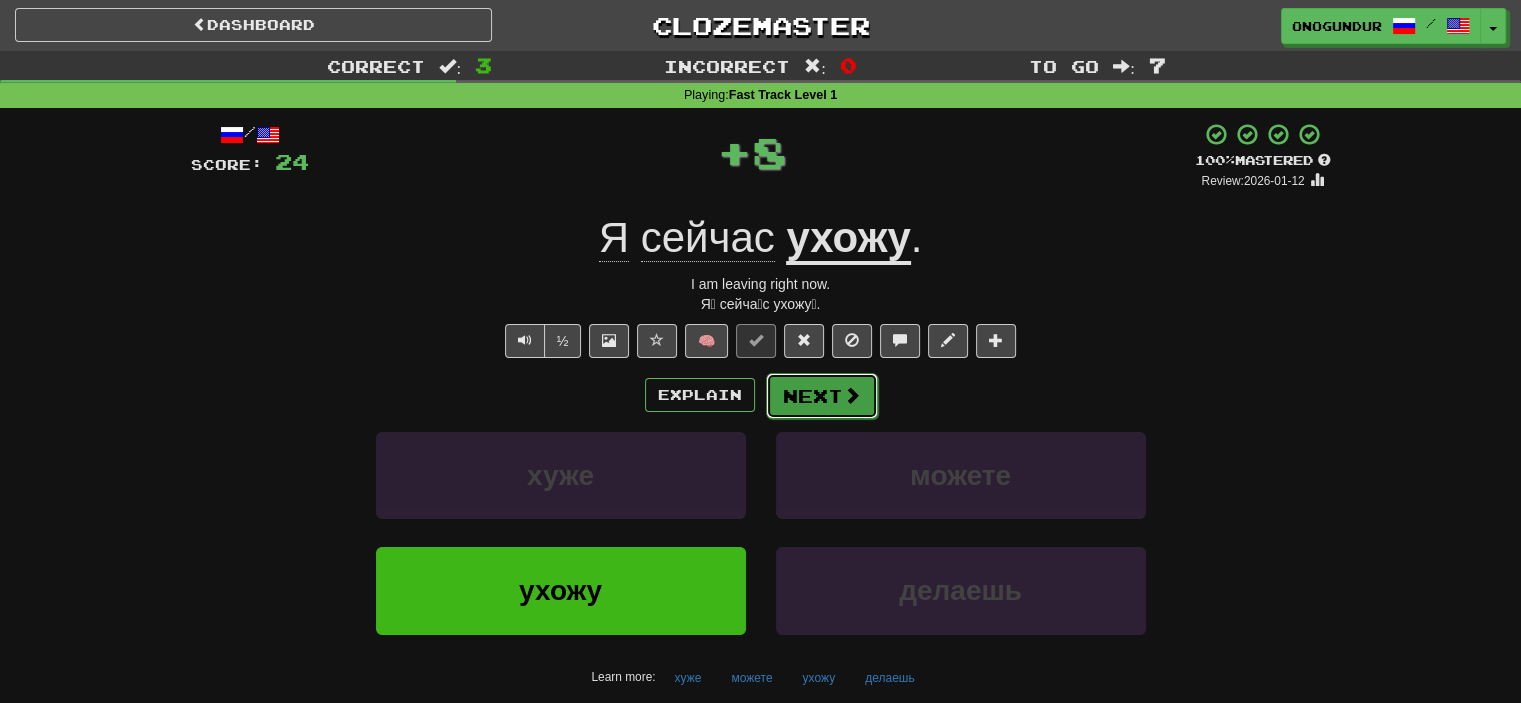 click on "Next" at bounding box center (822, 396) 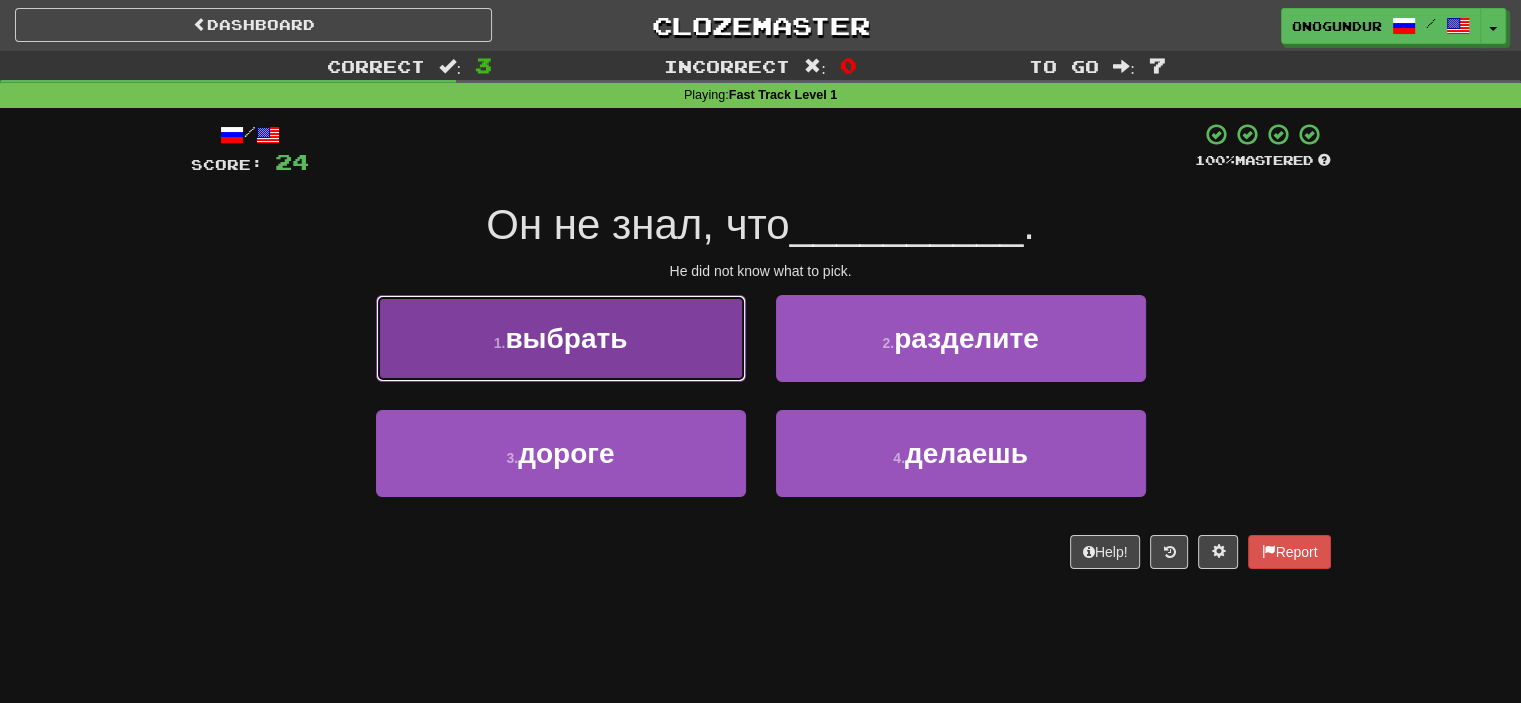click on "1 .  выбрать" at bounding box center [561, 338] 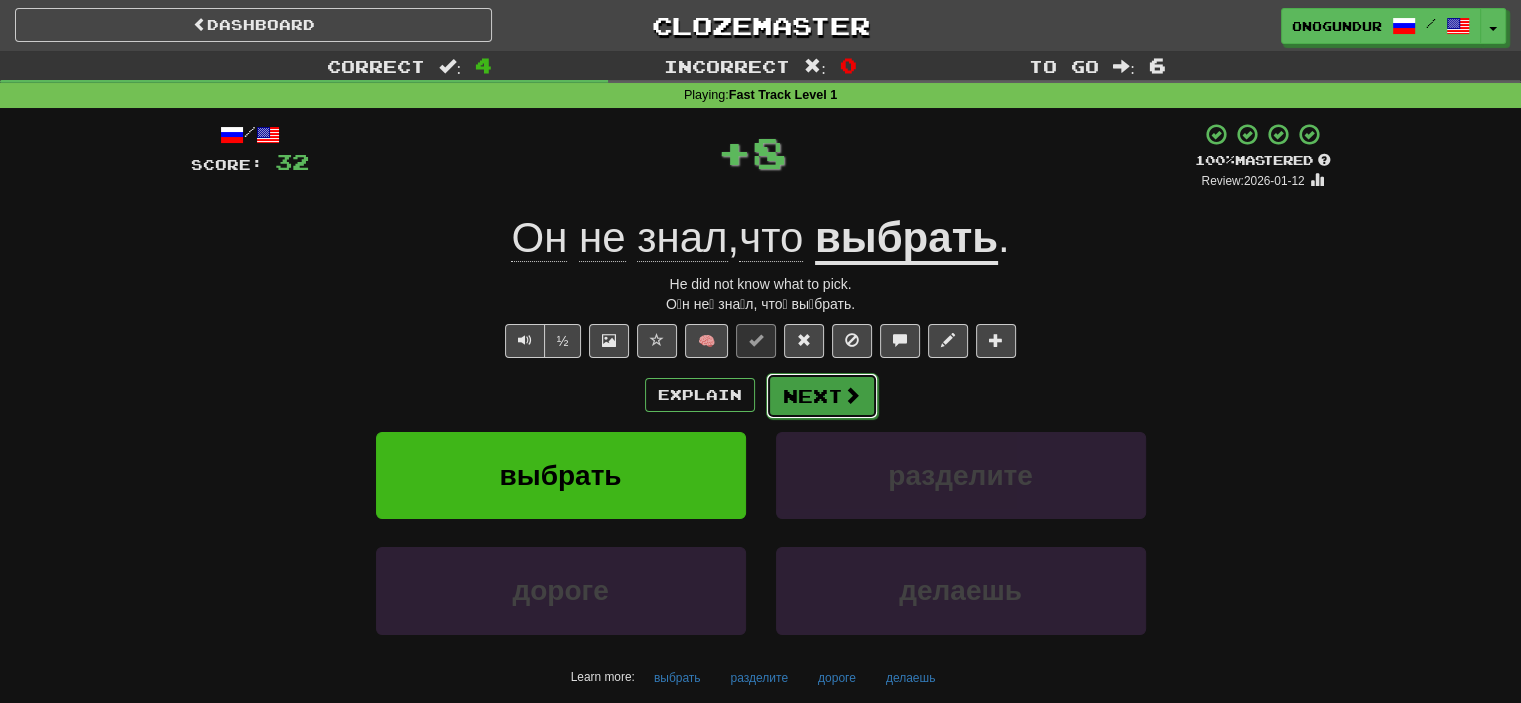 click on "Next" at bounding box center (822, 396) 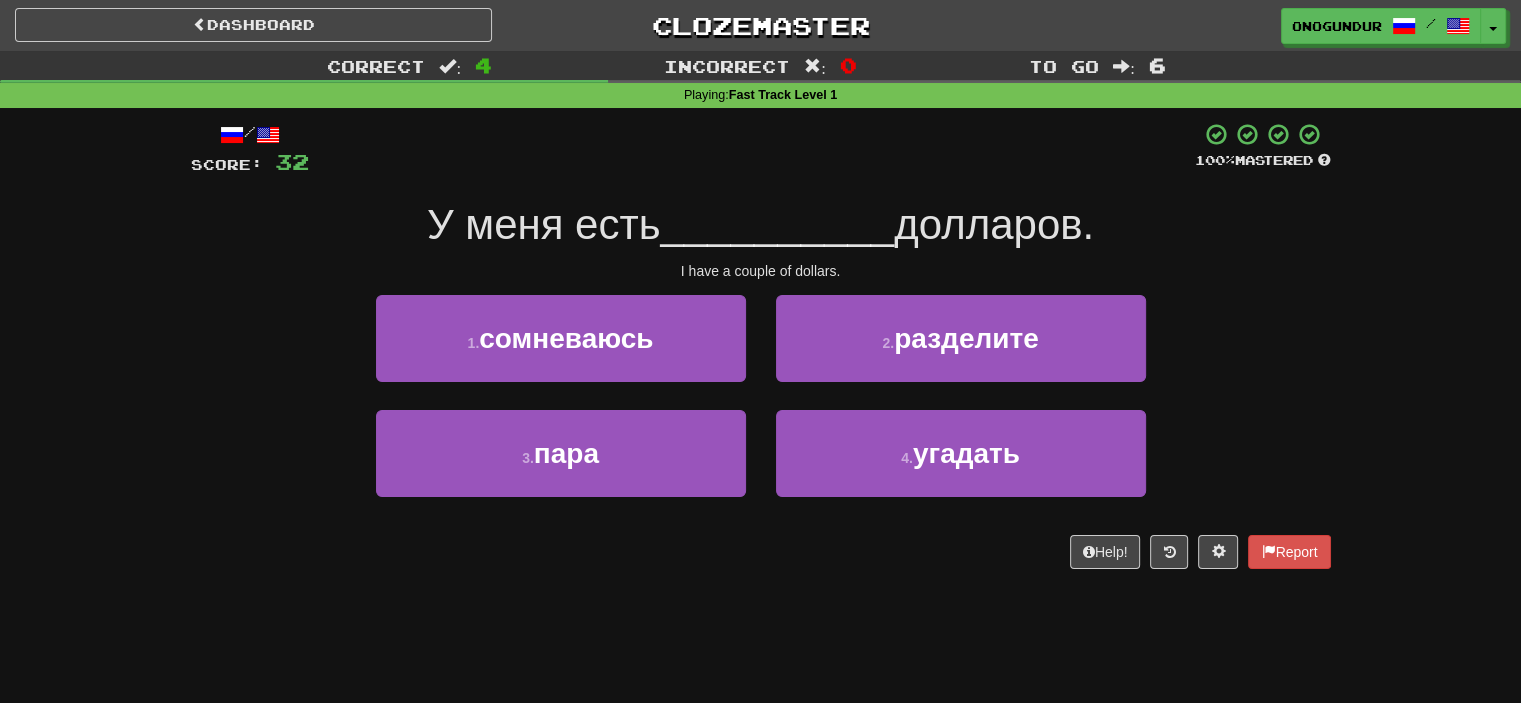 click on "/  Score:   32 100 %  Mastered У меня есть  __________  долларов. I have a couple of dollars. 1 .  сомневаюсь 2 .  разделите 3 .  пара 4 .  угадать  Help!  Report" at bounding box center [761, 352] 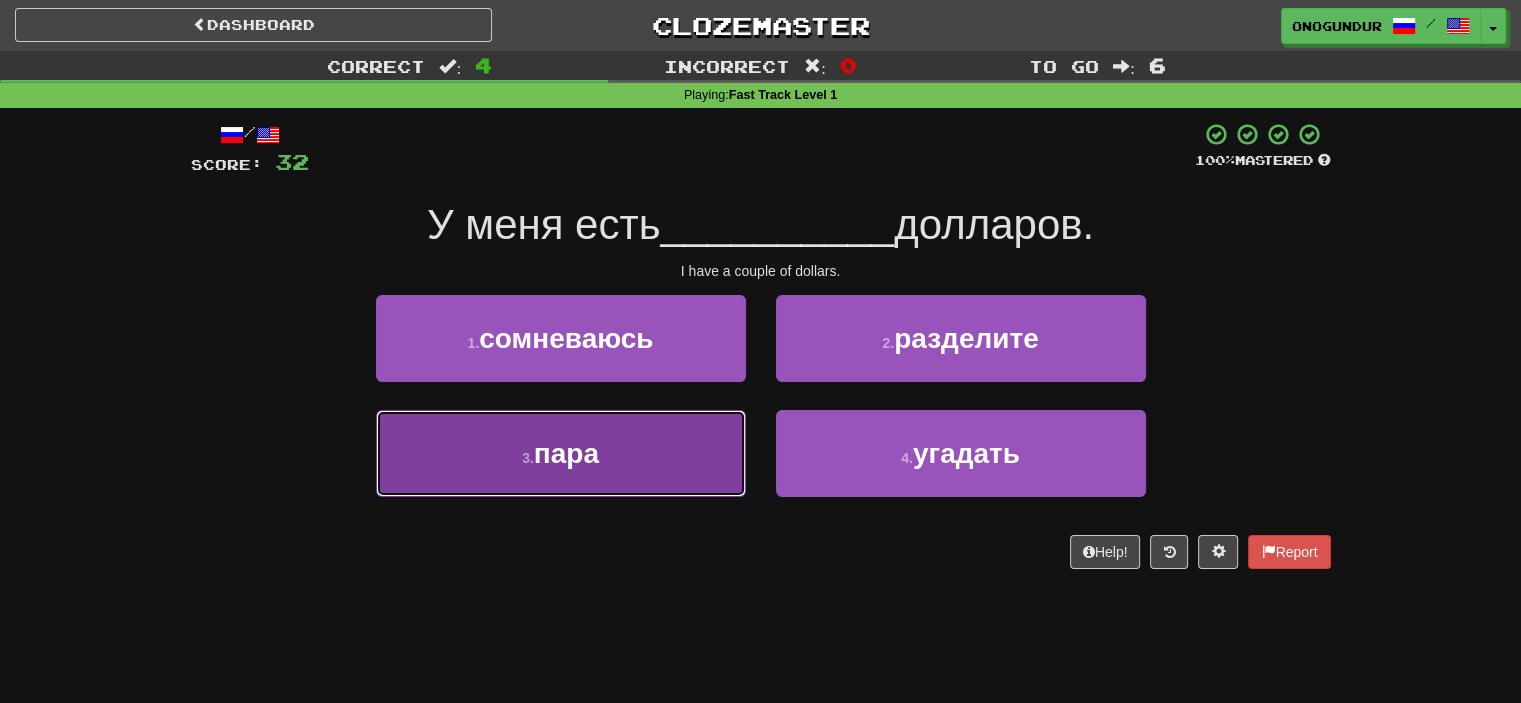 click on "3 .  пара" at bounding box center [561, 453] 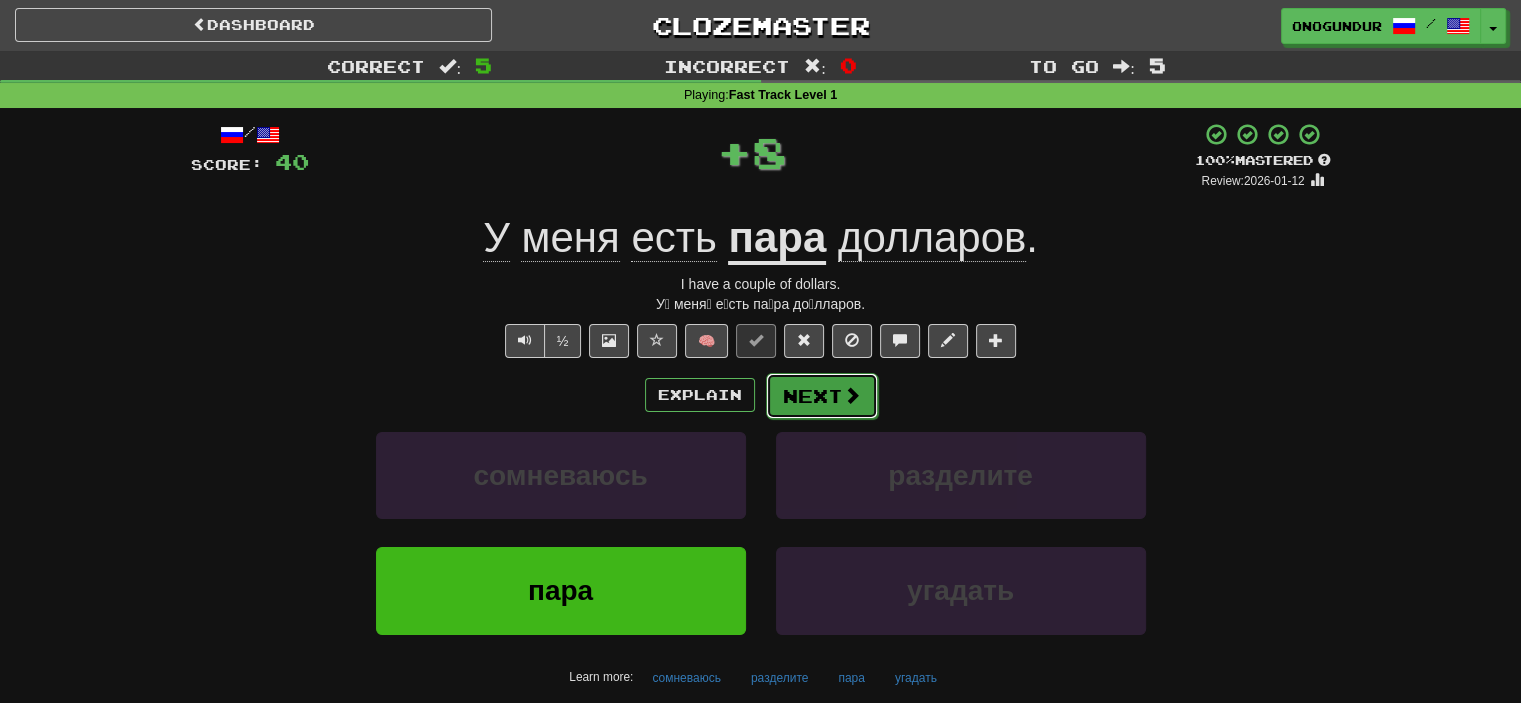 click on "Next" at bounding box center [822, 396] 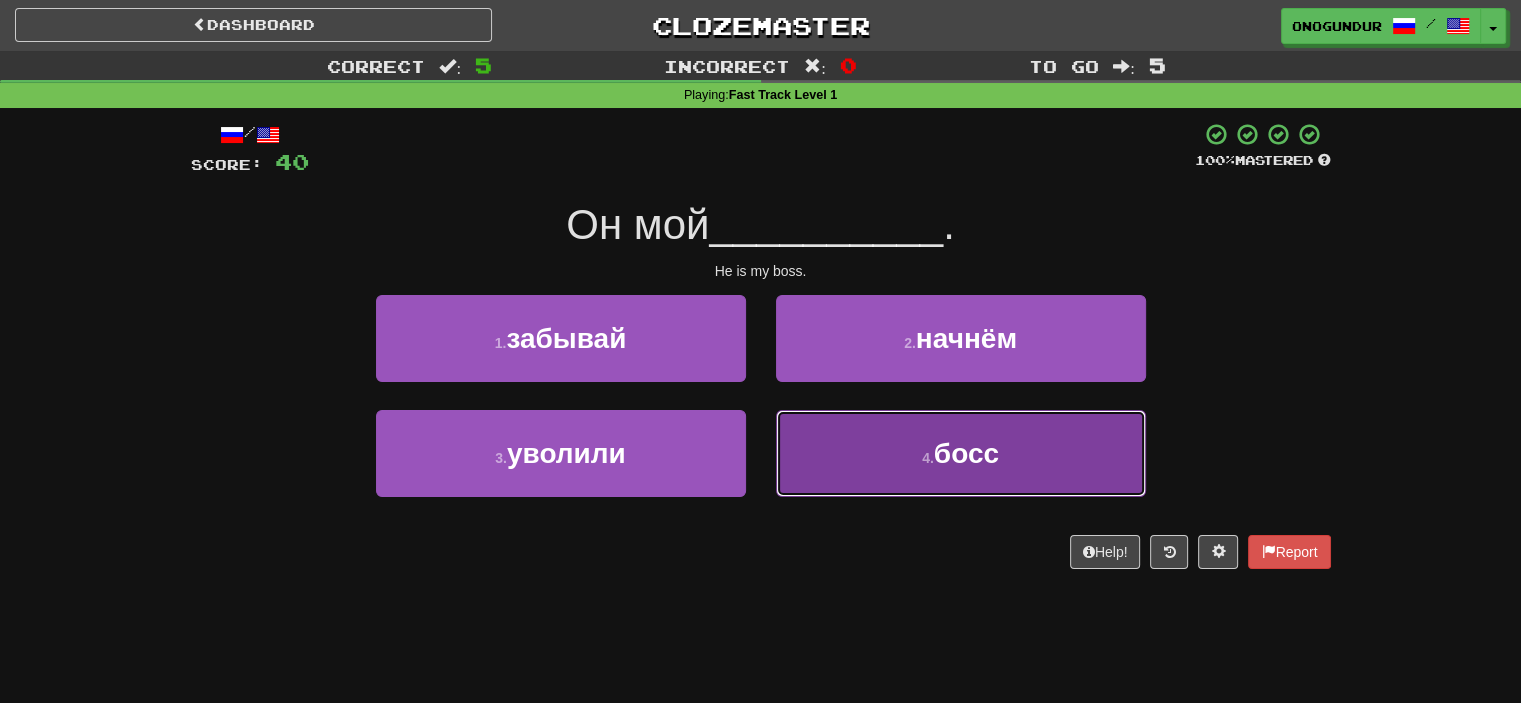 click on "4 .  босс" at bounding box center [961, 453] 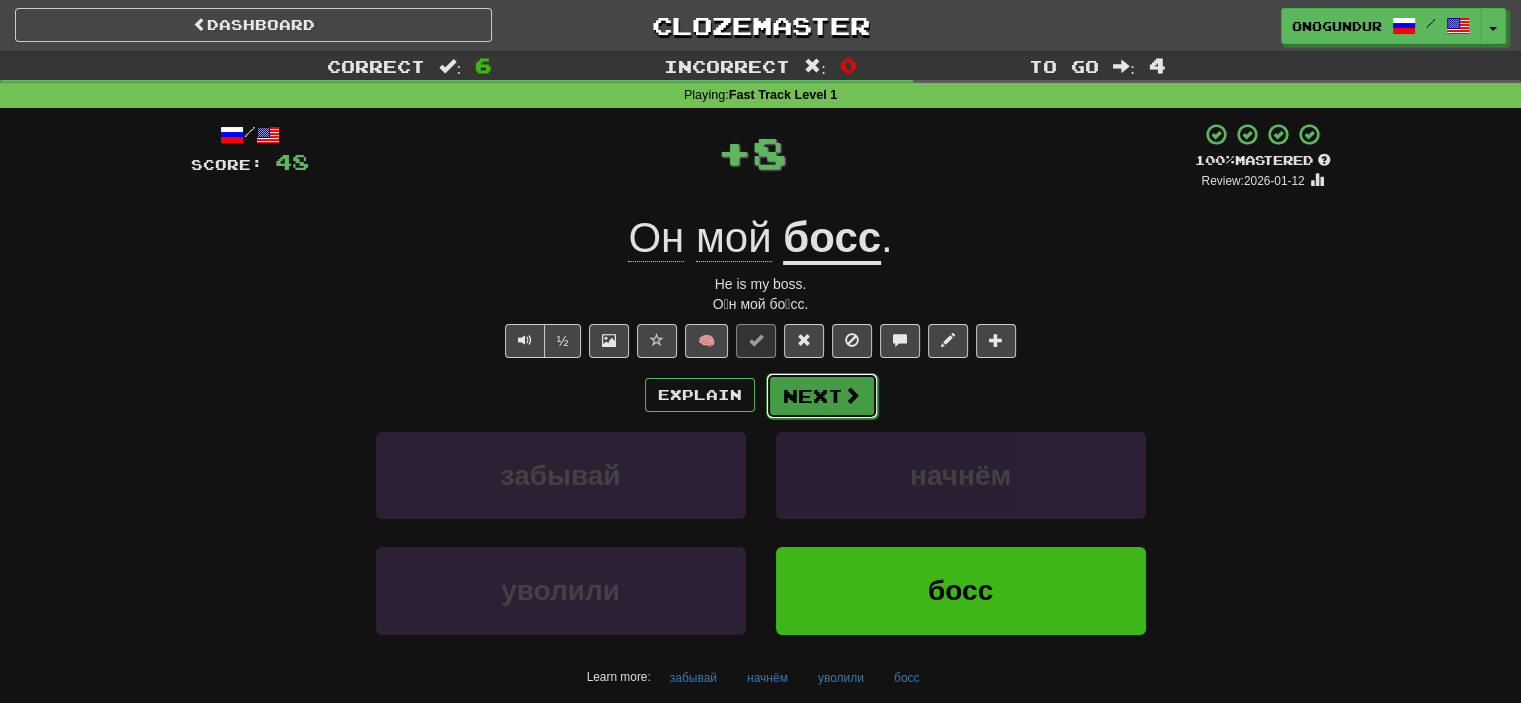 click at bounding box center [852, 395] 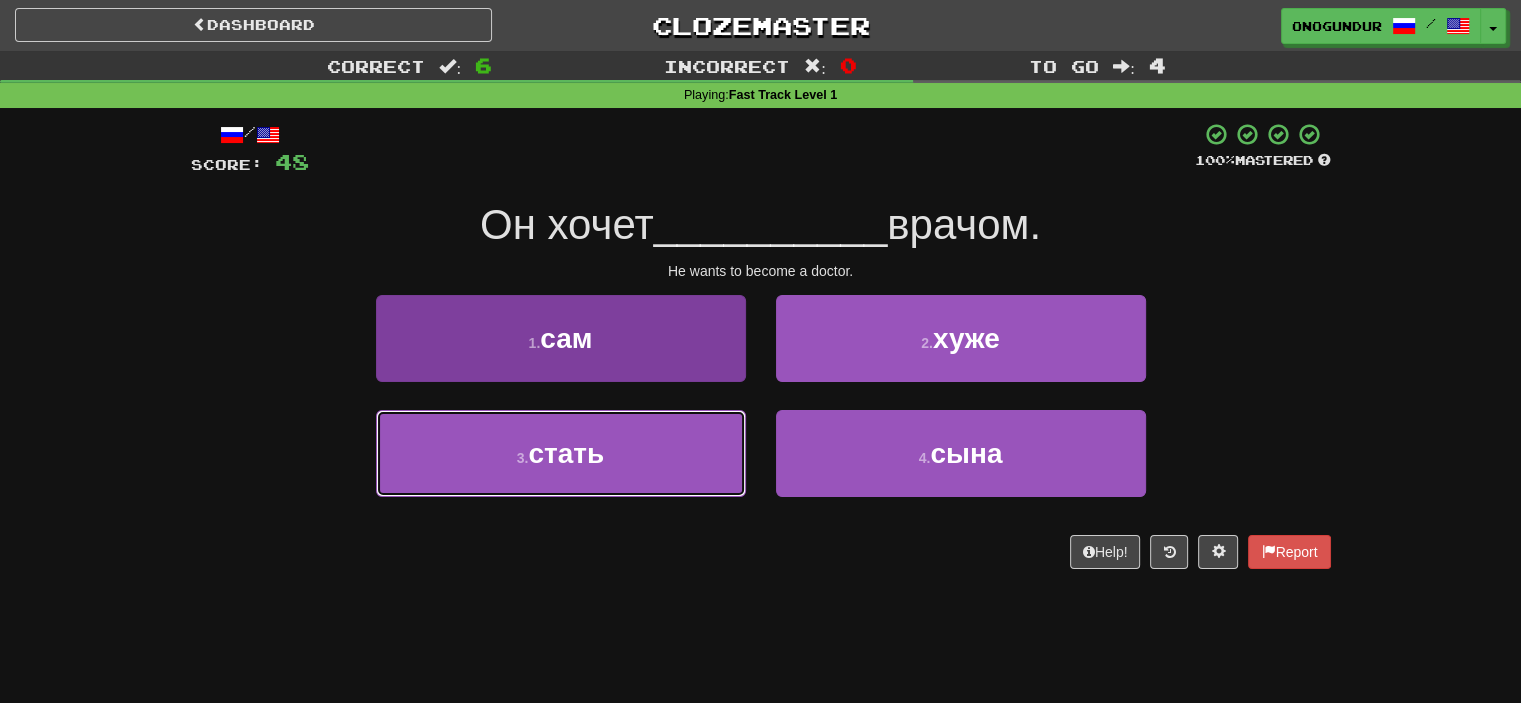 drag, startPoint x: 663, startPoint y: 452, endPoint x: 680, endPoint y: 448, distance: 17.464249 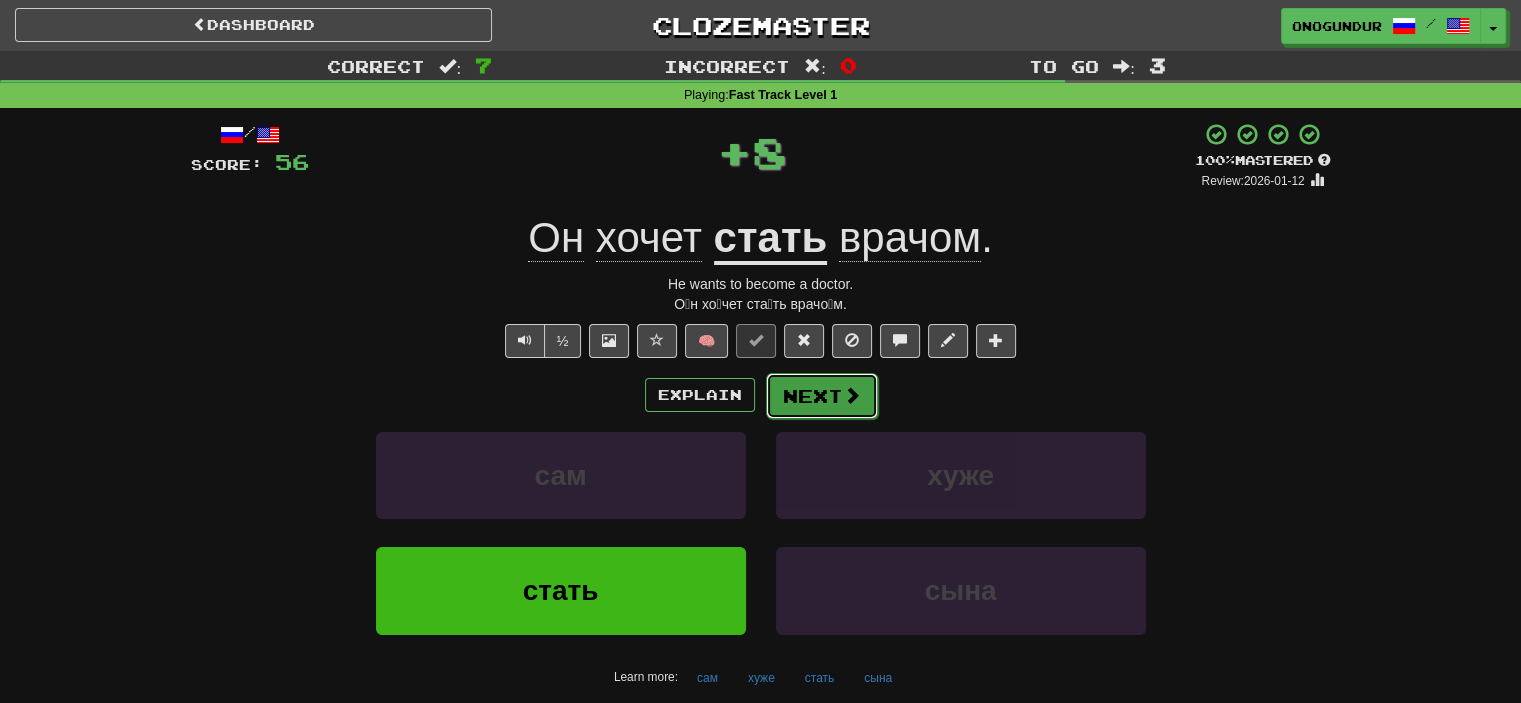 click on "Next" at bounding box center [822, 396] 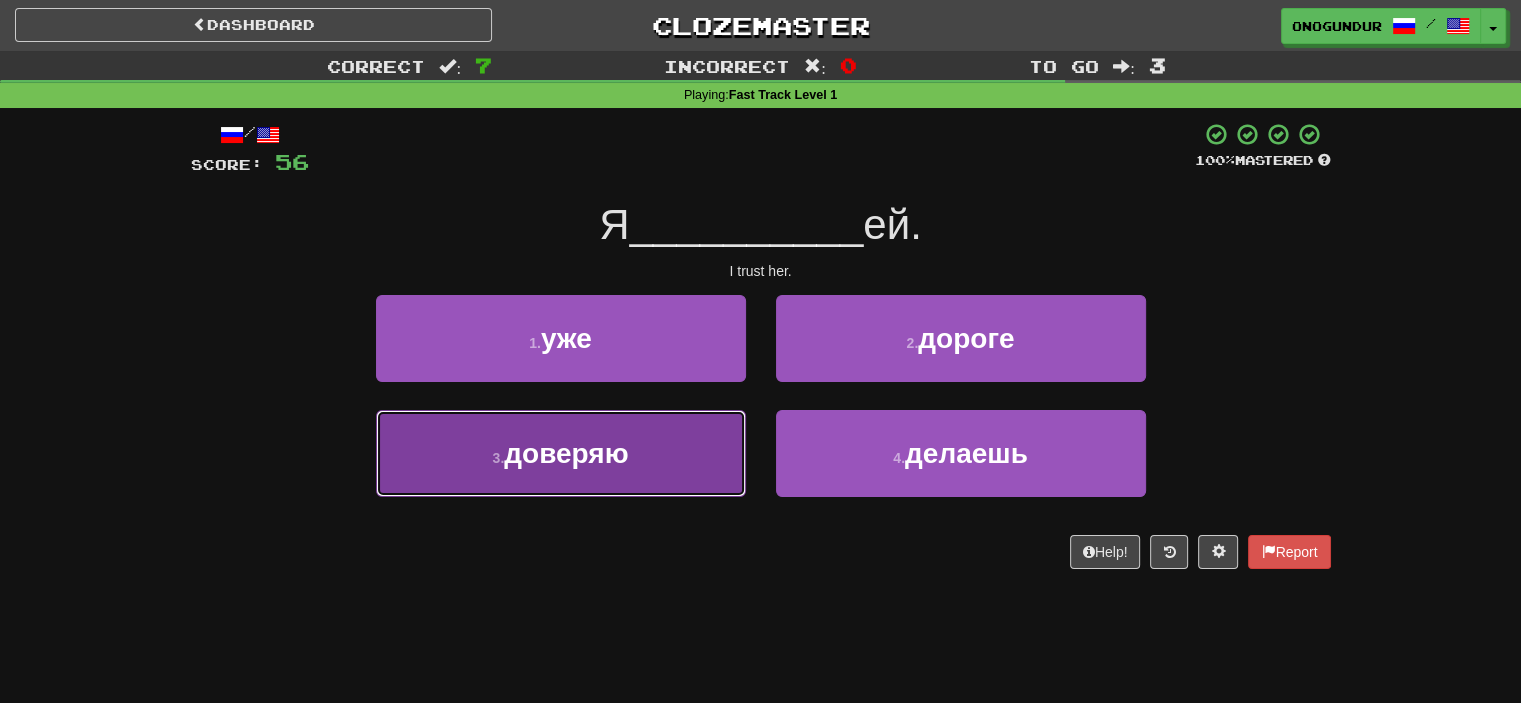 click on "3 .  доверяю" at bounding box center (561, 453) 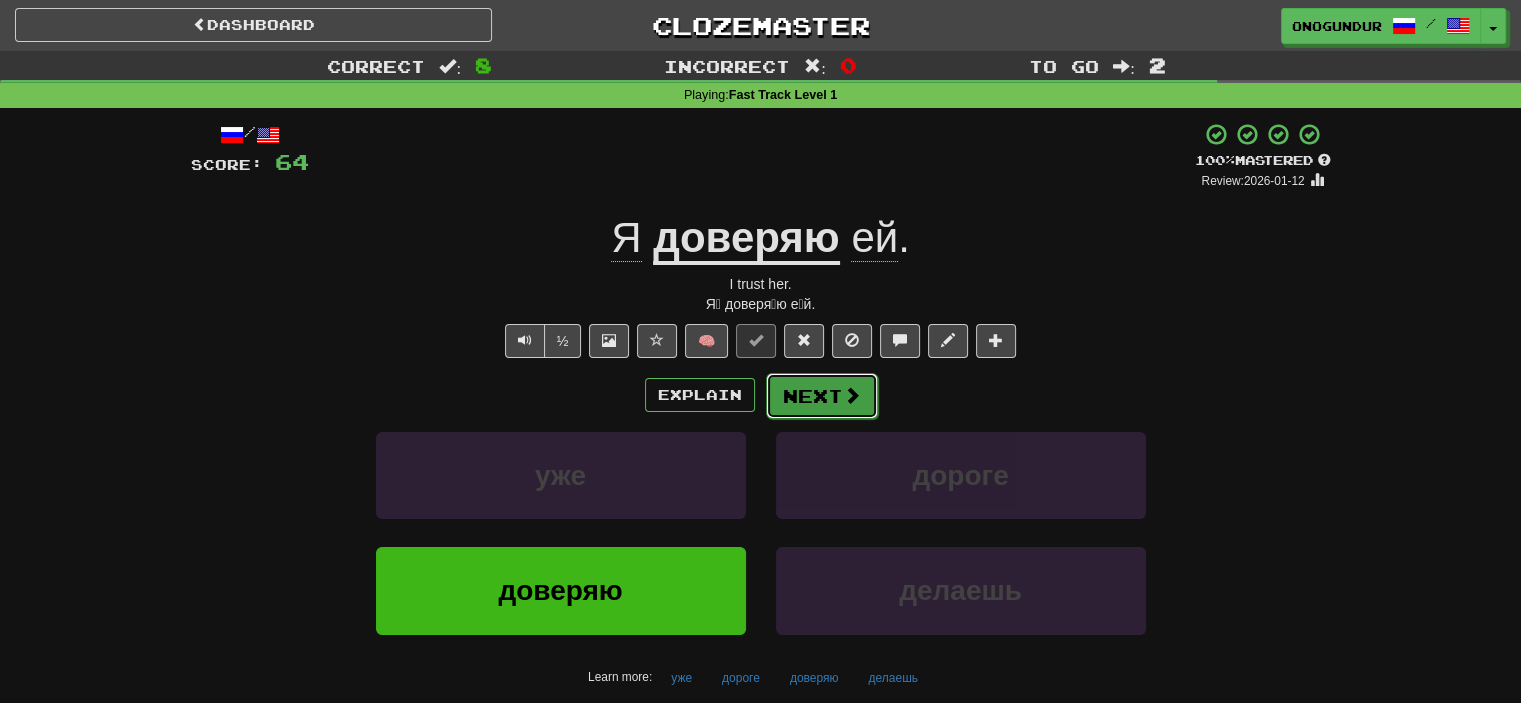 click on "Next" at bounding box center [822, 396] 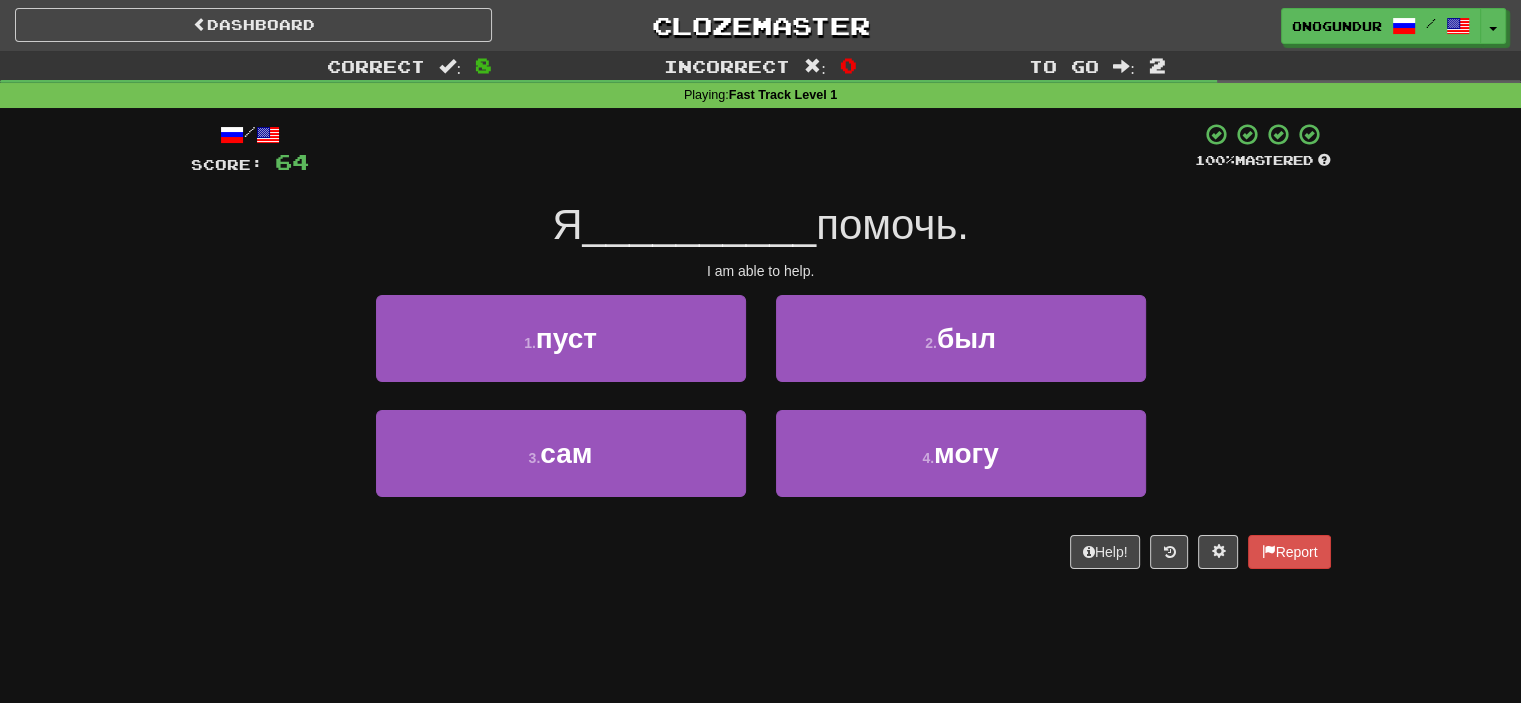 click on "/  Score:   64 100 %  Mastered Я  __________  помочь. I am able to help. 1 .  пуст 2 .  был 3 .  сам 4 .  могу  Help!  Report" at bounding box center (761, 352) 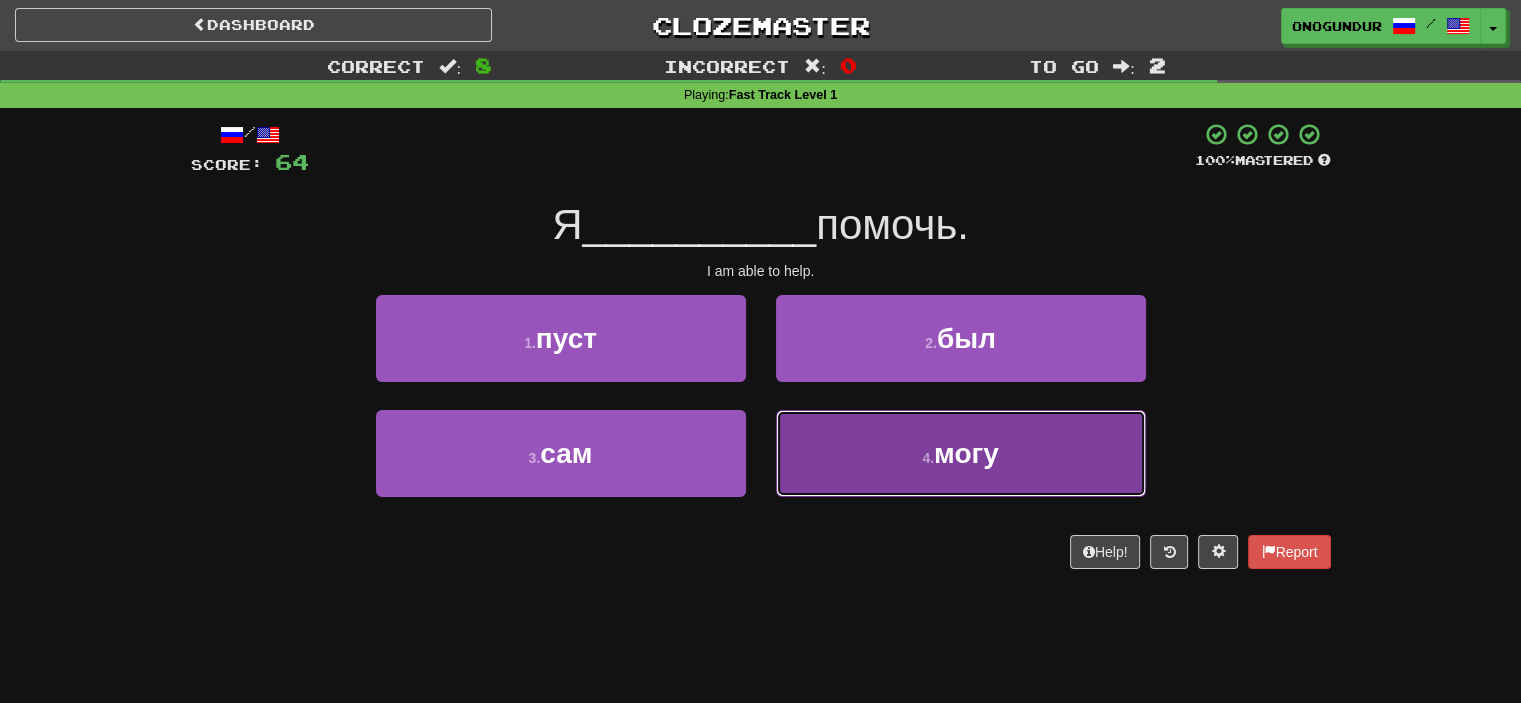 click on "4 .  могу" at bounding box center [961, 453] 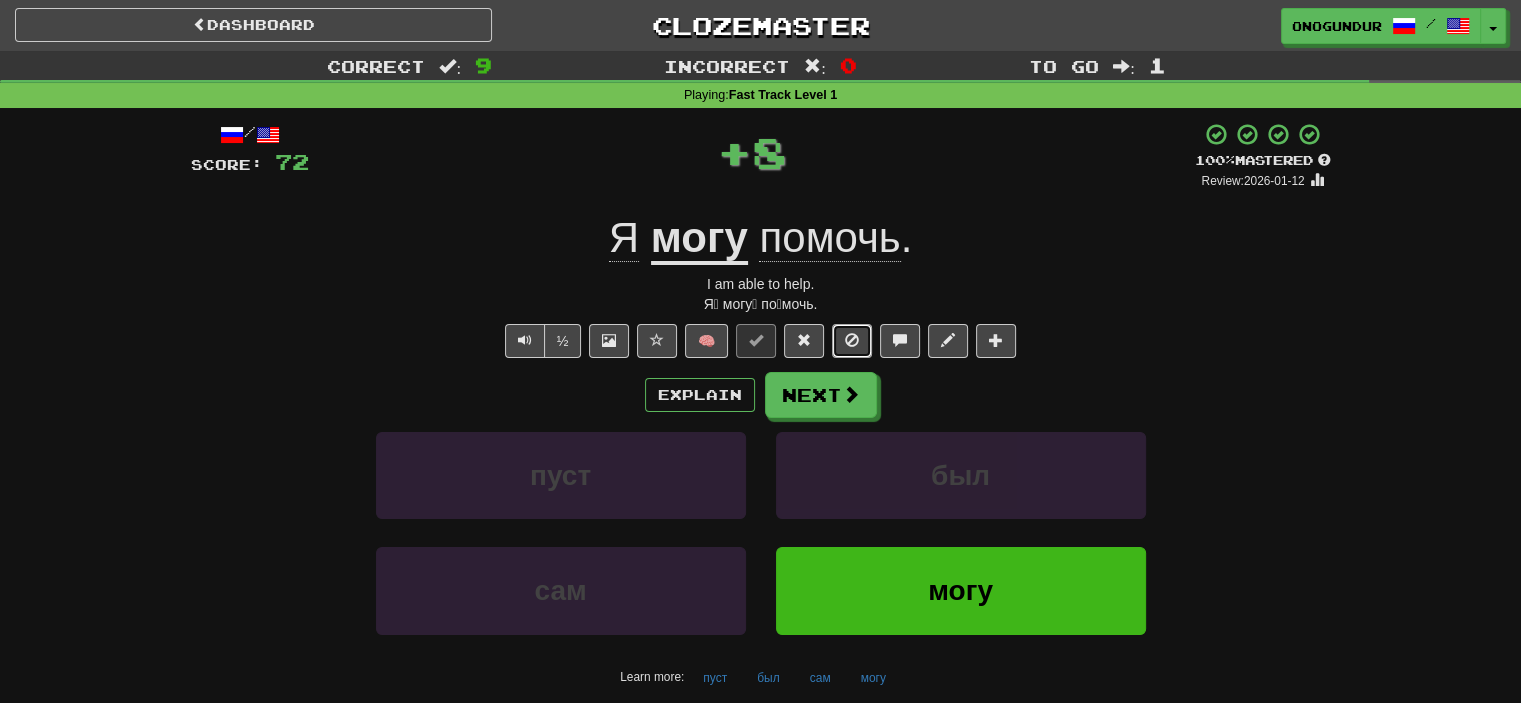 click at bounding box center (852, 341) 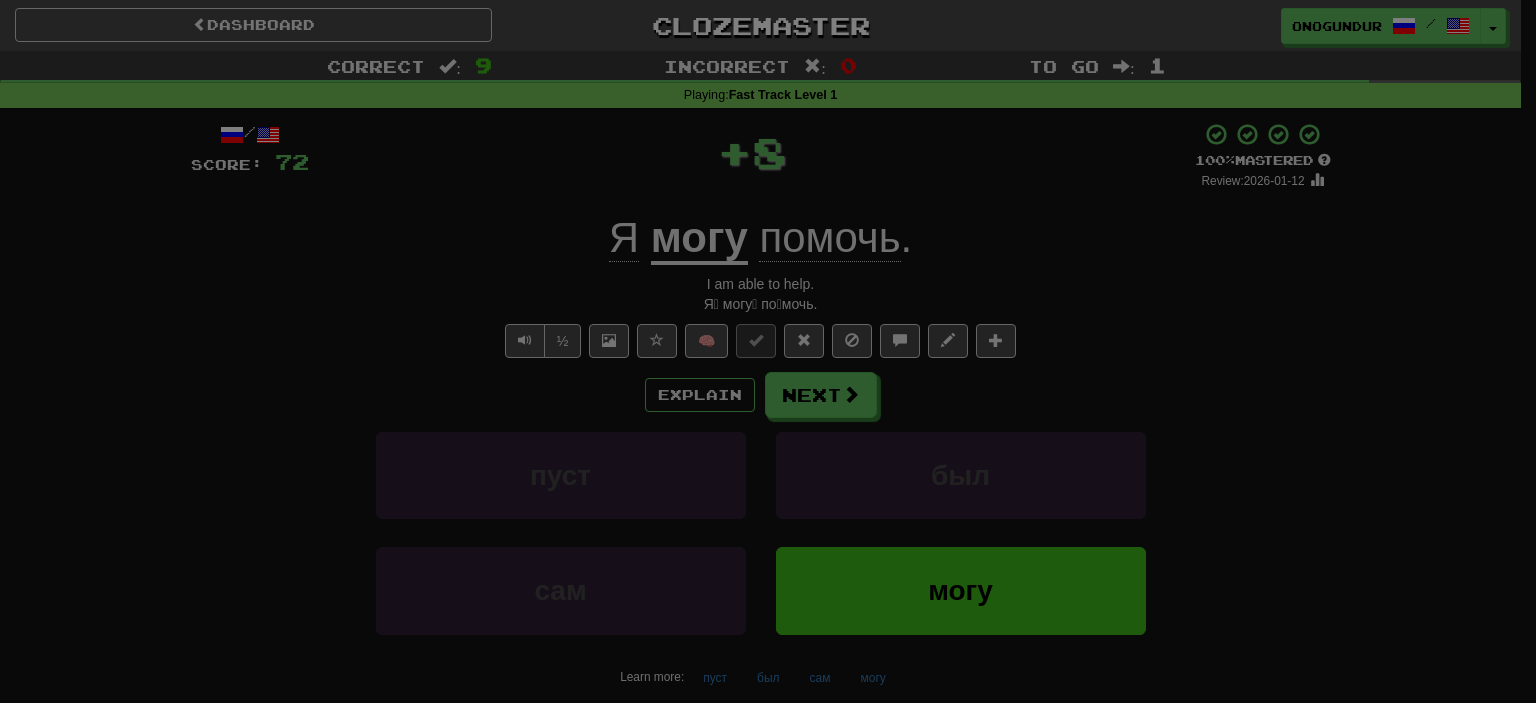 click on "× Ignore Ignoring a sentence removes it from your queue. You'll no longer see it and it won't count towards your progress. Ignore Or you can ignore all sentences with the same missing word. Ignore All Clozemaster Pro  subscribers can unignore sentences as well as search all sentences!" at bounding box center [0, 0] 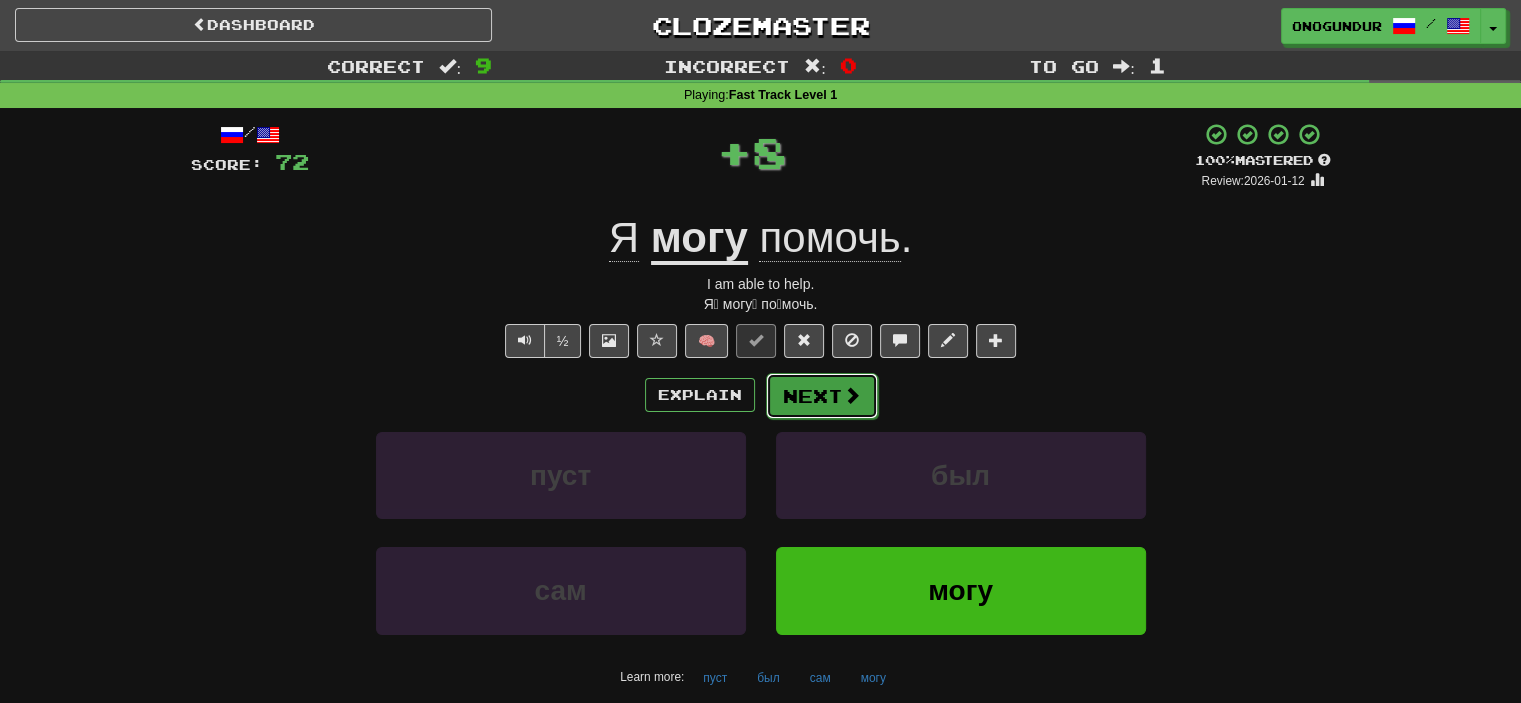click on "Next" at bounding box center [822, 396] 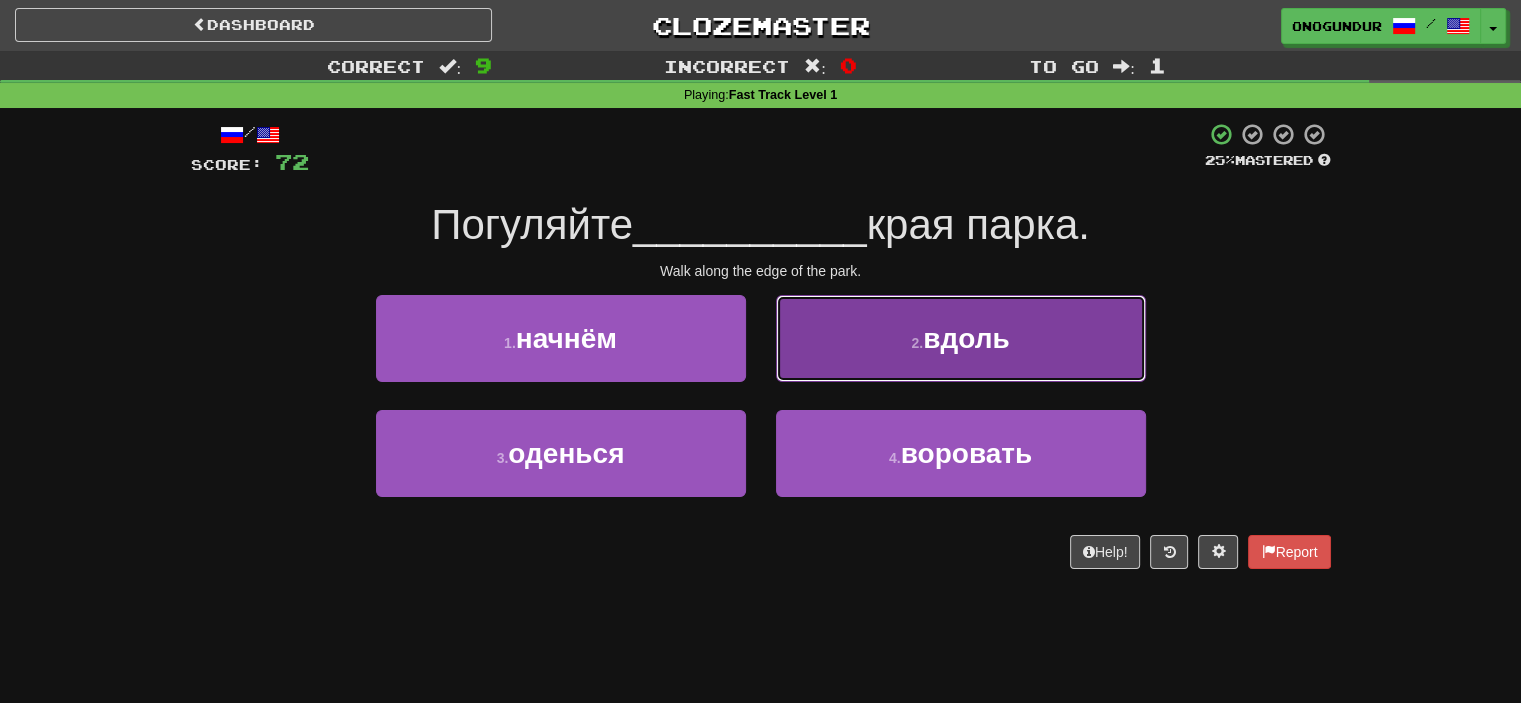 click on "2 .  вдоль" at bounding box center (961, 338) 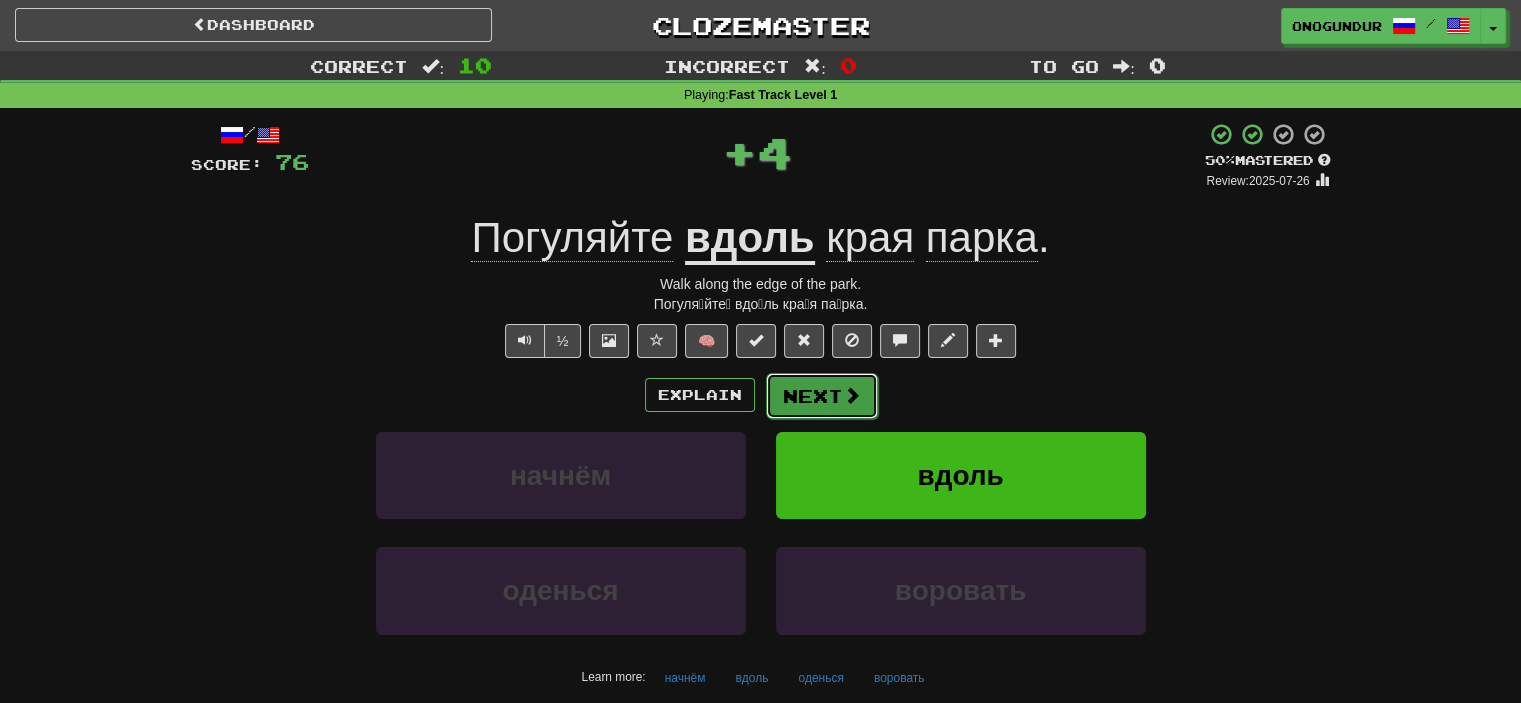 click on "Next" at bounding box center [822, 396] 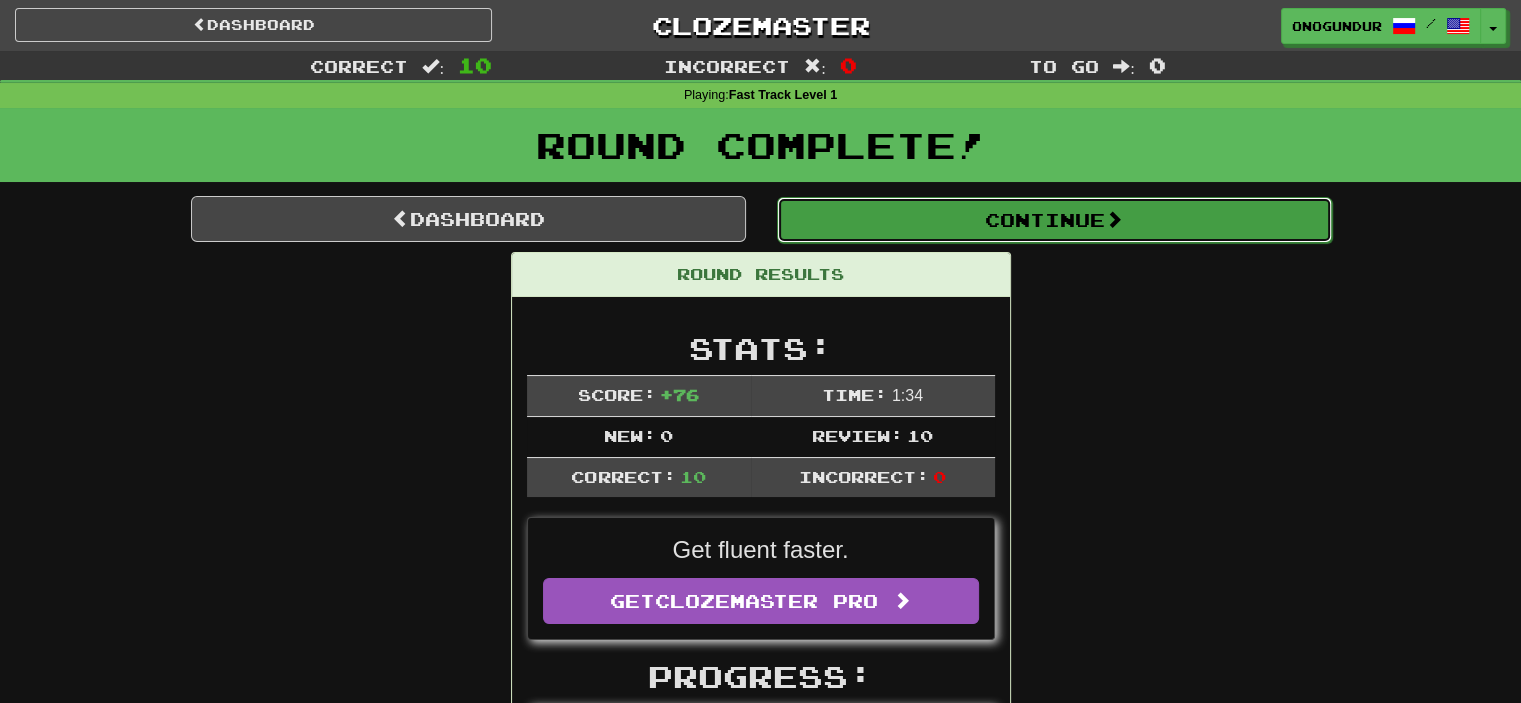 click at bounding box center (1114, 219) 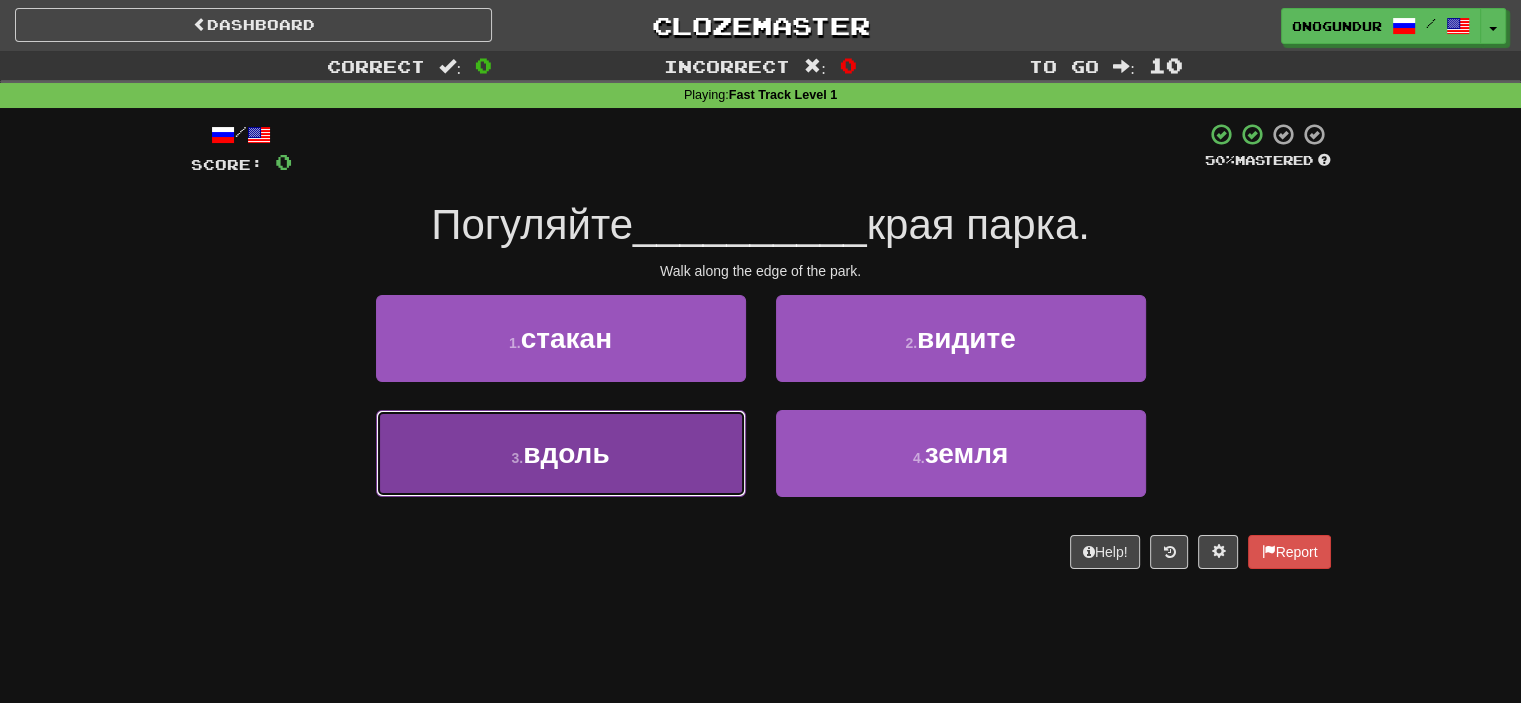 click on "3 .  вдоль" at bounding box center [561, 453] 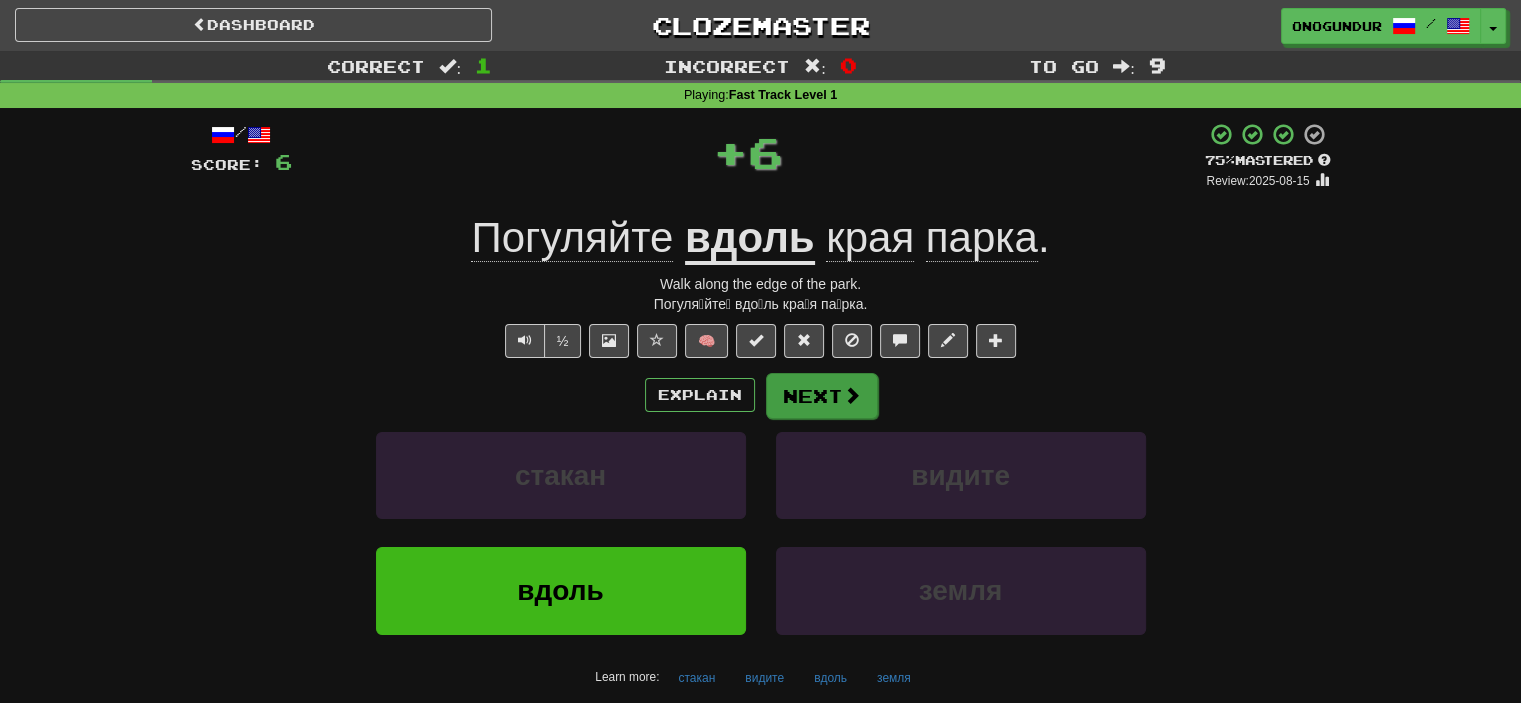 drag, startPoint x: 828, startPoint y: 361, endPoint x: 829, endPoint y: 379, distance: 18.027756 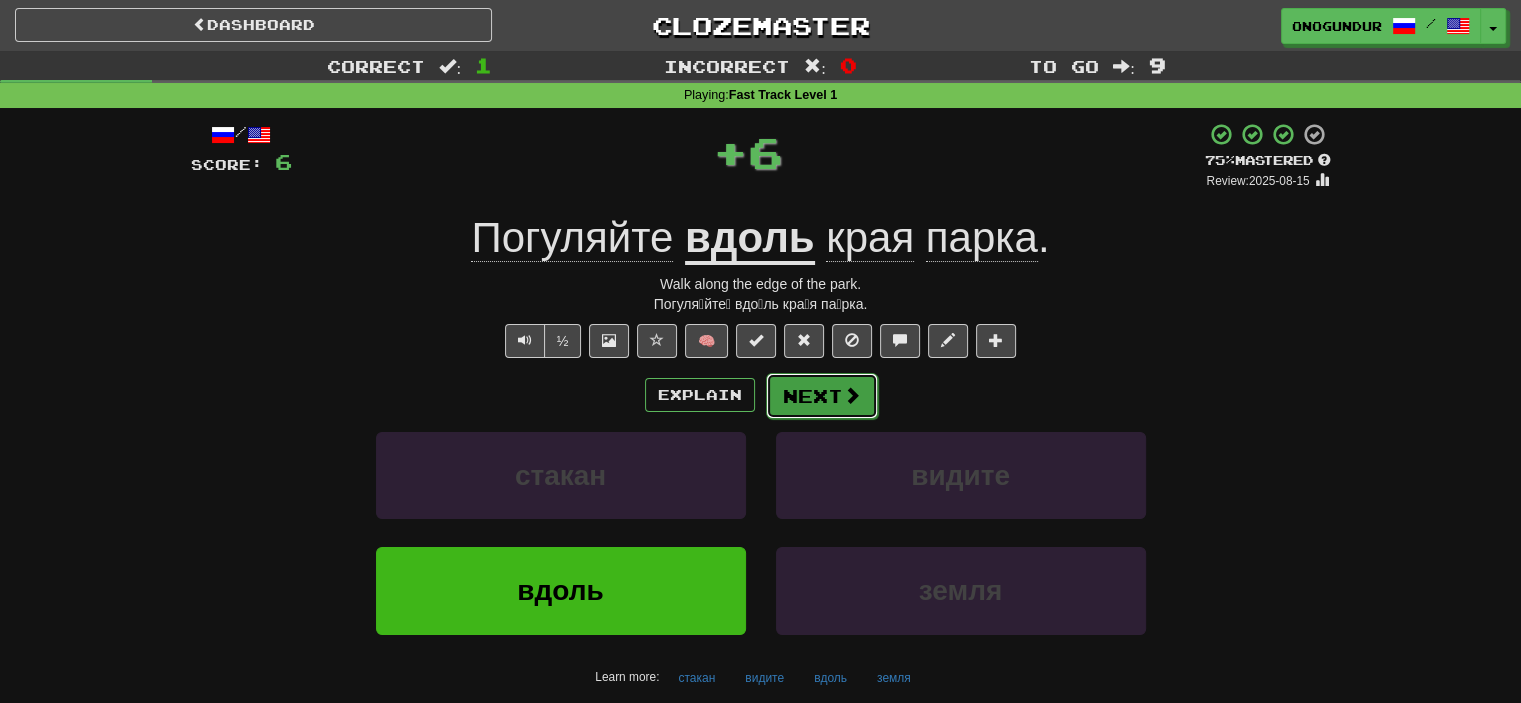 click on "Next" at bounding box center [822, 396] 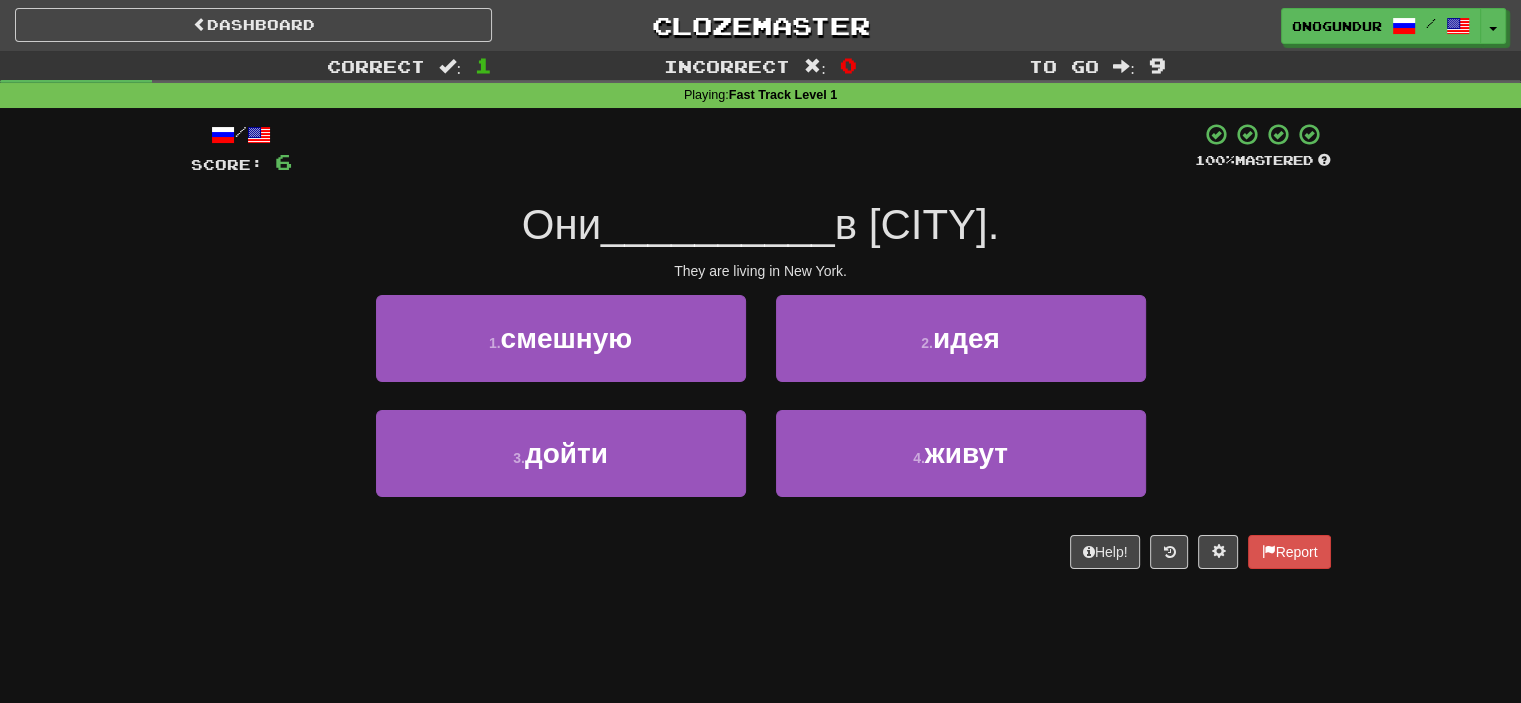 click on "Correct   :   1 Incorrect   :   0 To go   :   9 Playing :  Fast Track Level 1  /  Score:   6 100 %  Mastered Они  __________  в Нью-Йорке. They are living in New York. 1 .  смешную 2 .  идея 3 .  дойти 4 .  живут  Help!  Report" at bounding box center [760, 324] 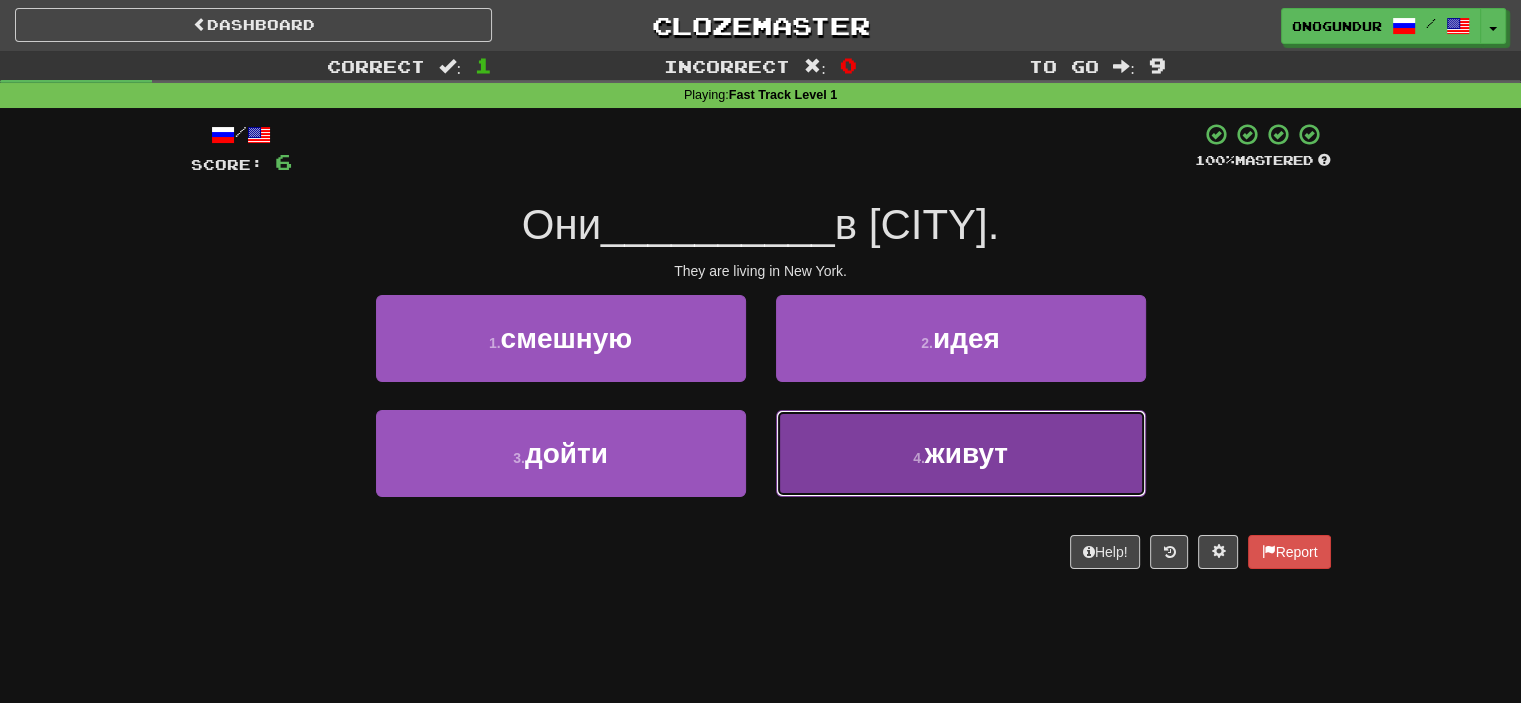 click on "4 .  живут" at bounding box center [961, 453] 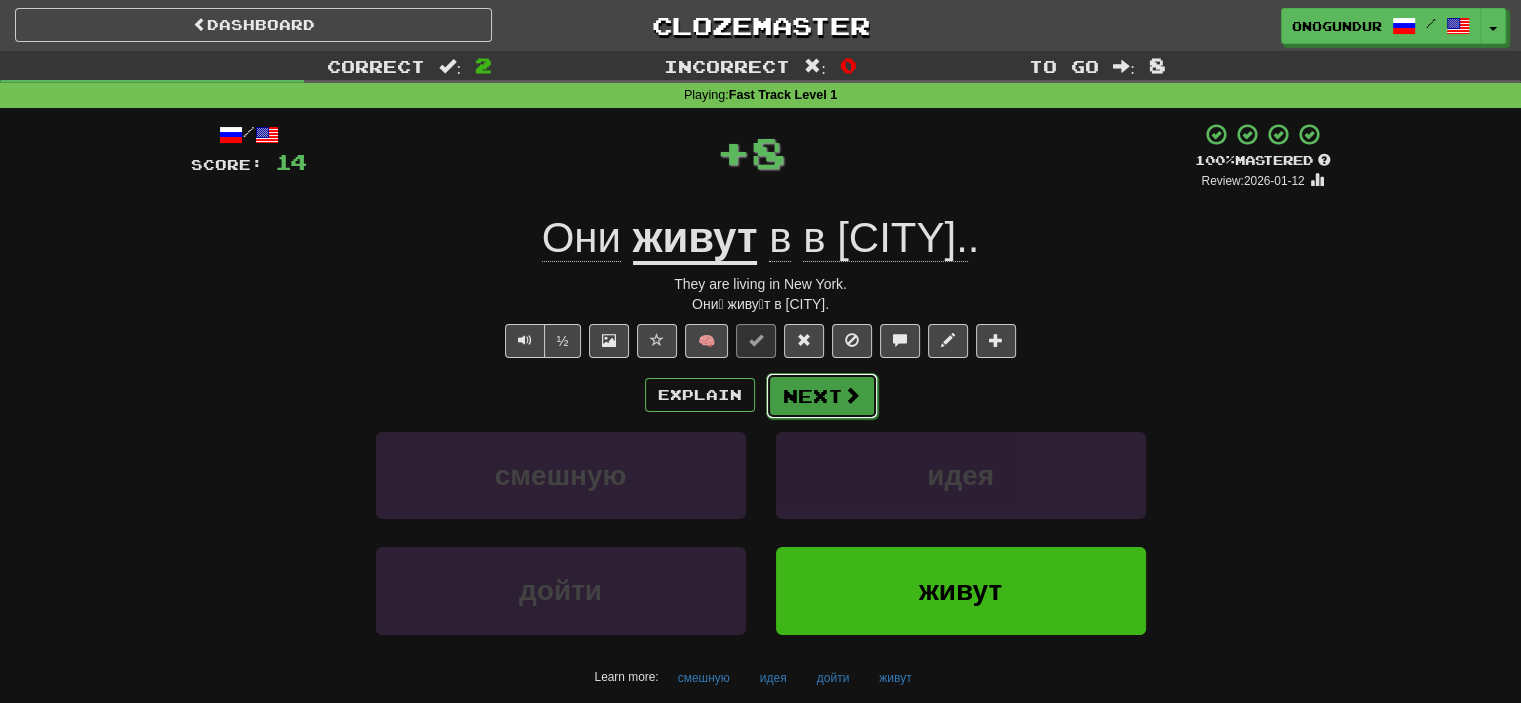 click on "Next" at bounding box center [822, 396] 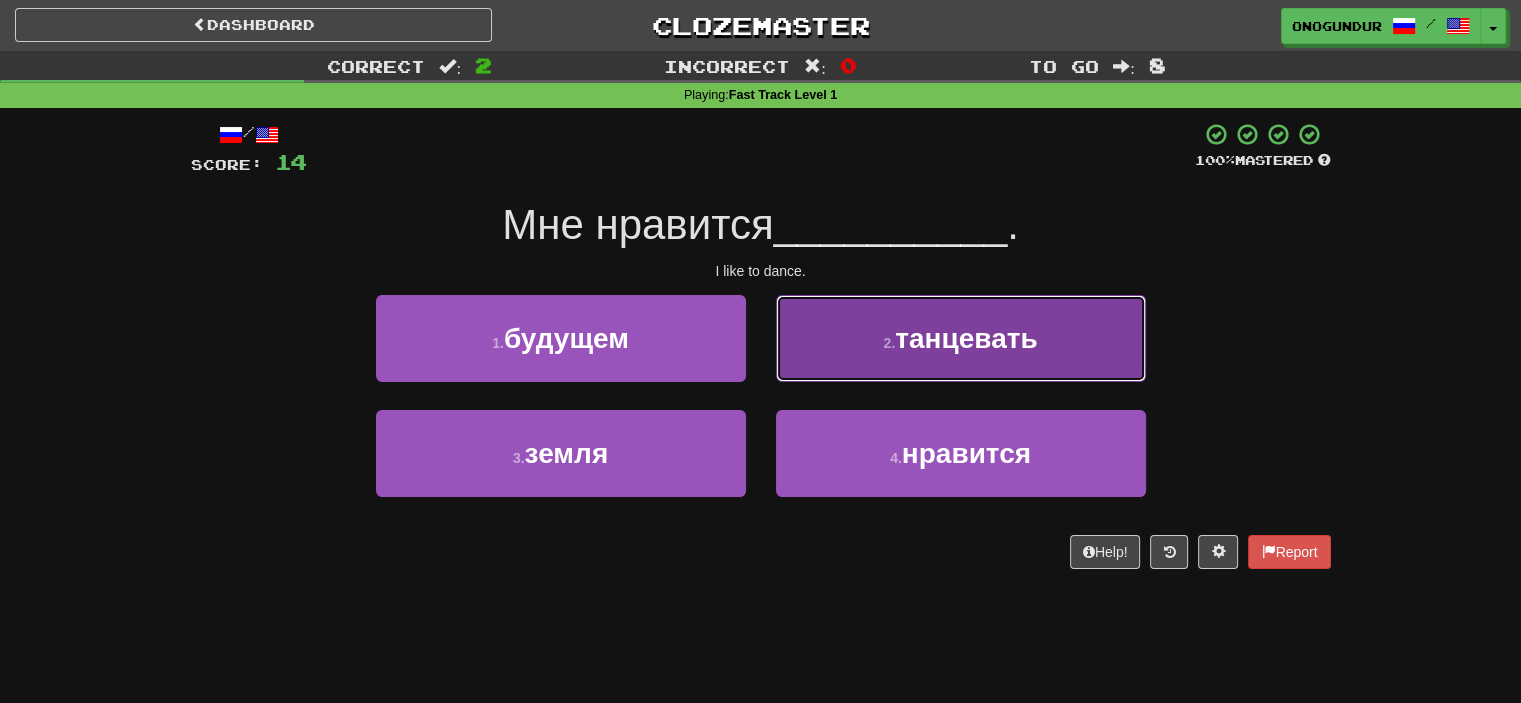 click on "танцевать" at bounding box center [966, 338] 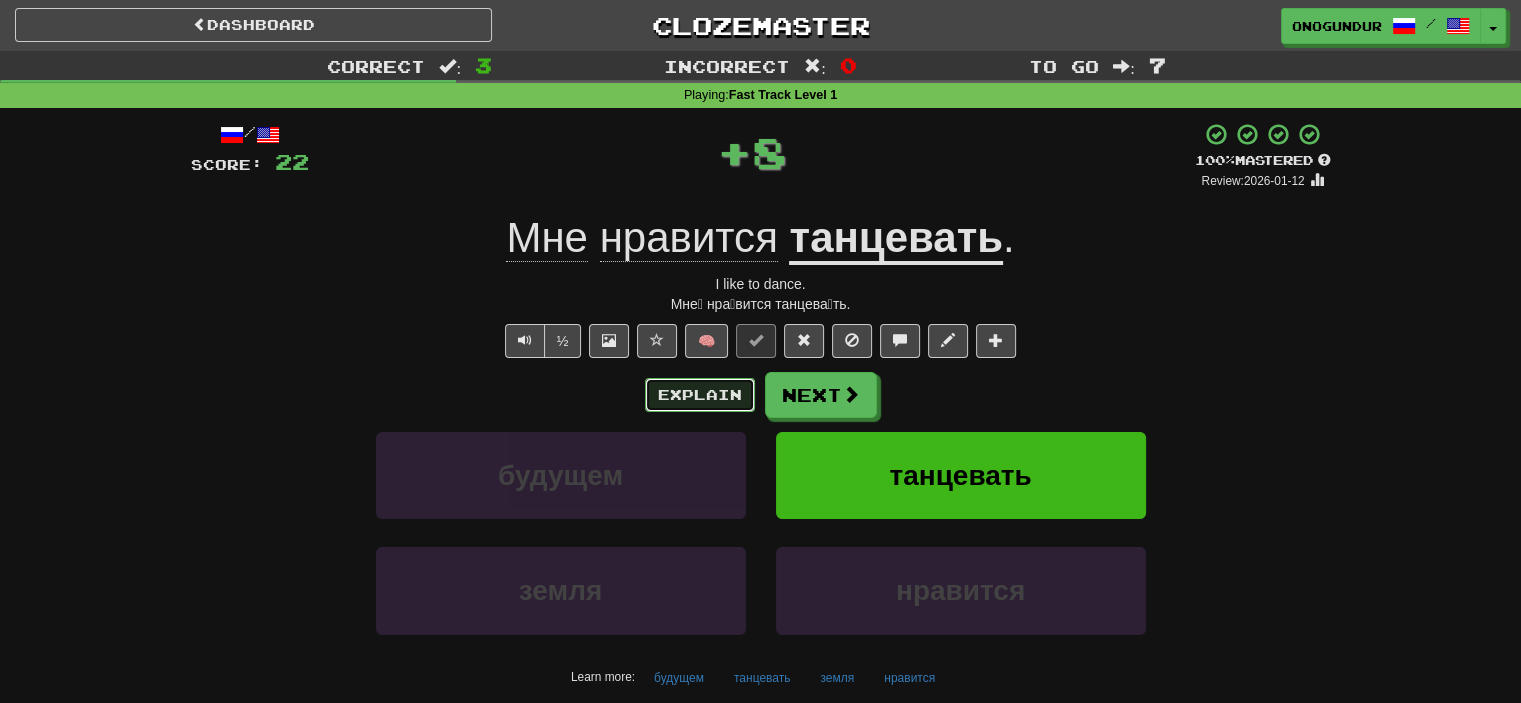 click on "Explain" at bounding box center (700, 395) 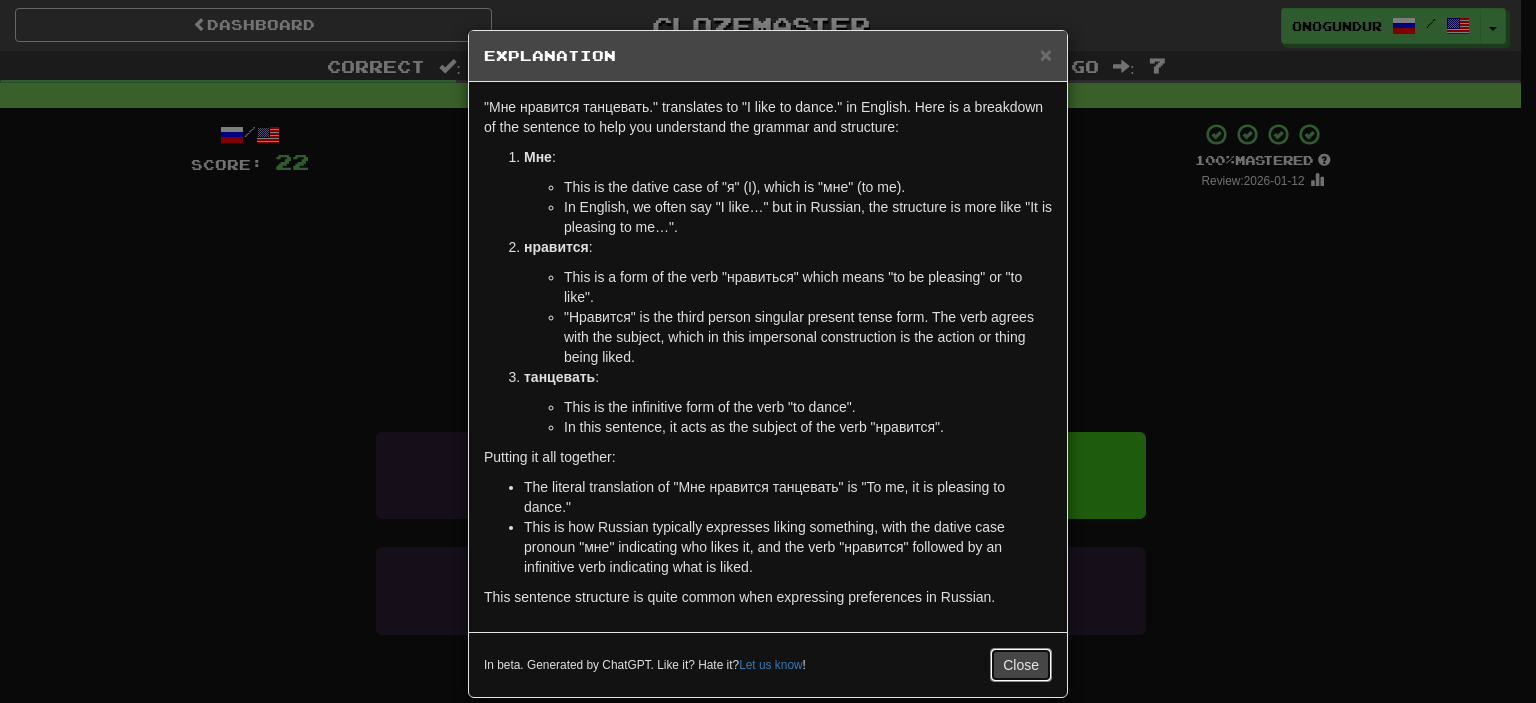 drag, startPoint x: 1025, startPoint y: 673, endPoint x: 1020, endPoint y: 663, distance: 11.18034 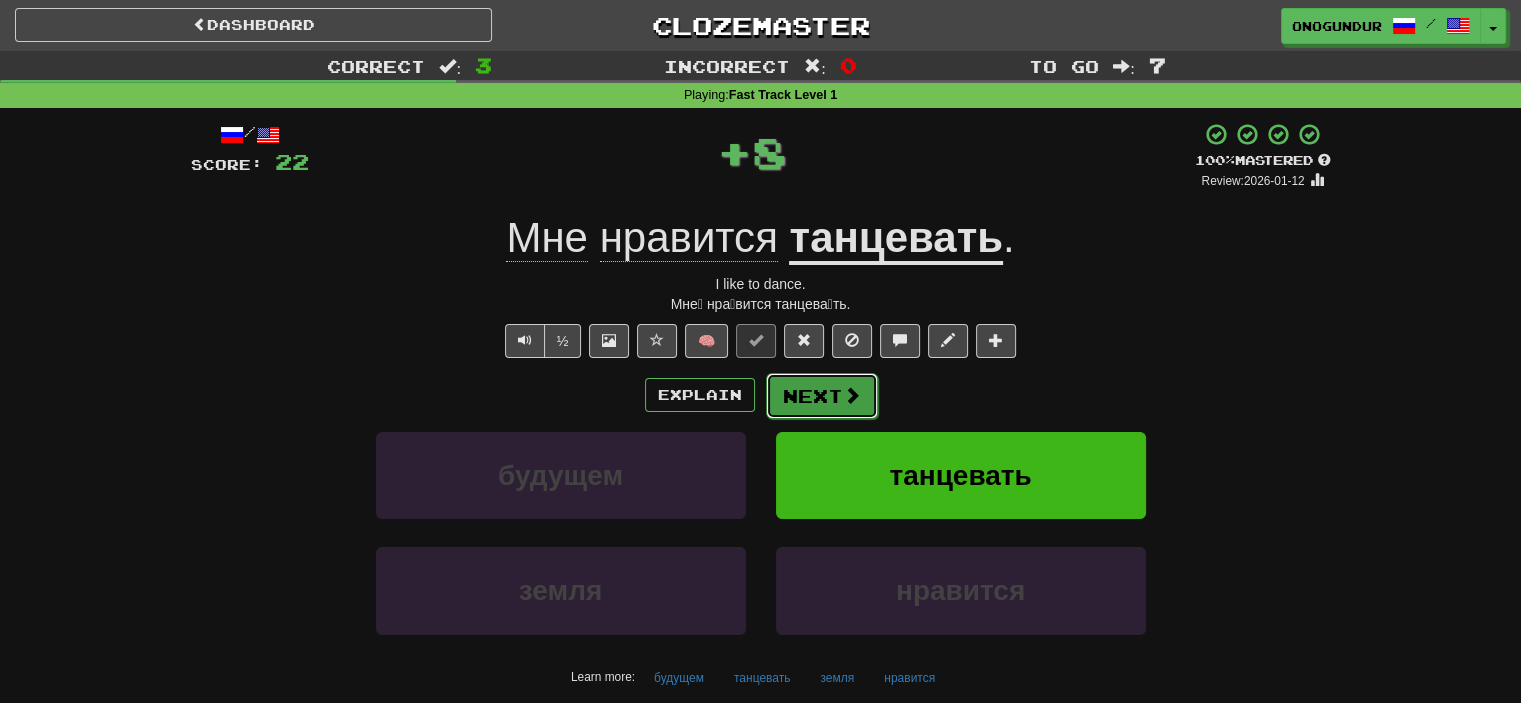 click on "Next" at bounding box center (822, 396) 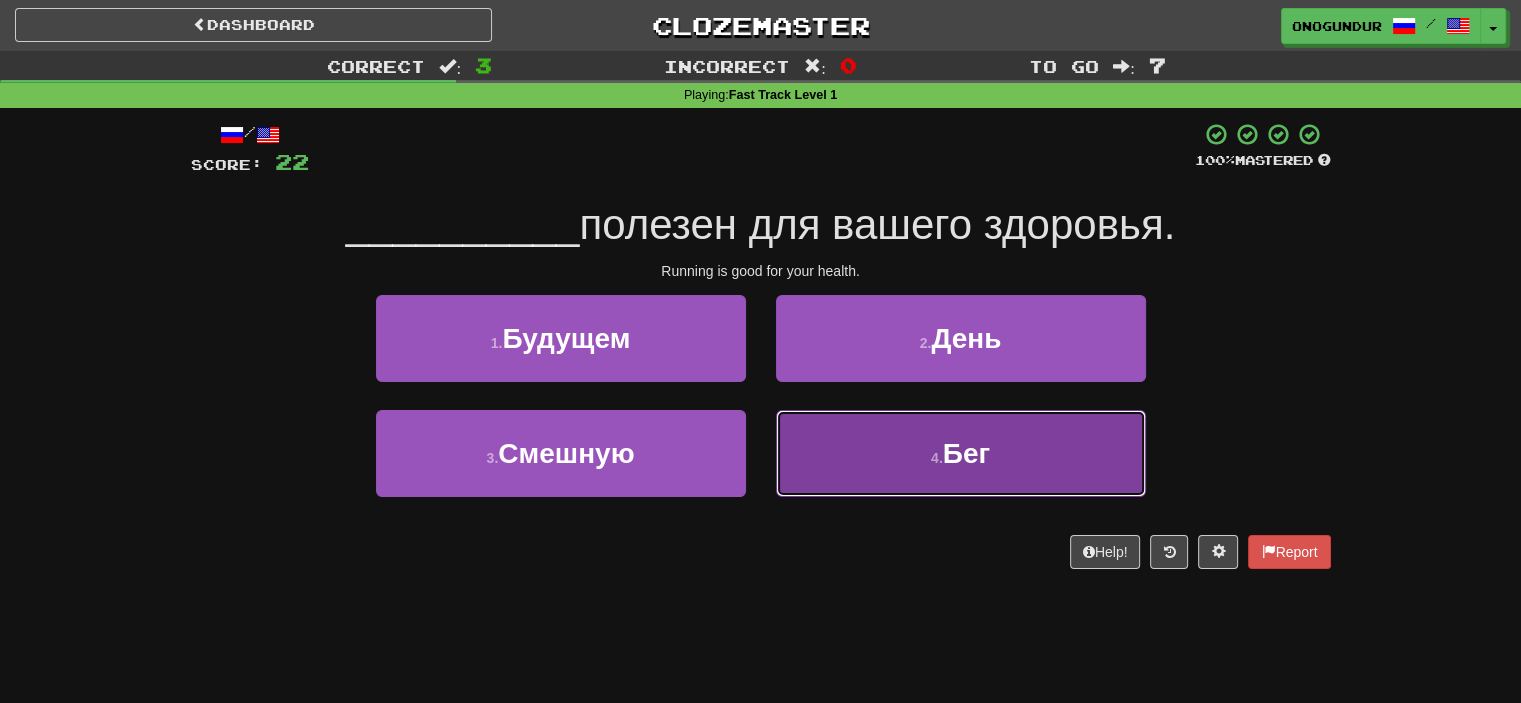 click on "4 .  Бег" at bounding box center (961, 453) 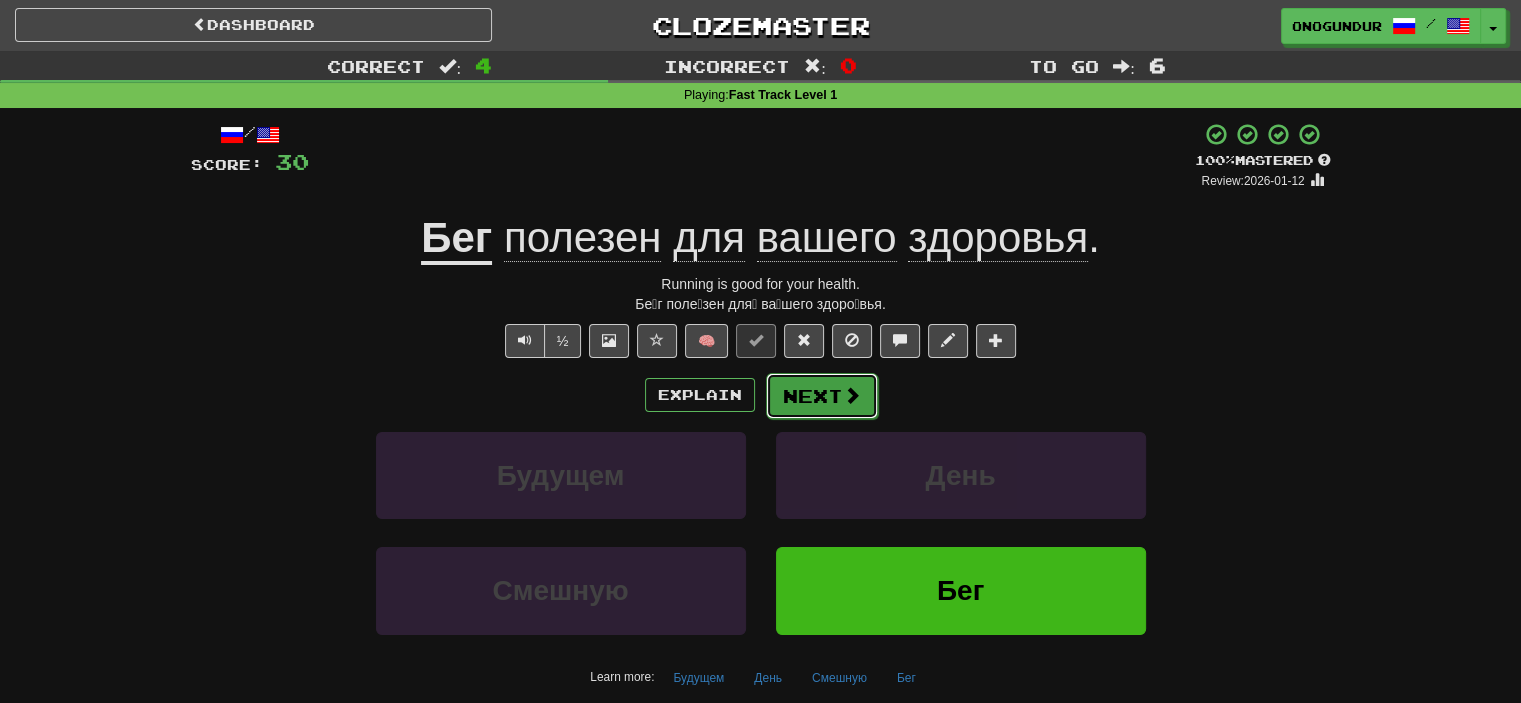 click on "Next" at bounding box center (822, 396) 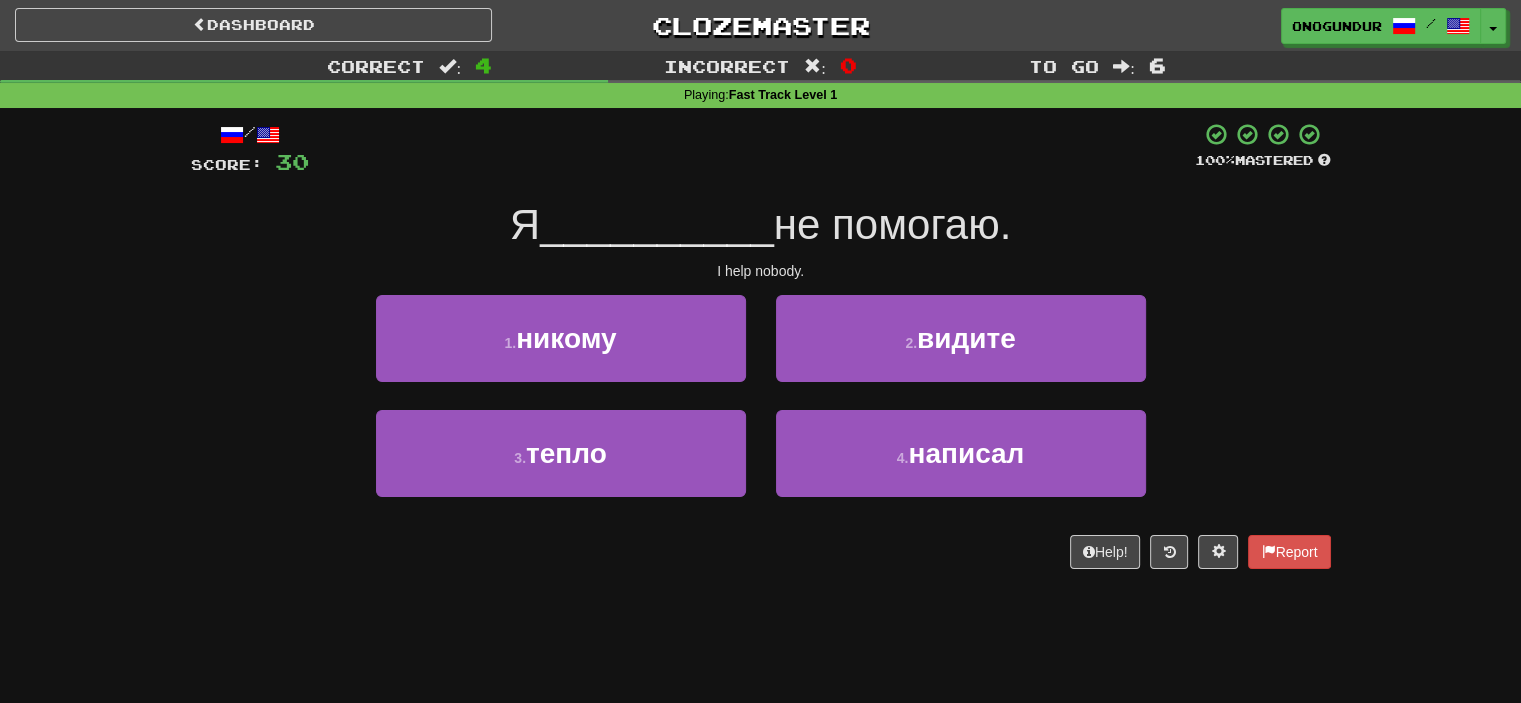 click on "/  Score:   30 100 %  Mastered Я  __________  не помогаю. I help nobody. 1 .  никому 2 .  видите 3 .  тепло 4 .  написал  Help!  Report" at bounding box center (761, 352) 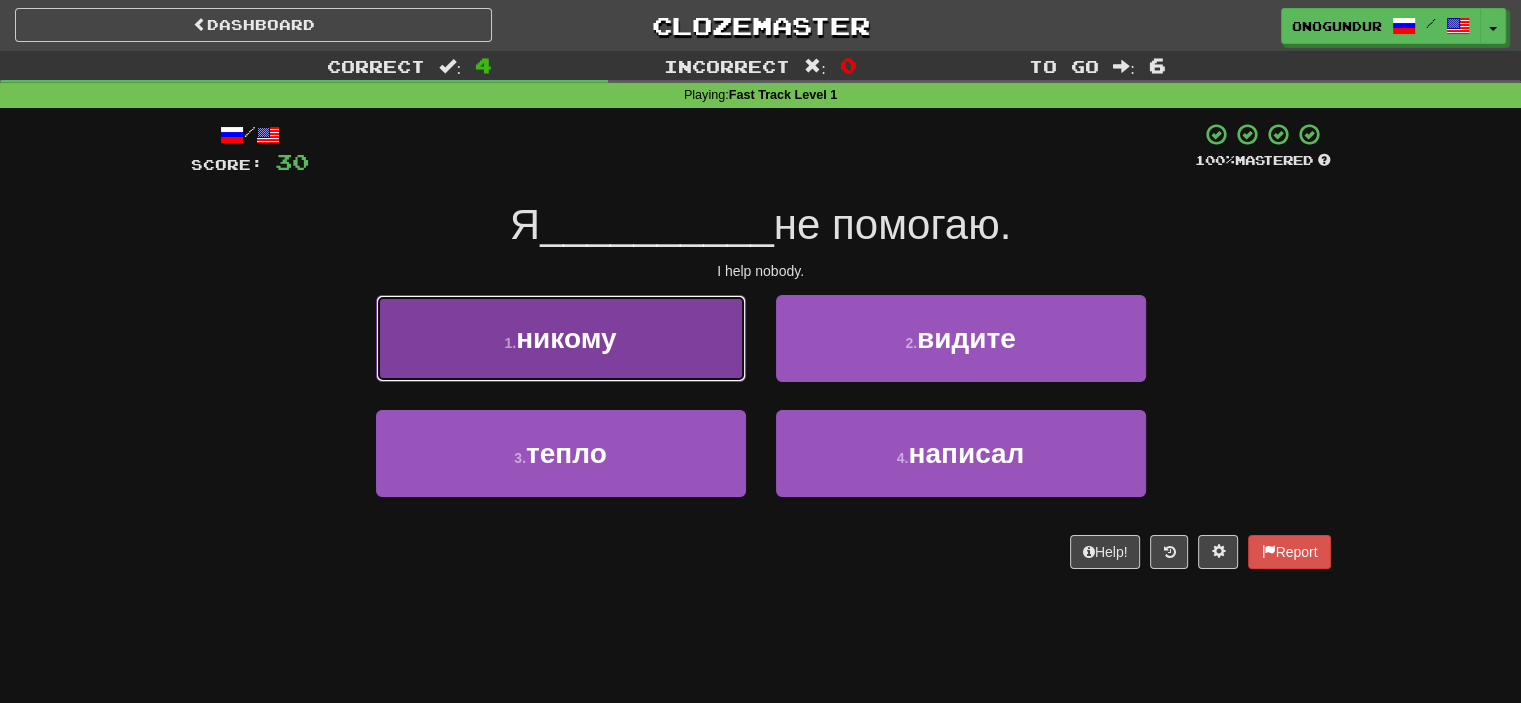 click on "1 .  никому" at bounding box center (561, 338) 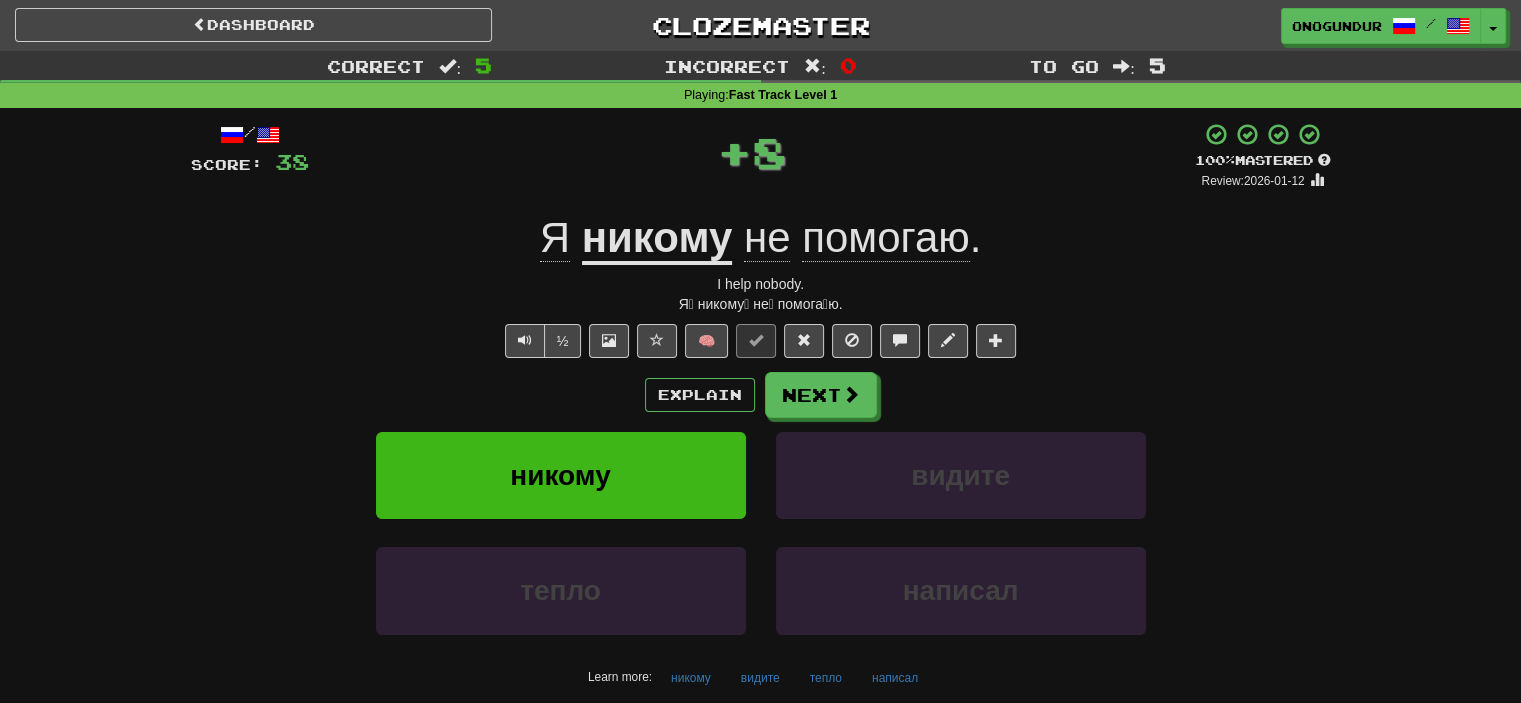 click on "Explain Next" at bounding box center [761, 395] 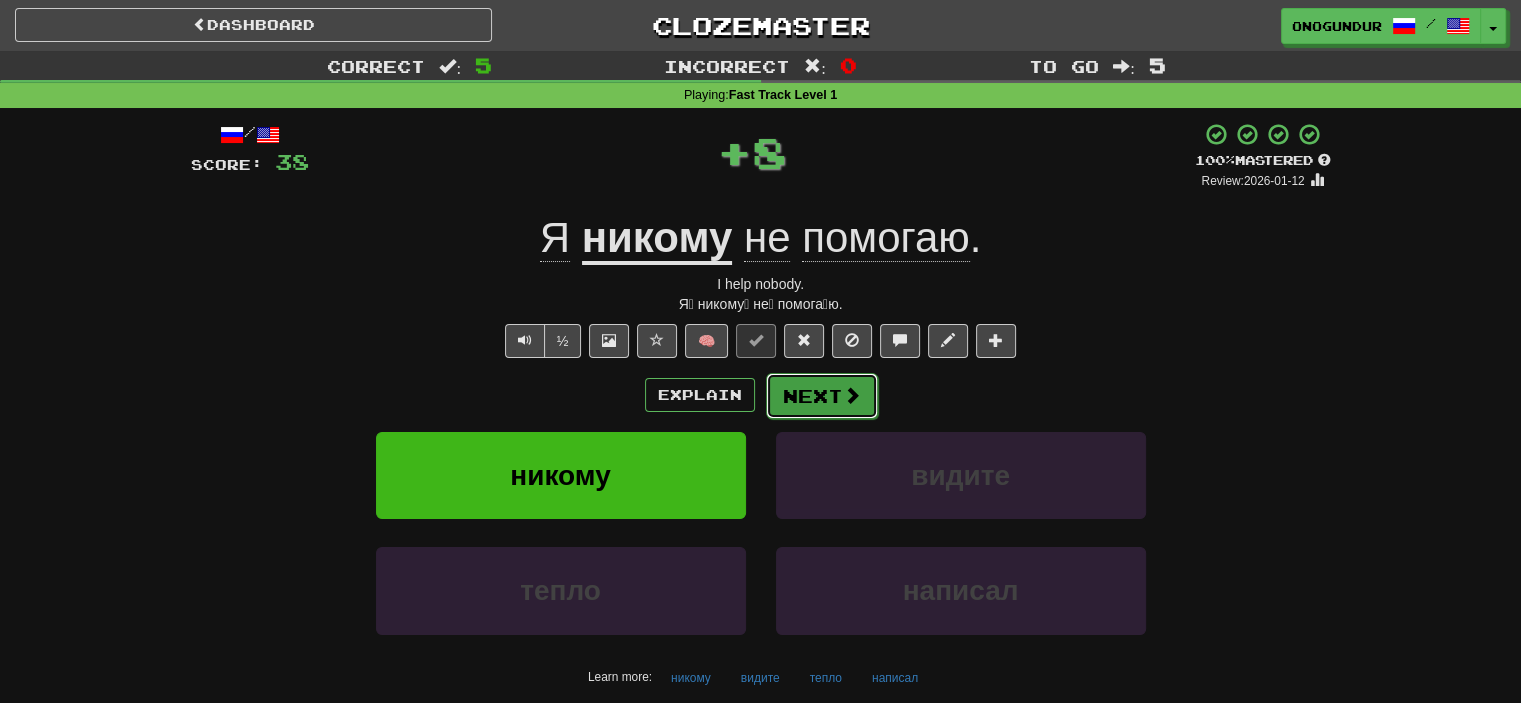 click at bounding box center (852, 395) 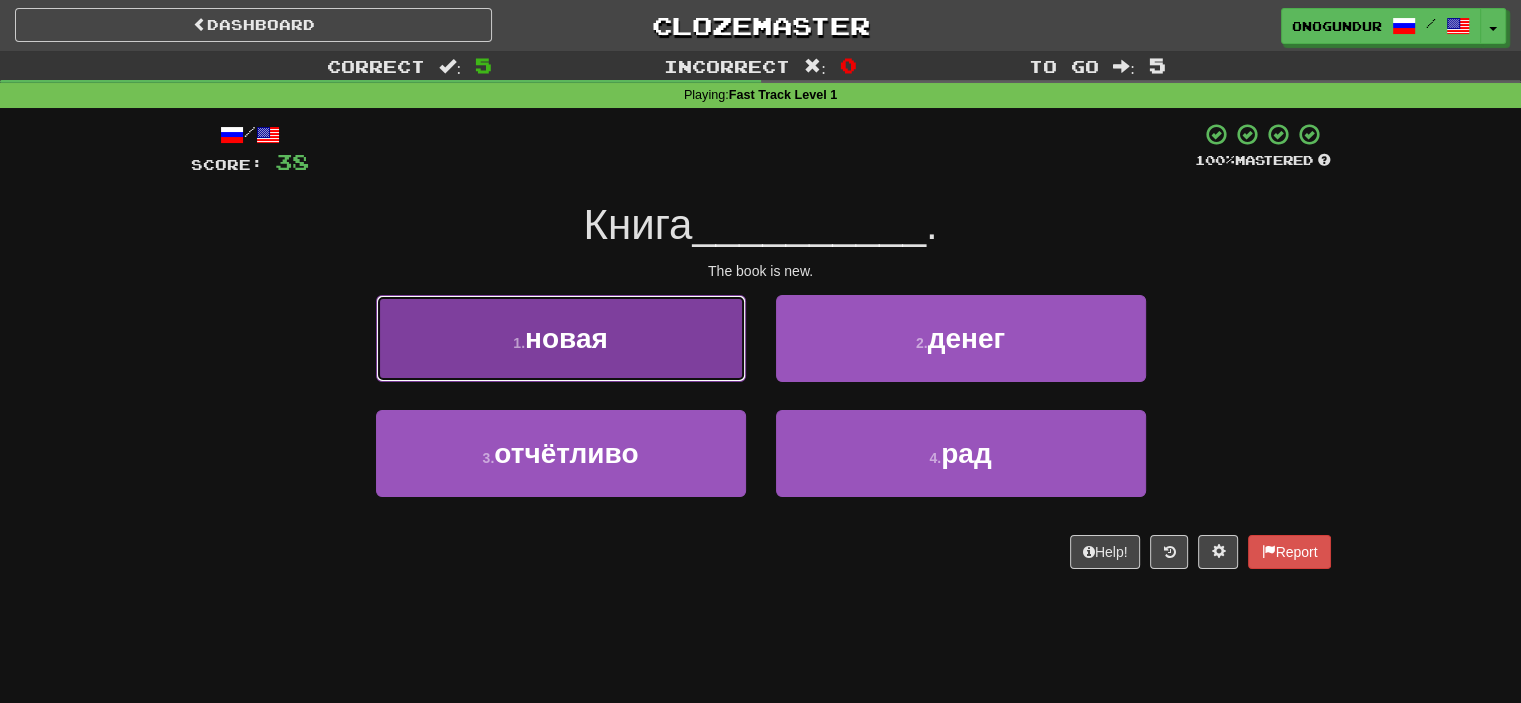 drag, startPoint x: 711, startPoint y: 331, endPoint x: 831, endPoint y: 359, distance: 123.22337 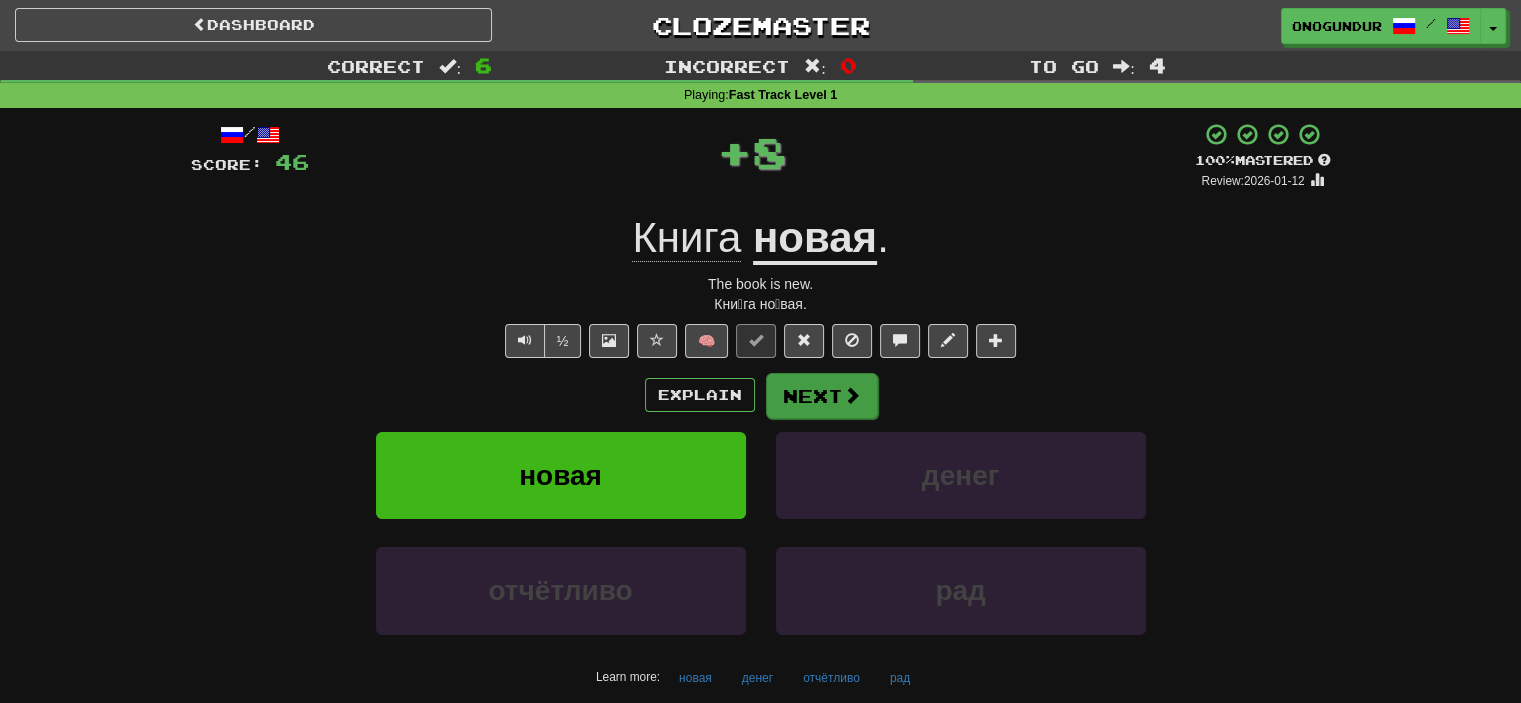 drag, startPoint x: 850, startPoint y: 375, endPoint x: 850, endPoint y: 388, distance: 13 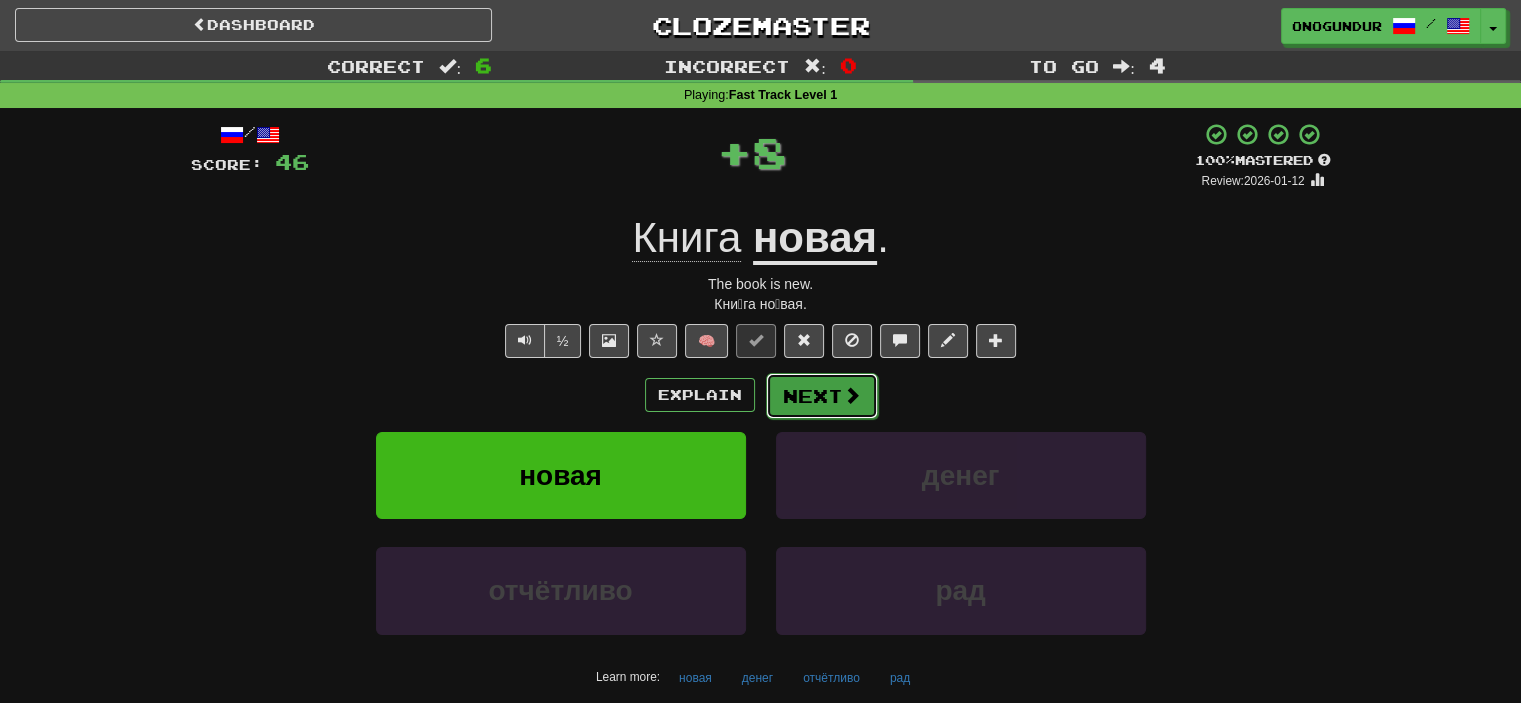 click at bounding box center (852, 395) 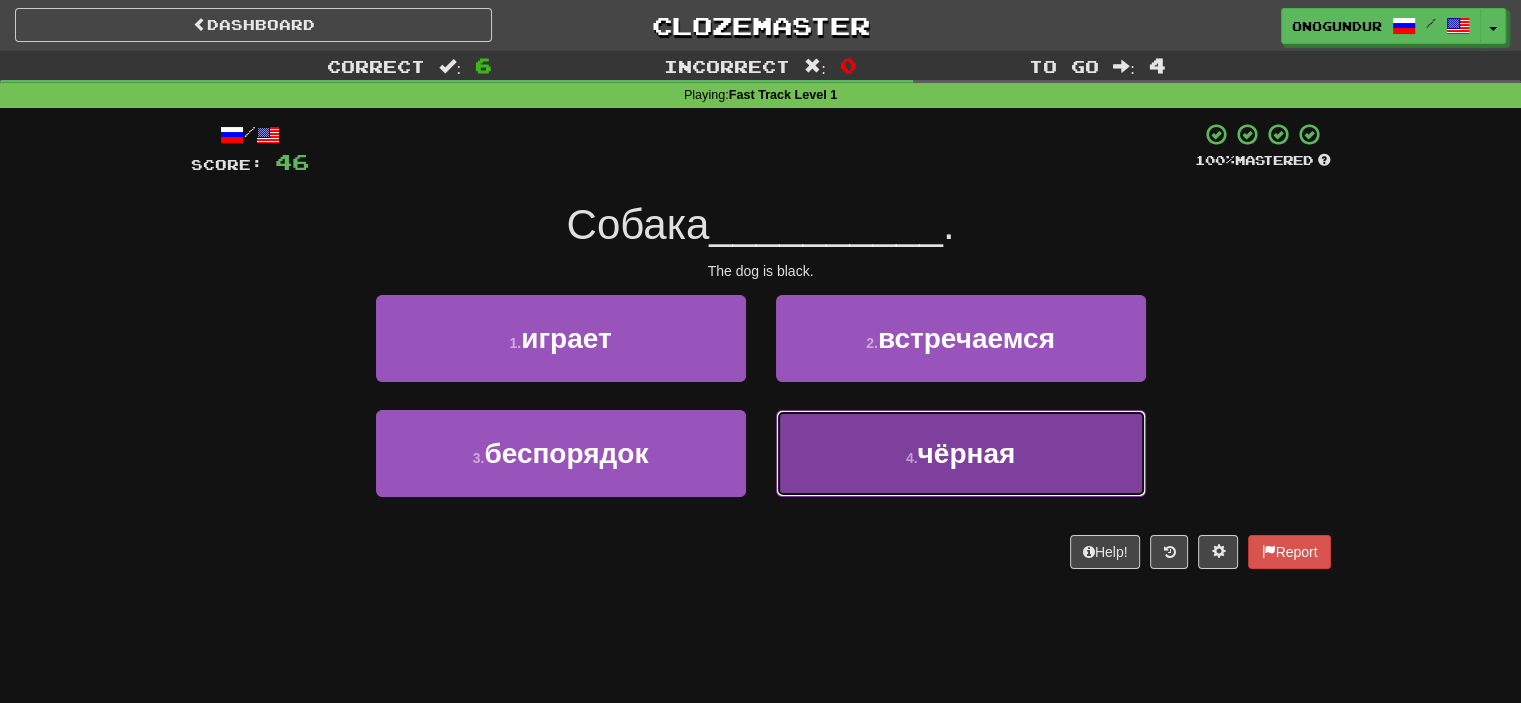 click on "4 .  чёрная" at bounding box center [961, 453] 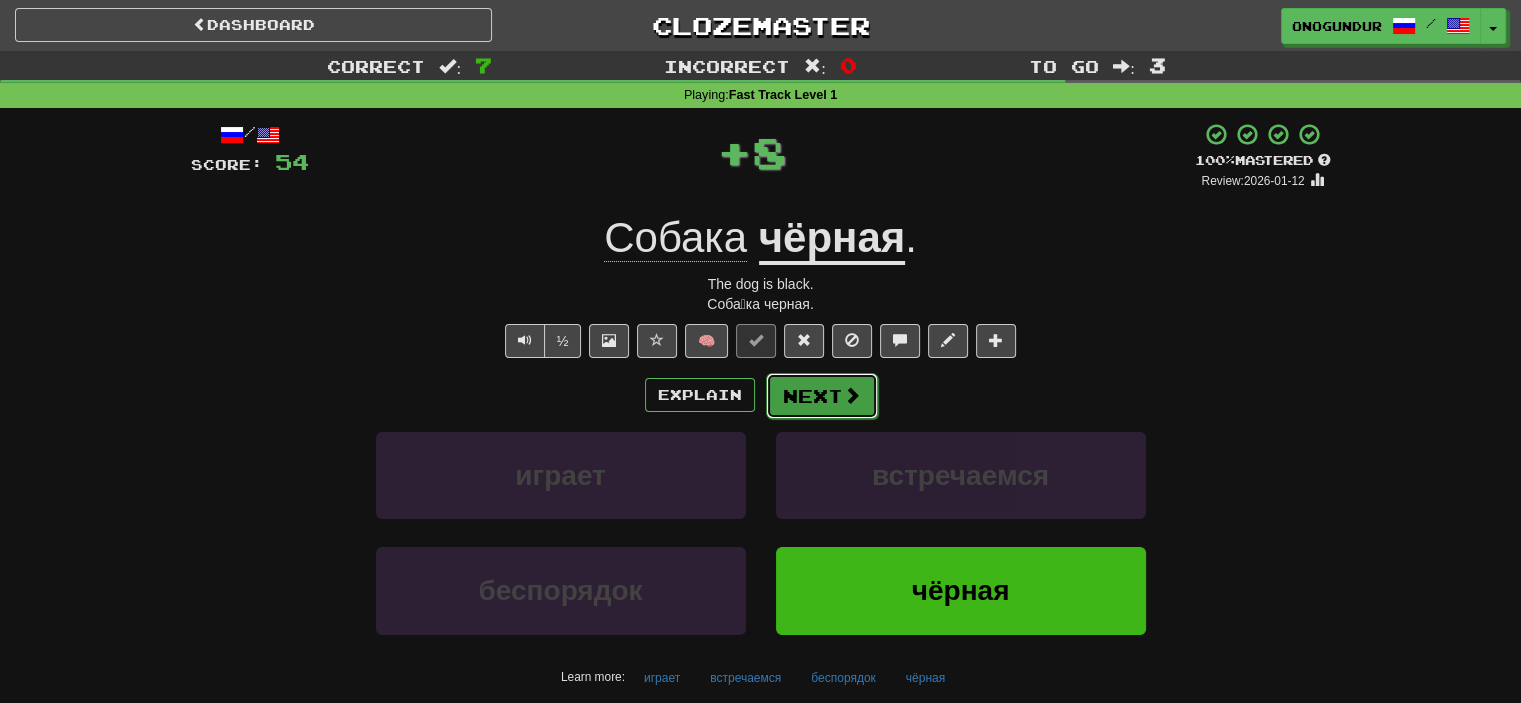 click on "Next" at bounding box center [822, 396] 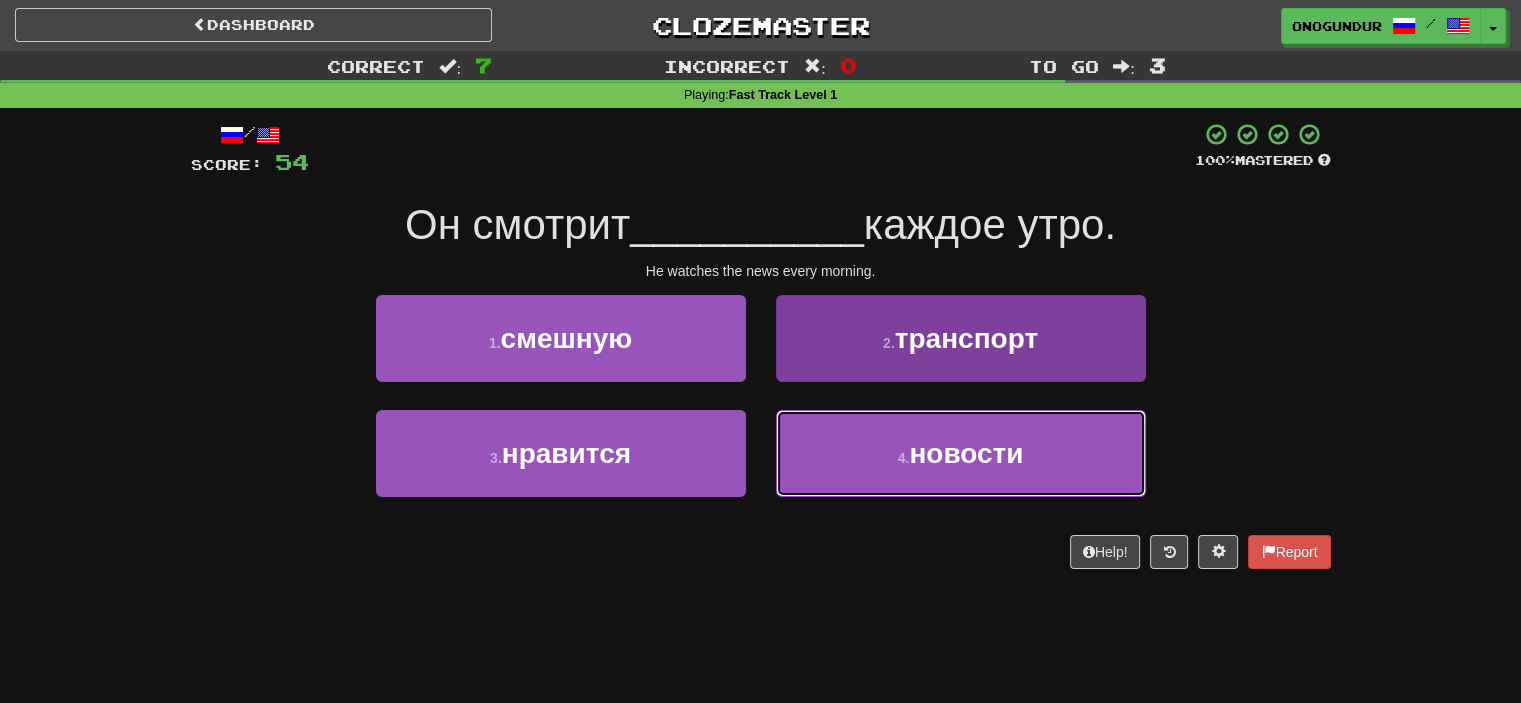 click on "4 .  новости" at bounding box center (961, 453) 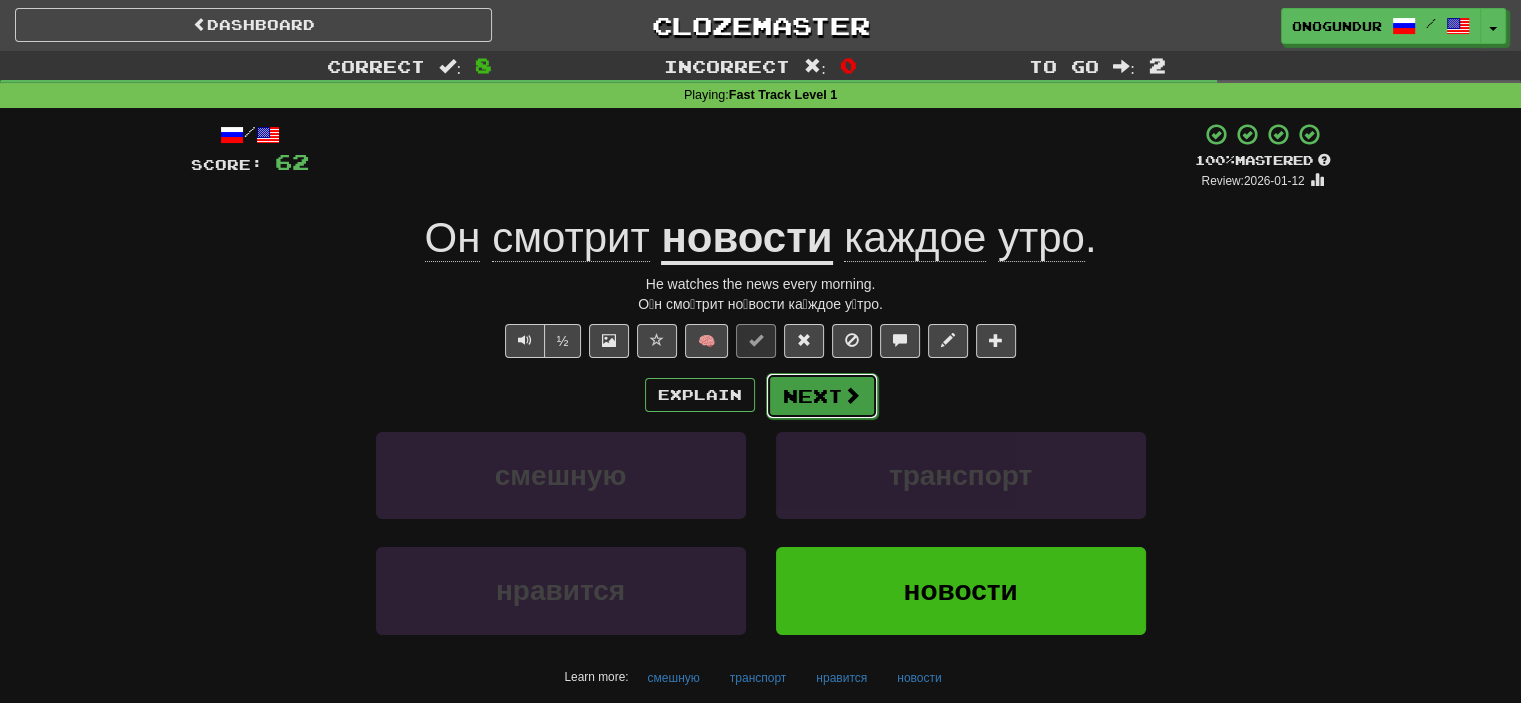 click on "Next" at bounding box center (822, 396) 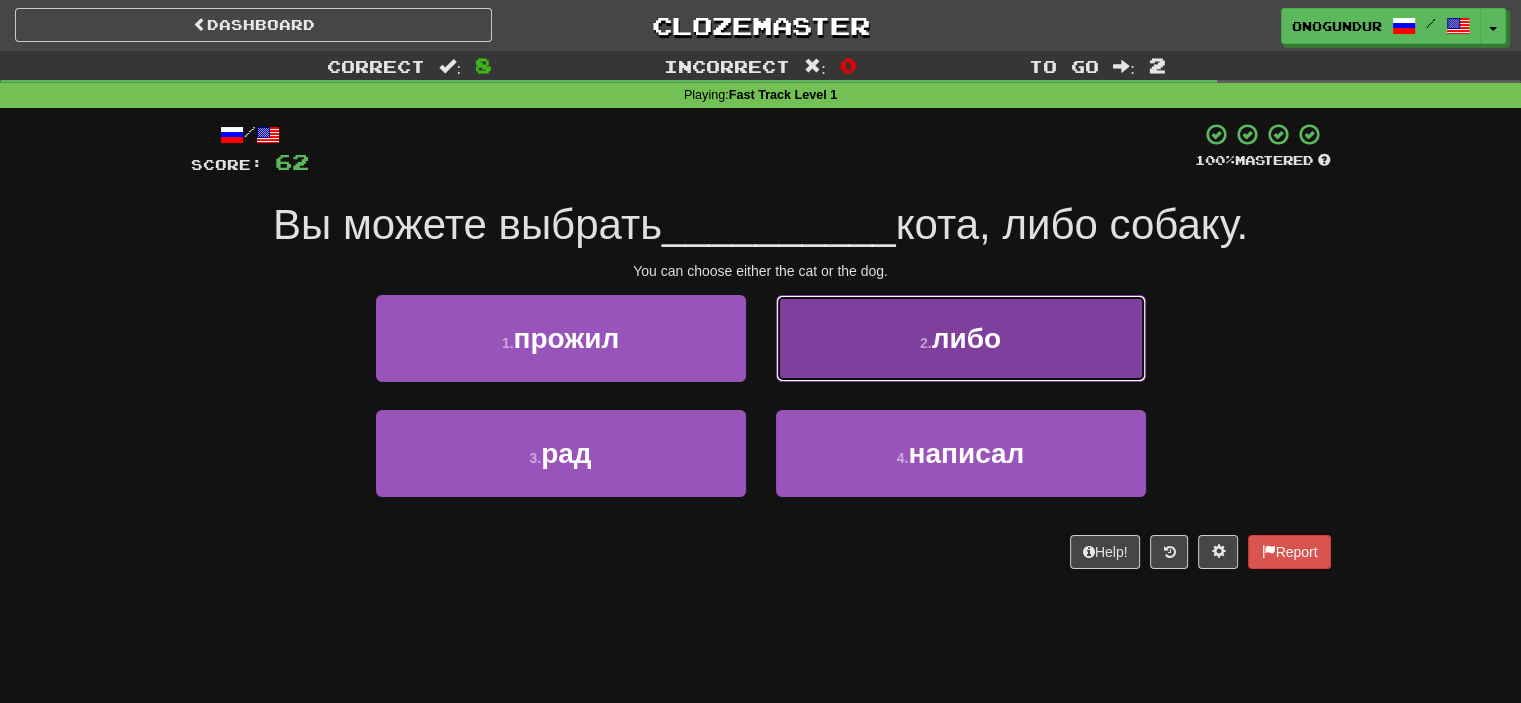 click on "либо" at bounding box center (966, 338) 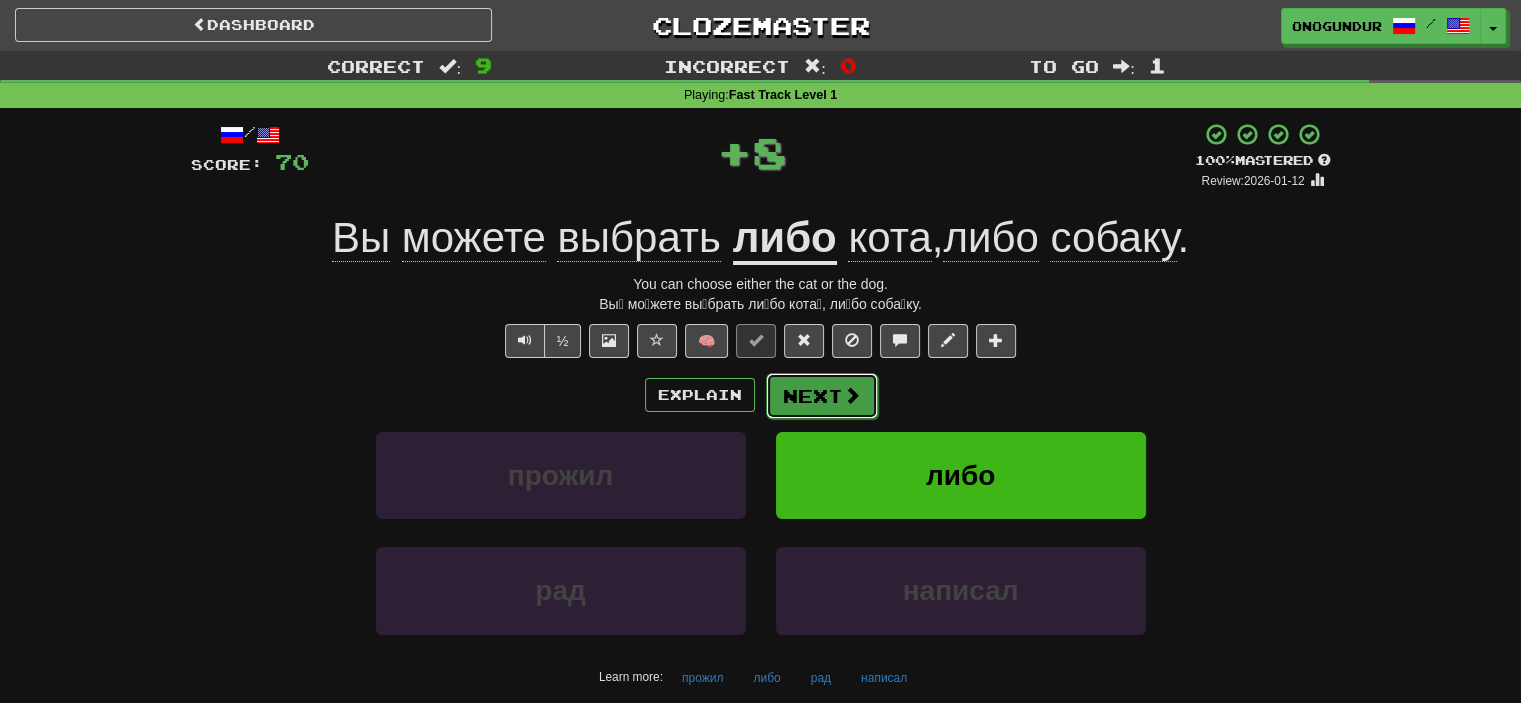 click on "Next" at bounding box center [822, 396] 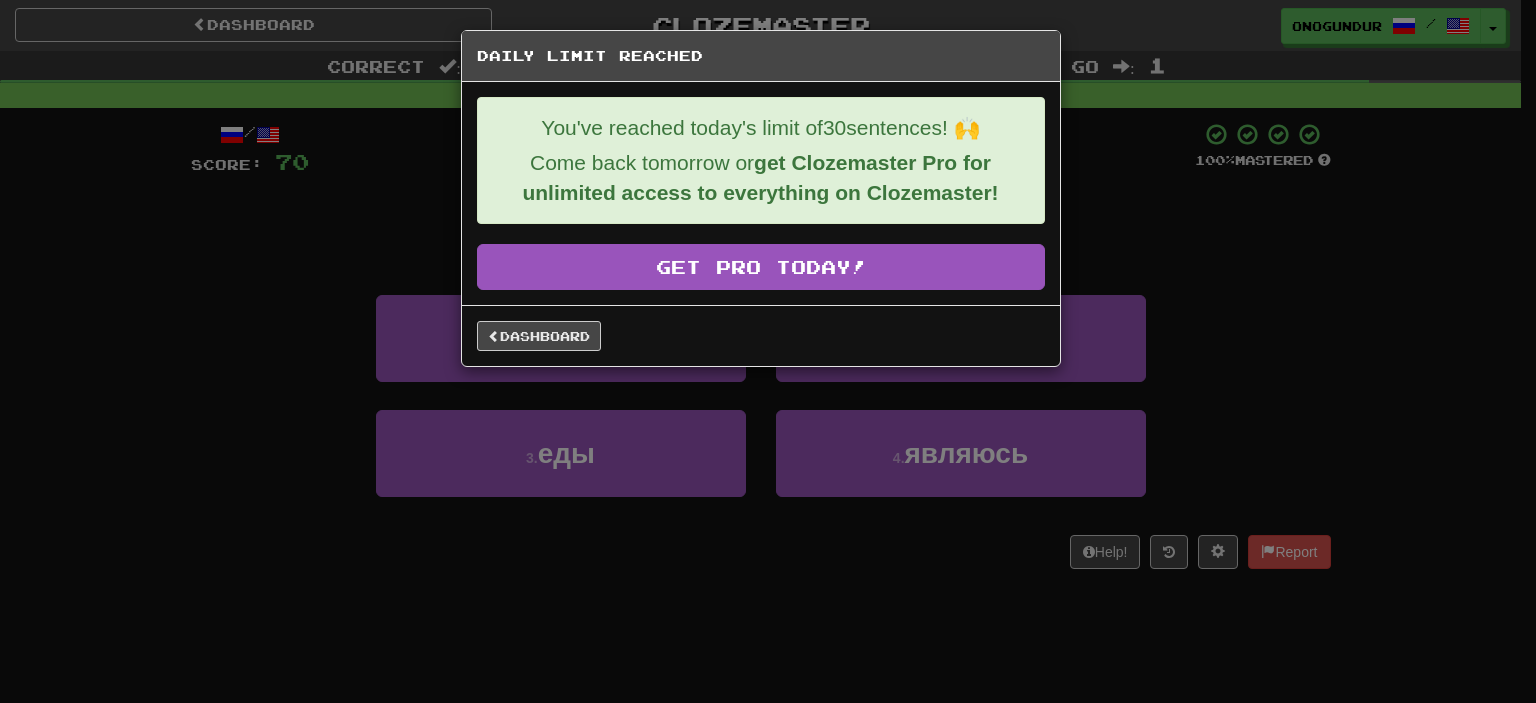 click on "Dashboard" at bounding box center (761, 335) 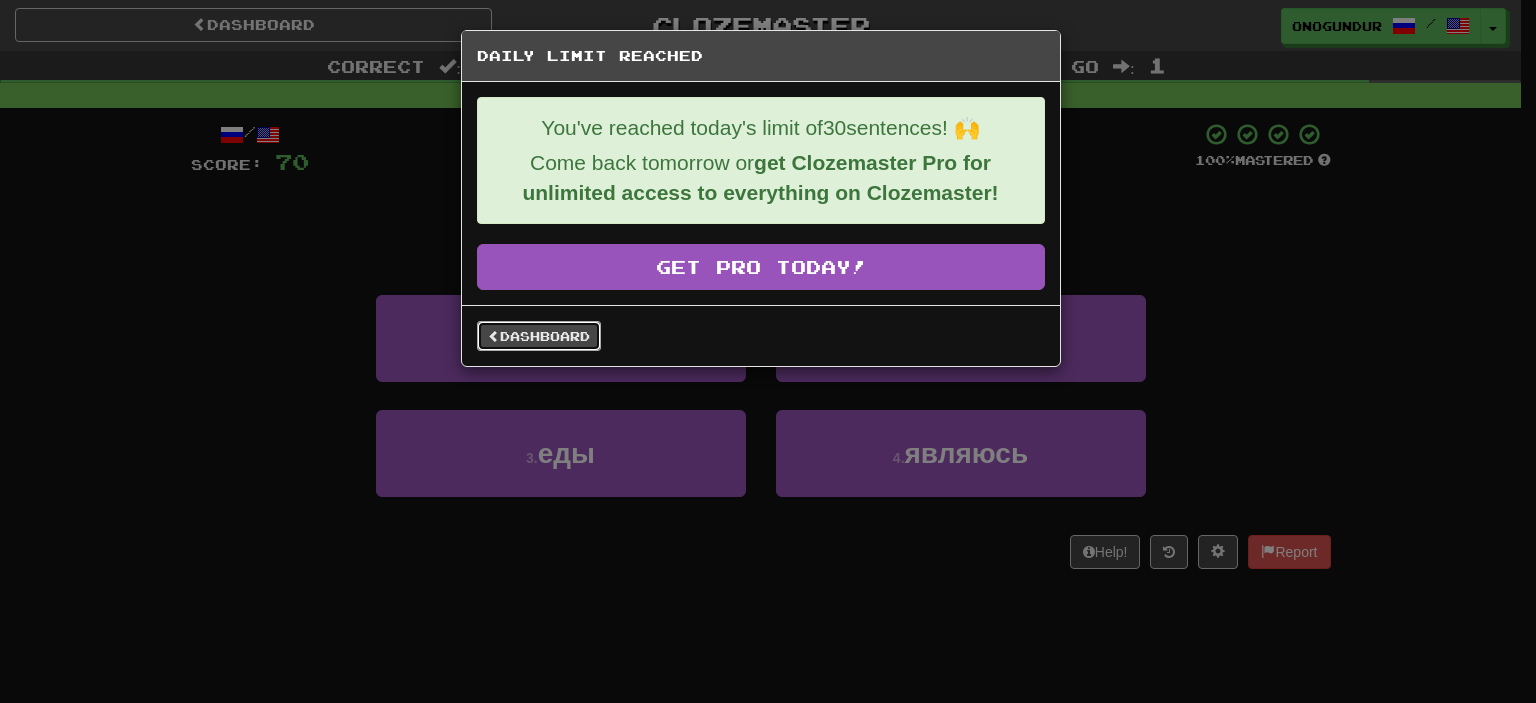 click on "Dashboard" at bounding box center [539, 336] 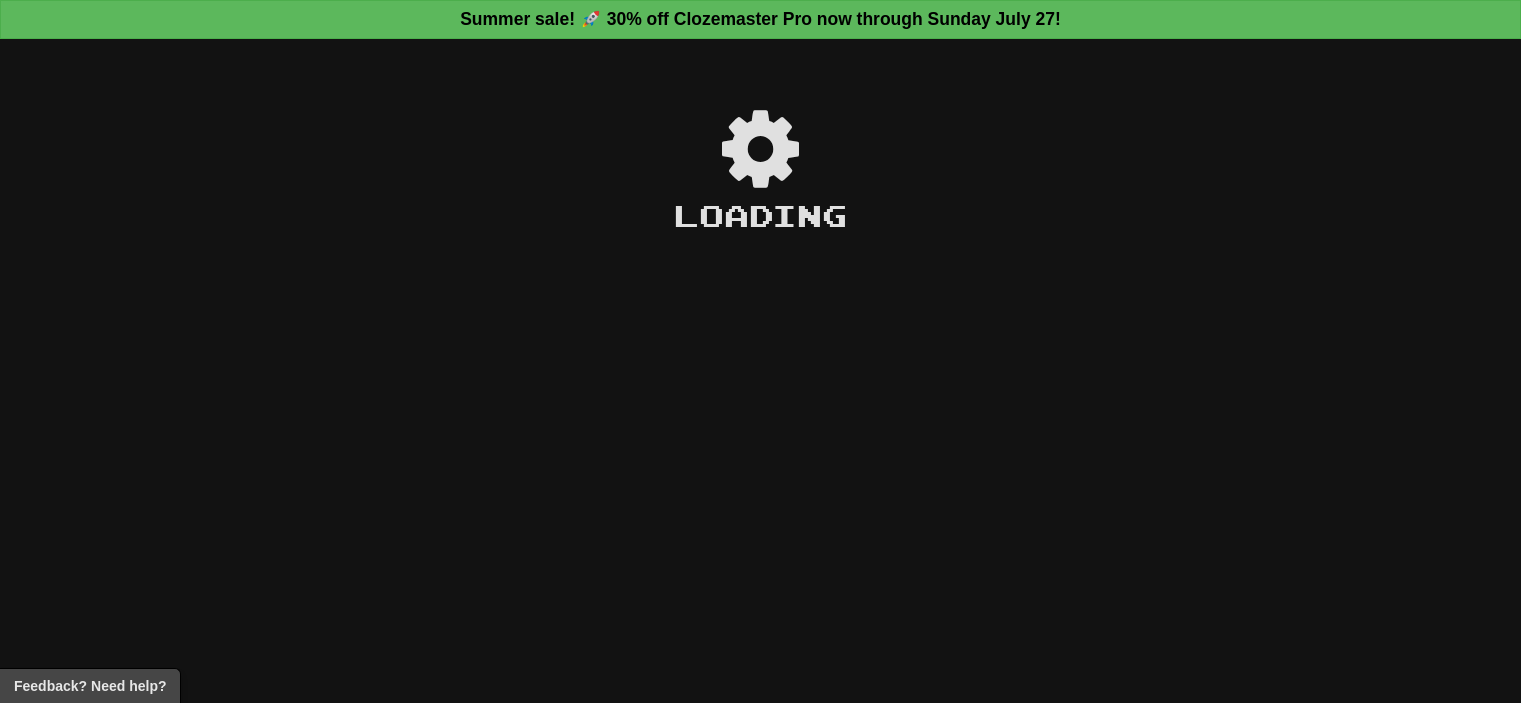 scroll, scrollTop: 0, scrollLeft: 0, axis: both 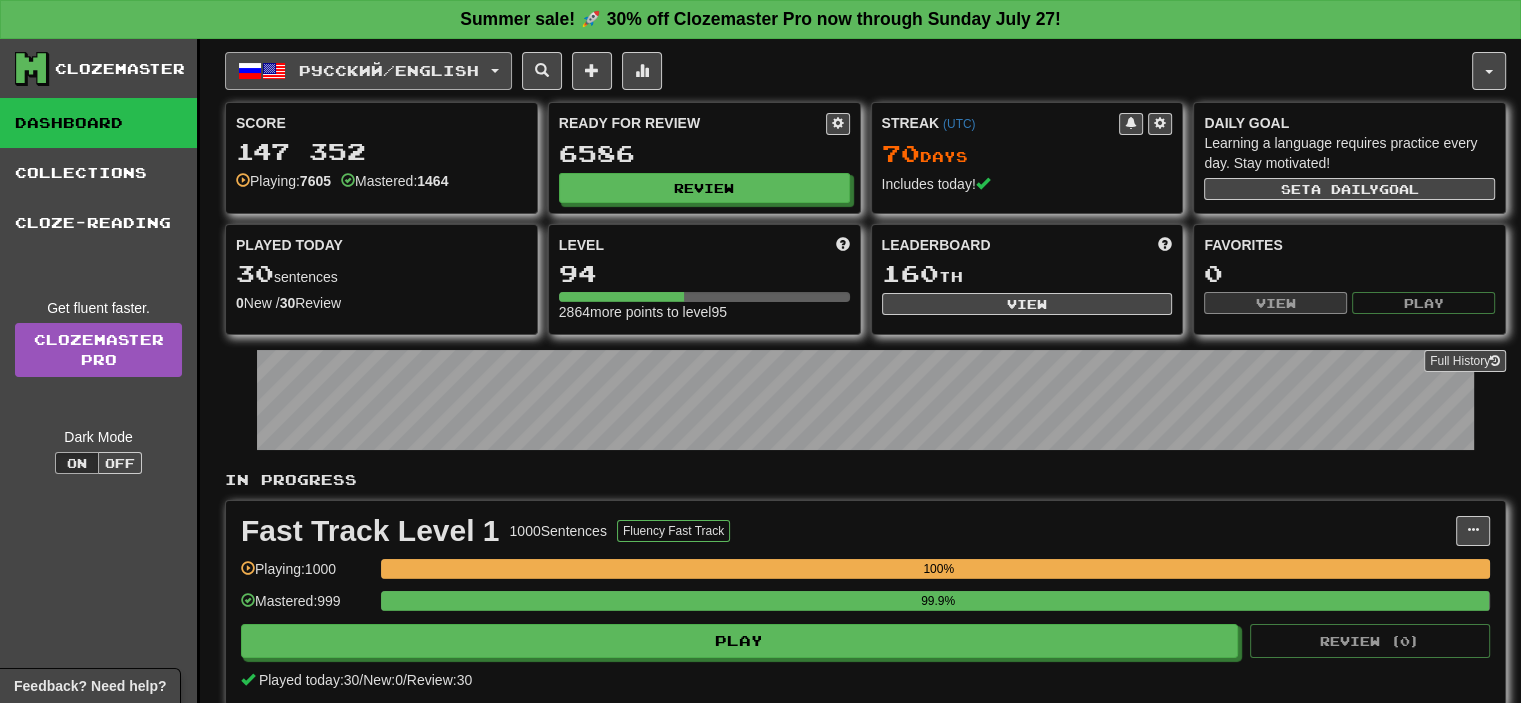 click on "Русский  /  English" at bounding box center [368, 71] 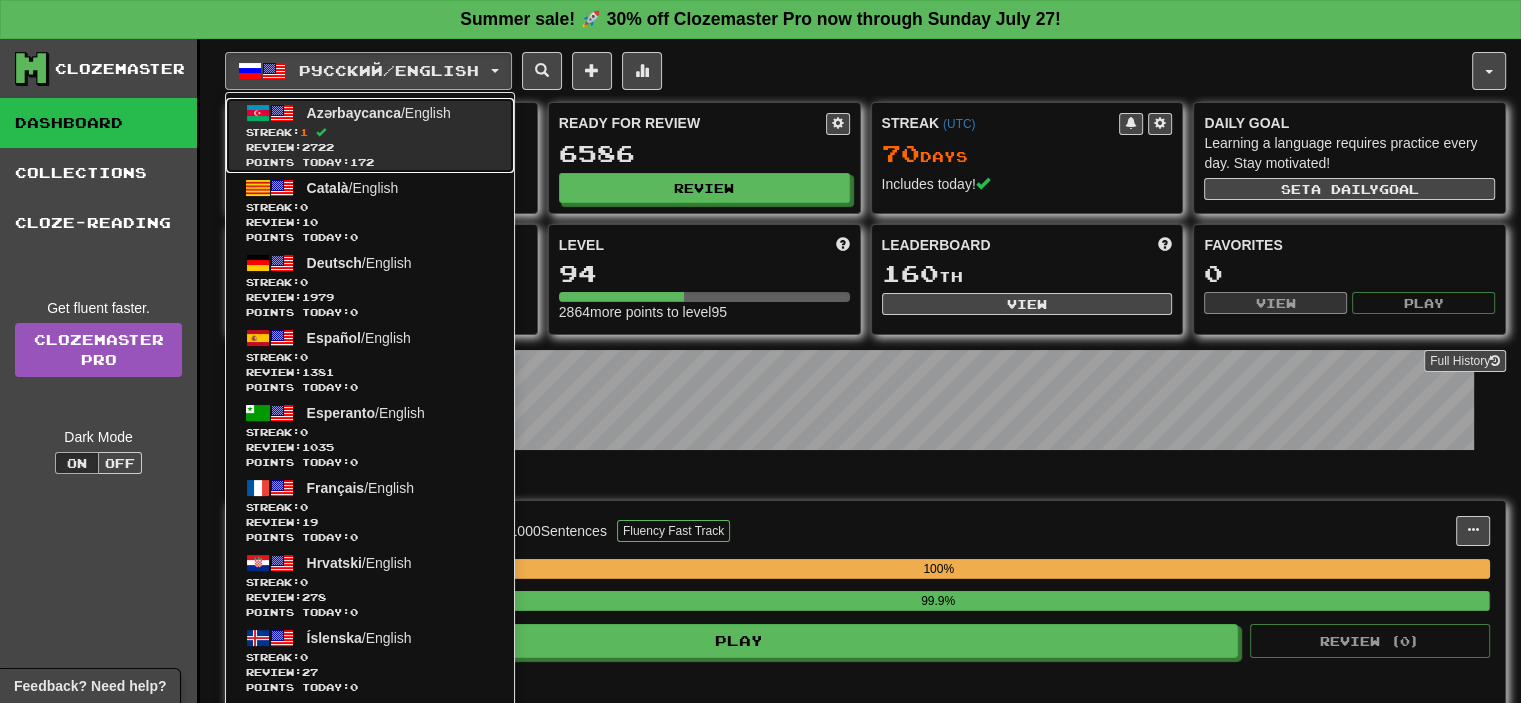 click on "Review:  2722" at bounding box center (370, 147) 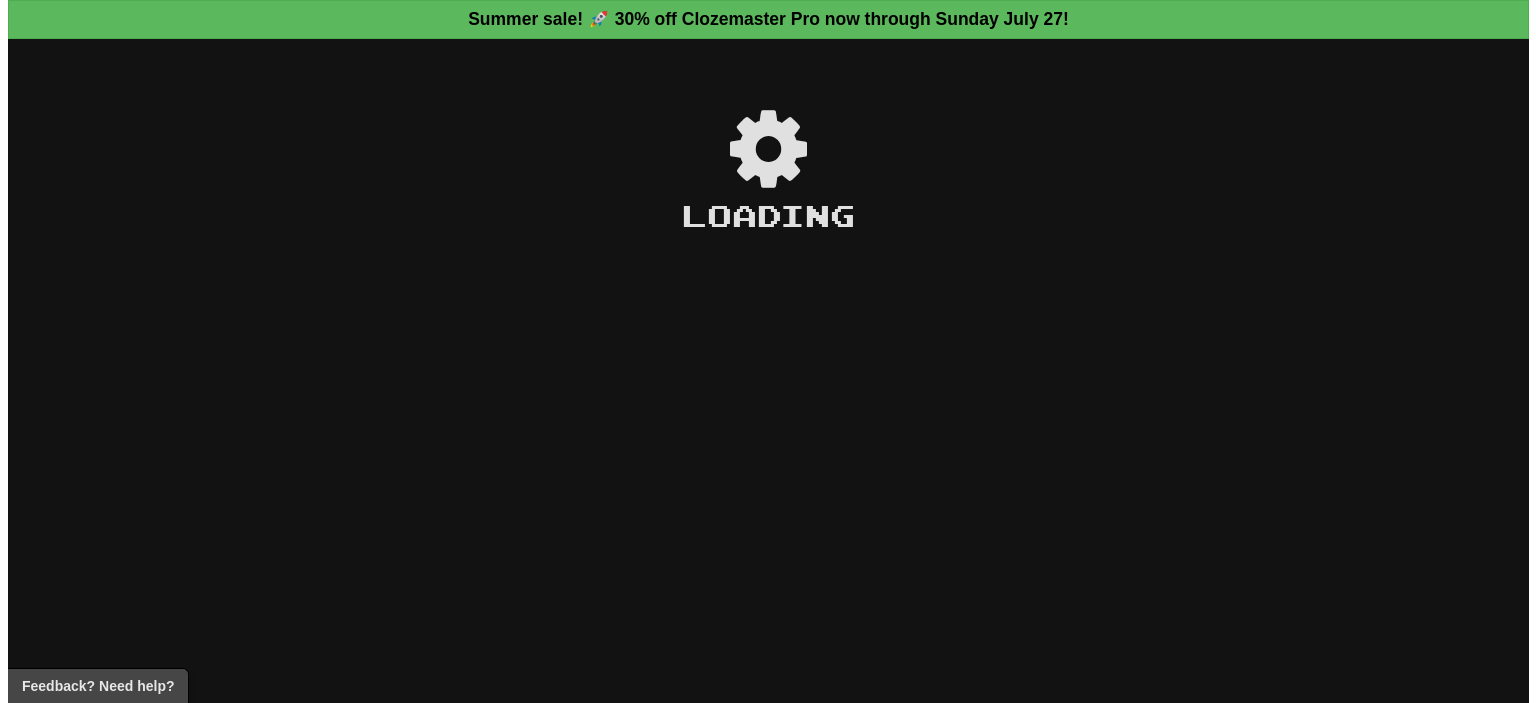 scroll, scrollTop: 0, scrollLeft: 0, axis: both 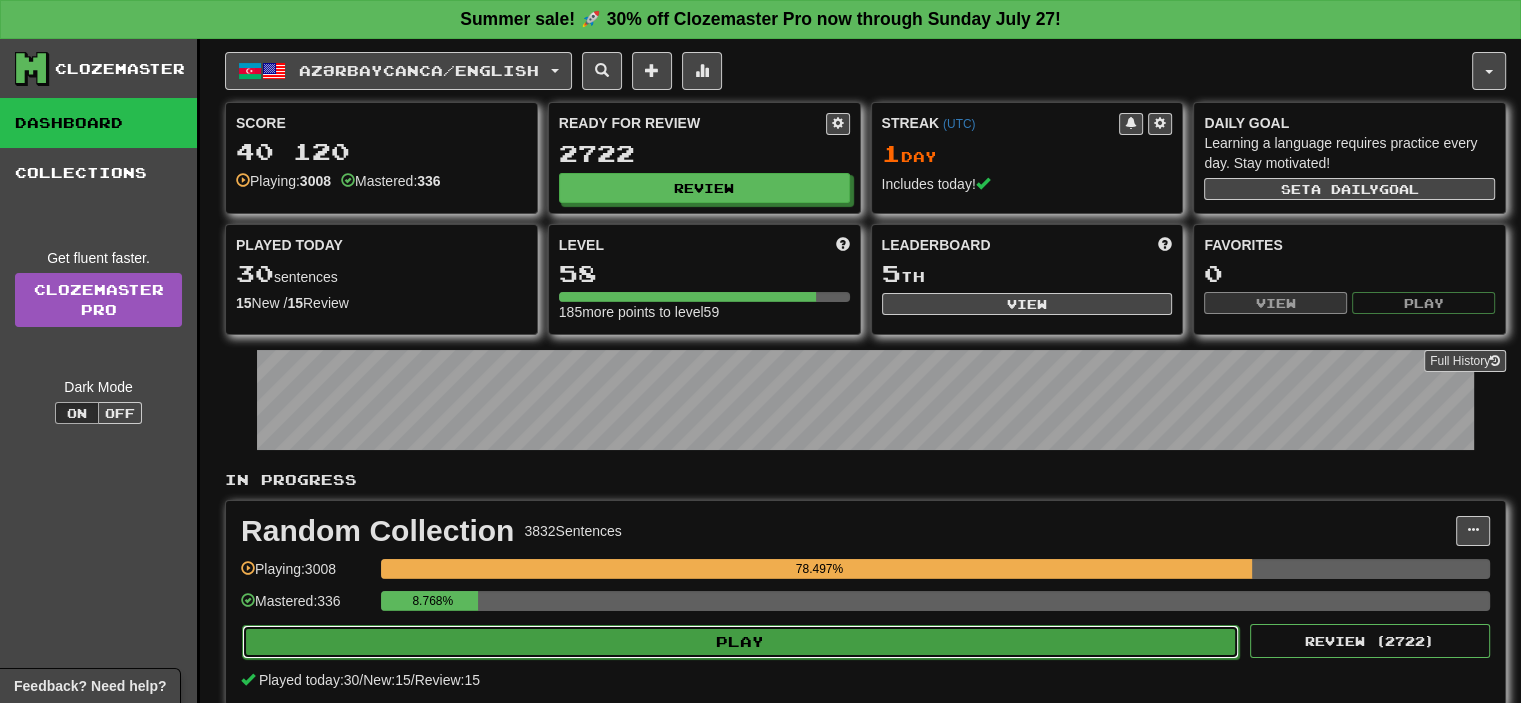 click on "Play" at bounding box center (740, 642) 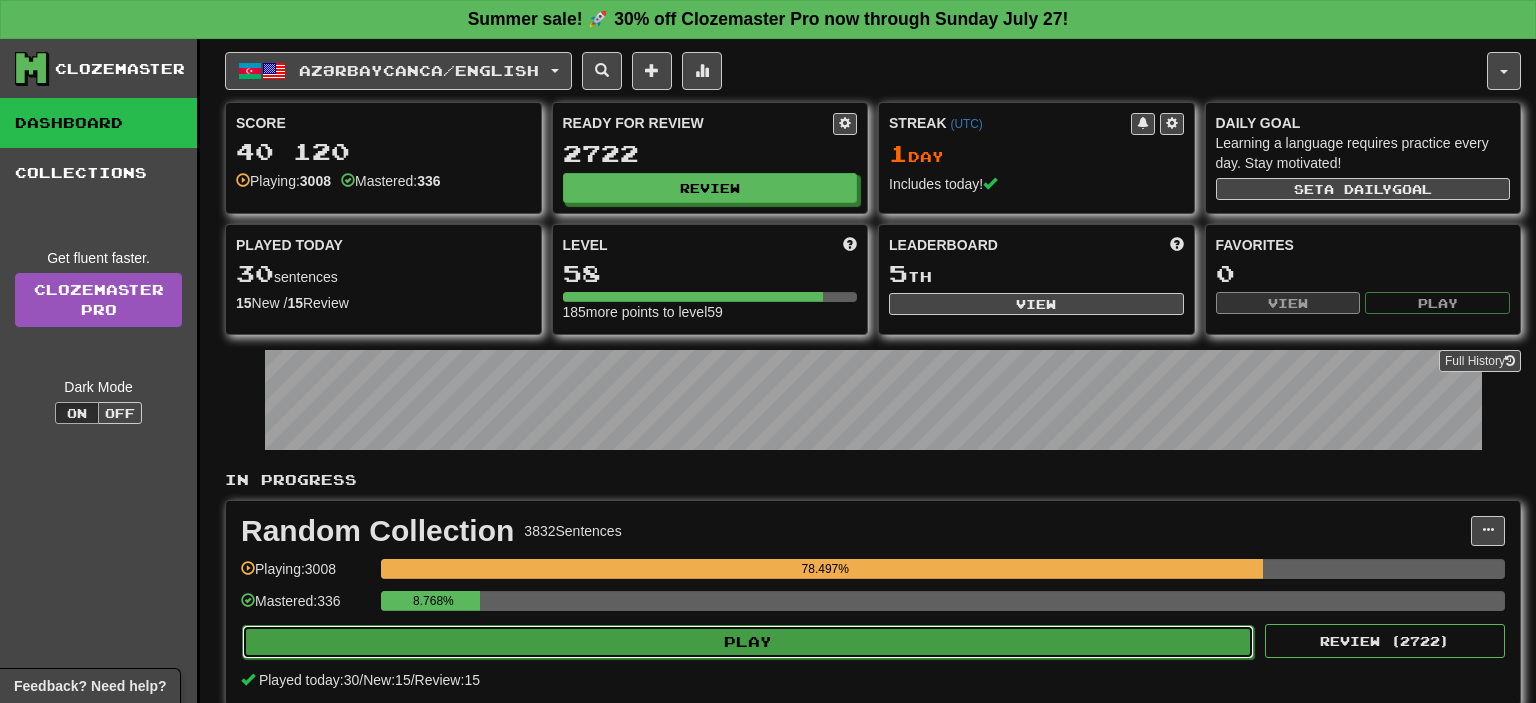 select on "**" 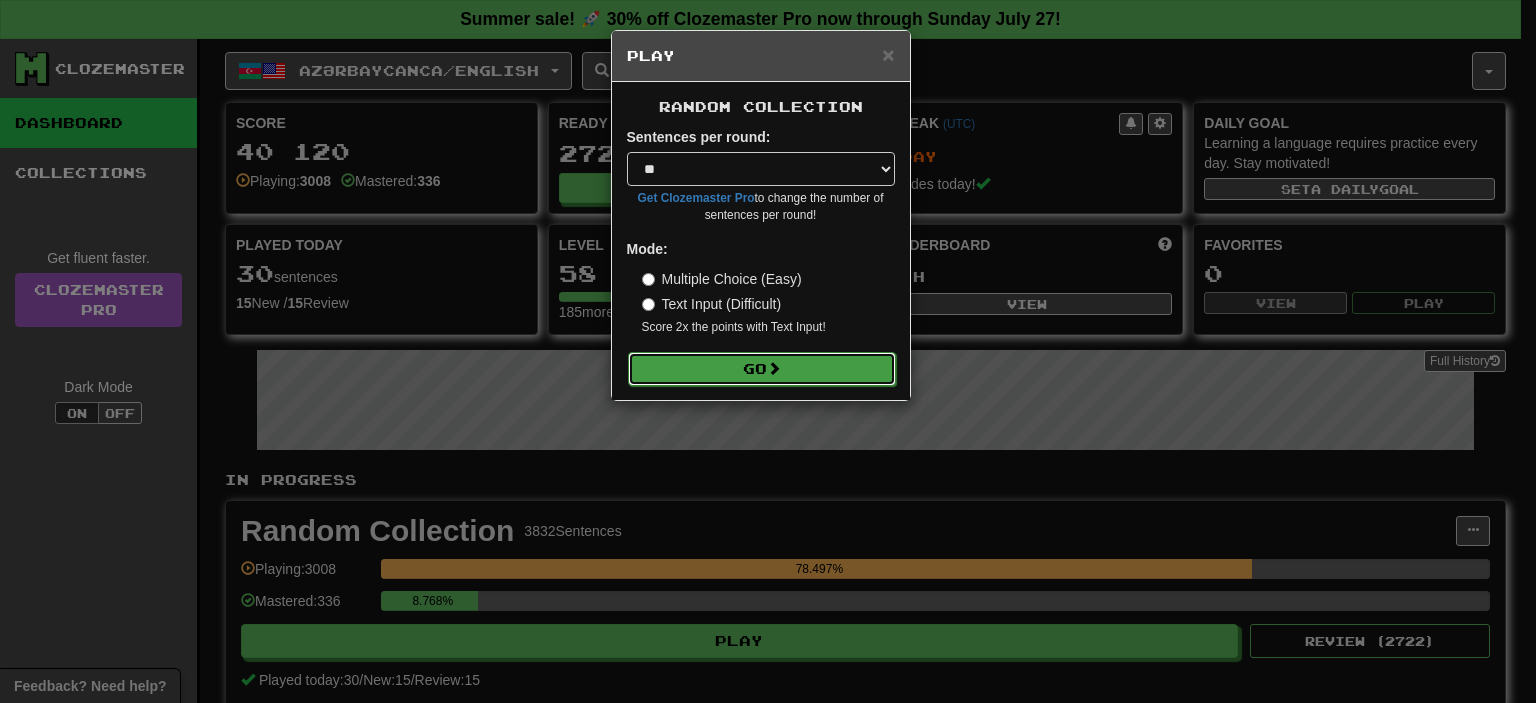 click on "Go" at bounding box center [762, 369] 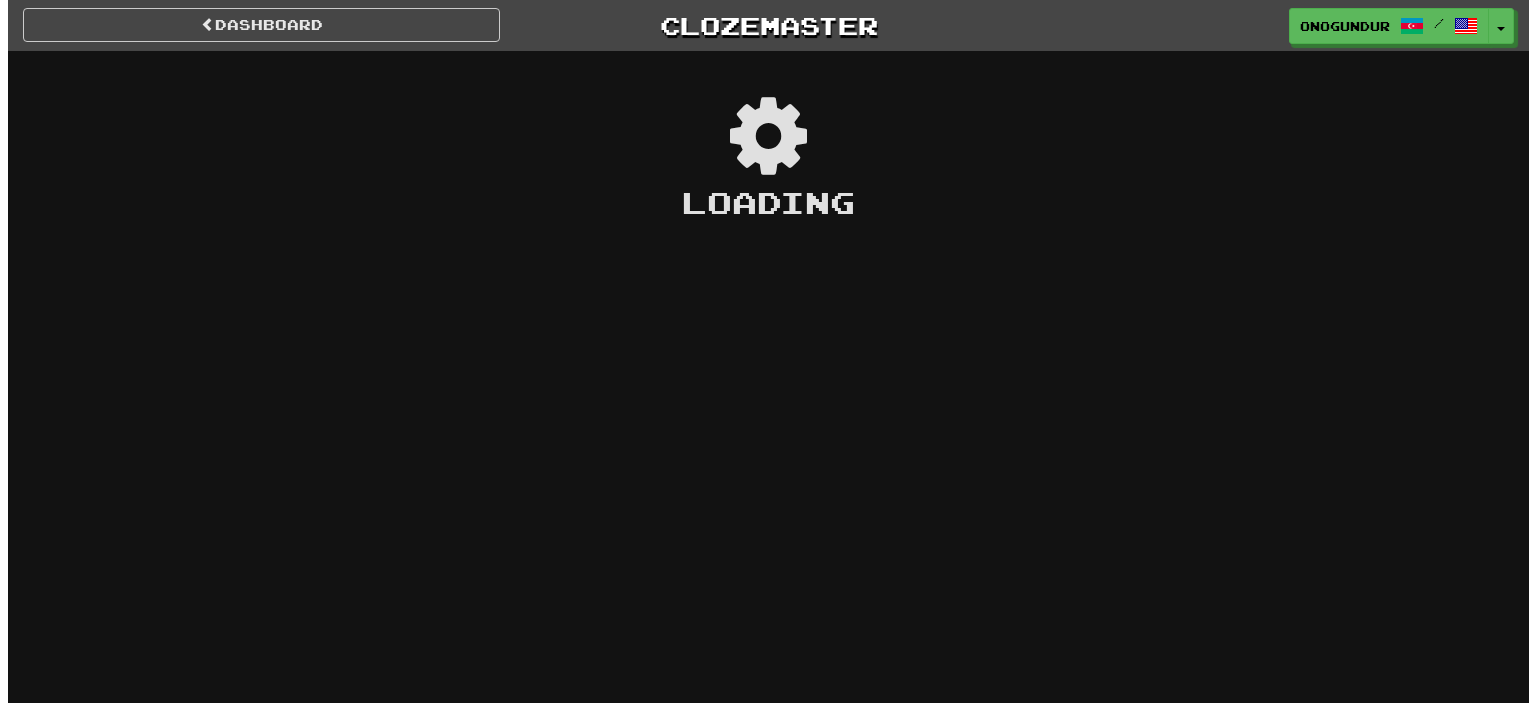 scroll, scrollTop: 0, scrollLeft: 0, axis: both 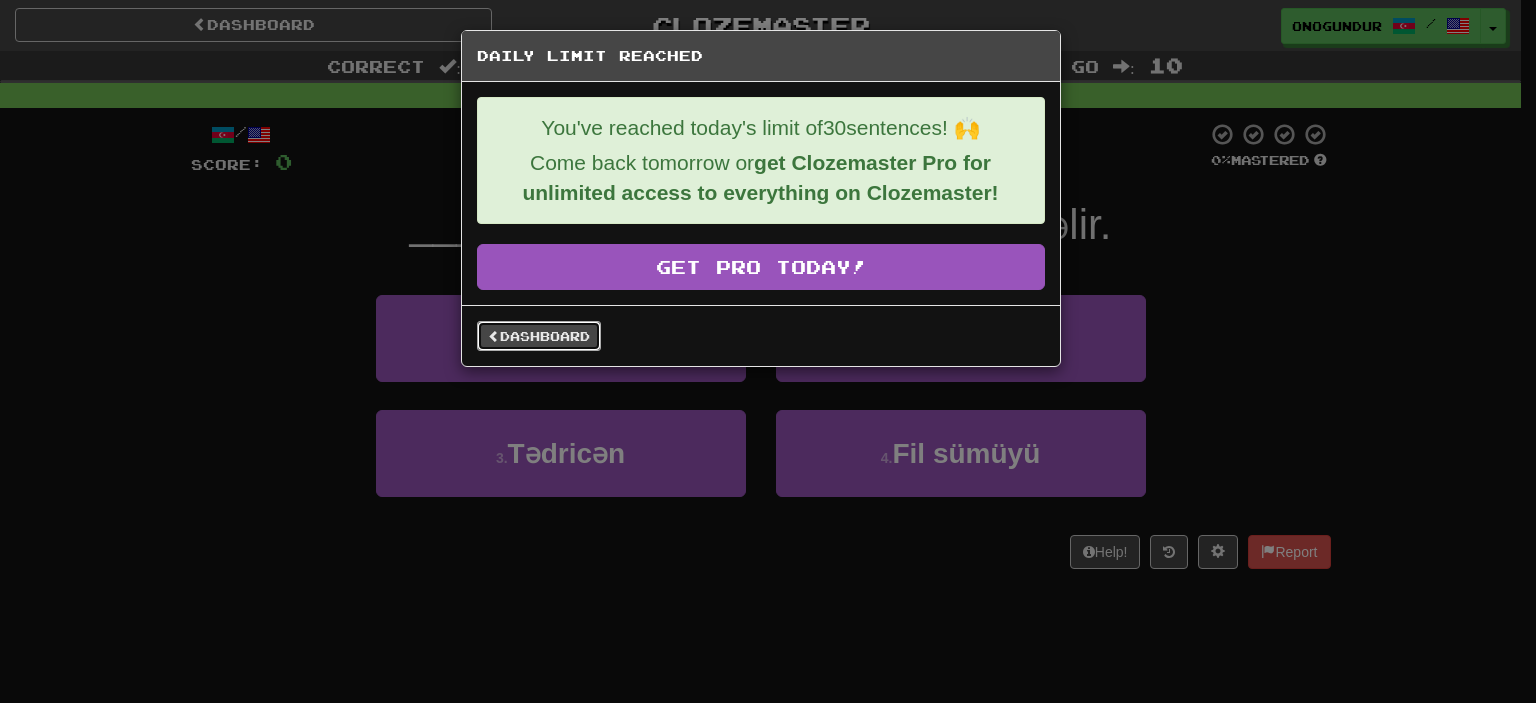 click on "Dashboard" at bounding box center (539, 336) 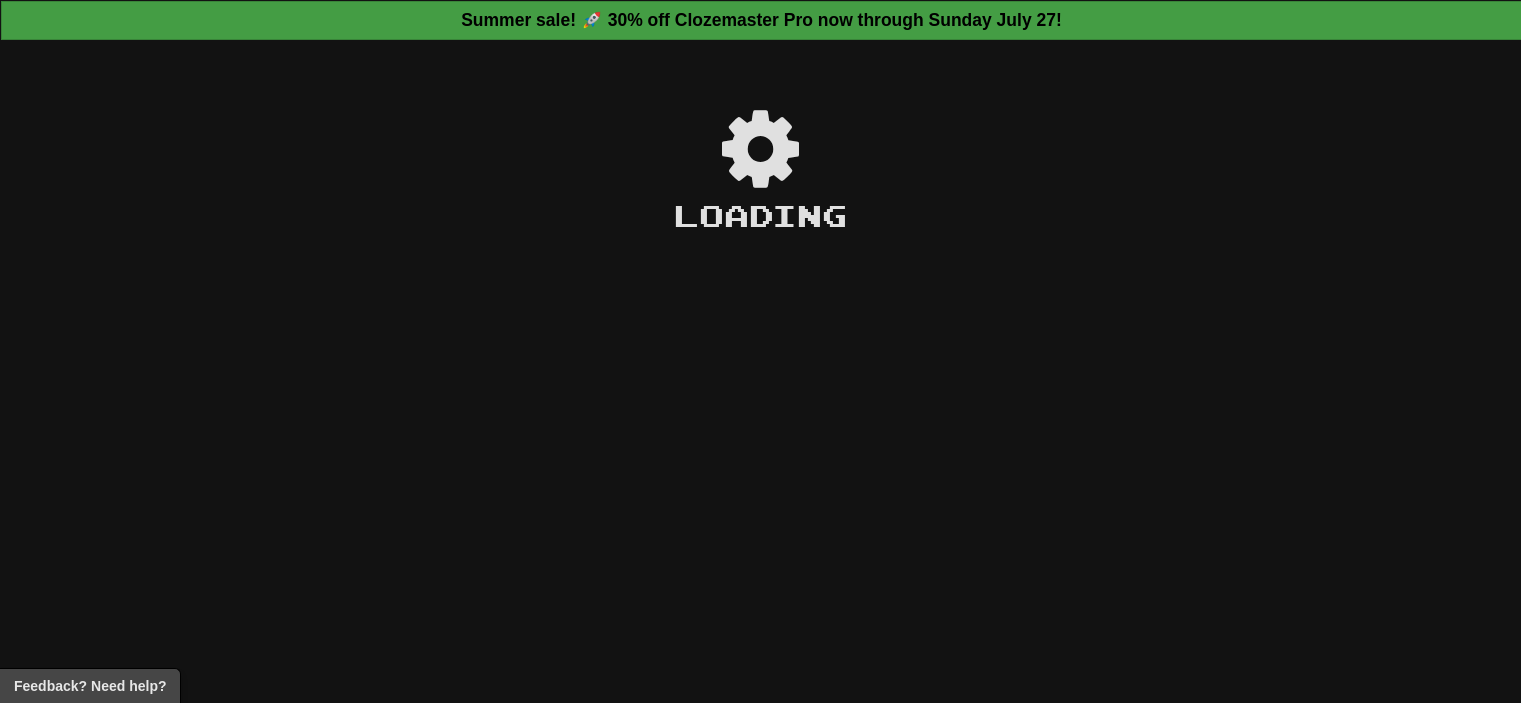 scroll, scrollTop: 0, scrollLeft: 0, axis: both 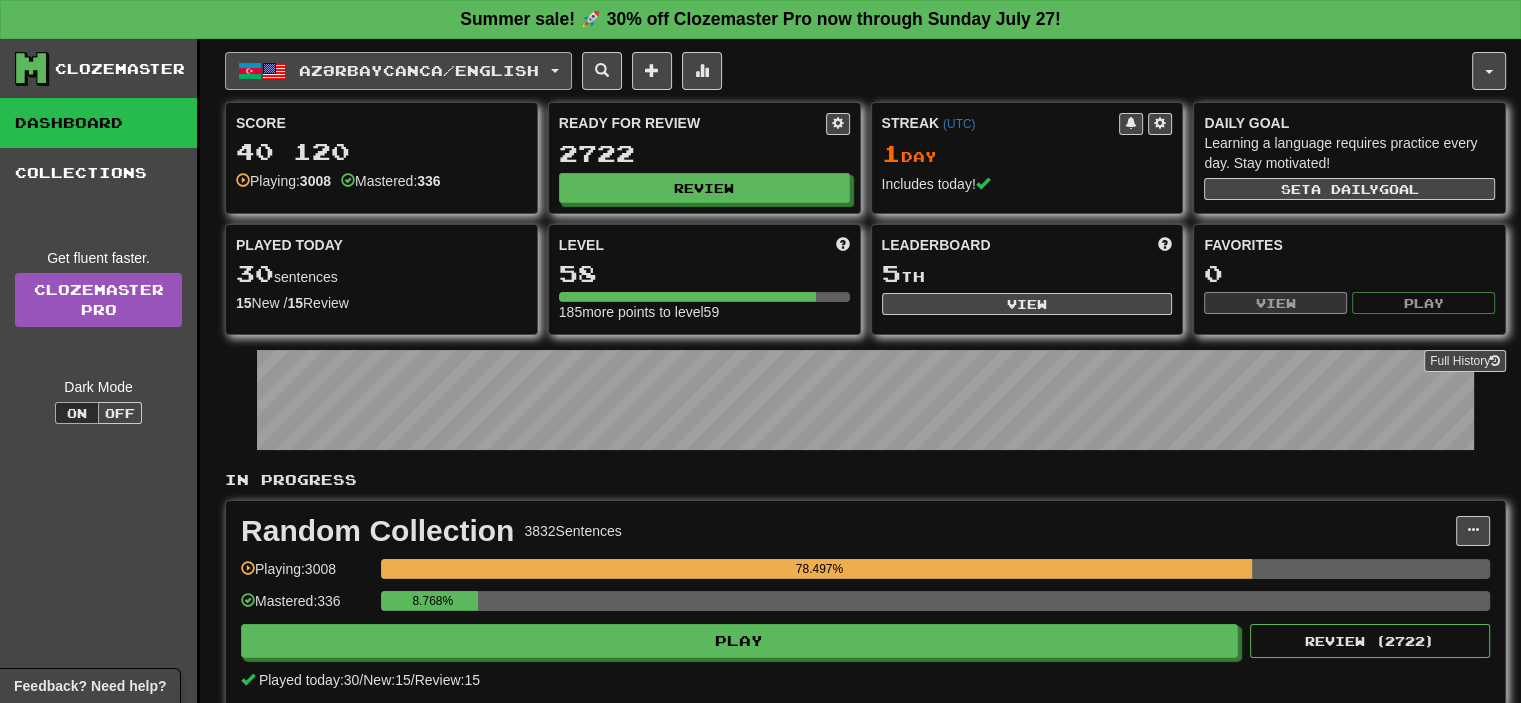 click on "Azərbaycanca  /  English" at bounding box center [419, 70] 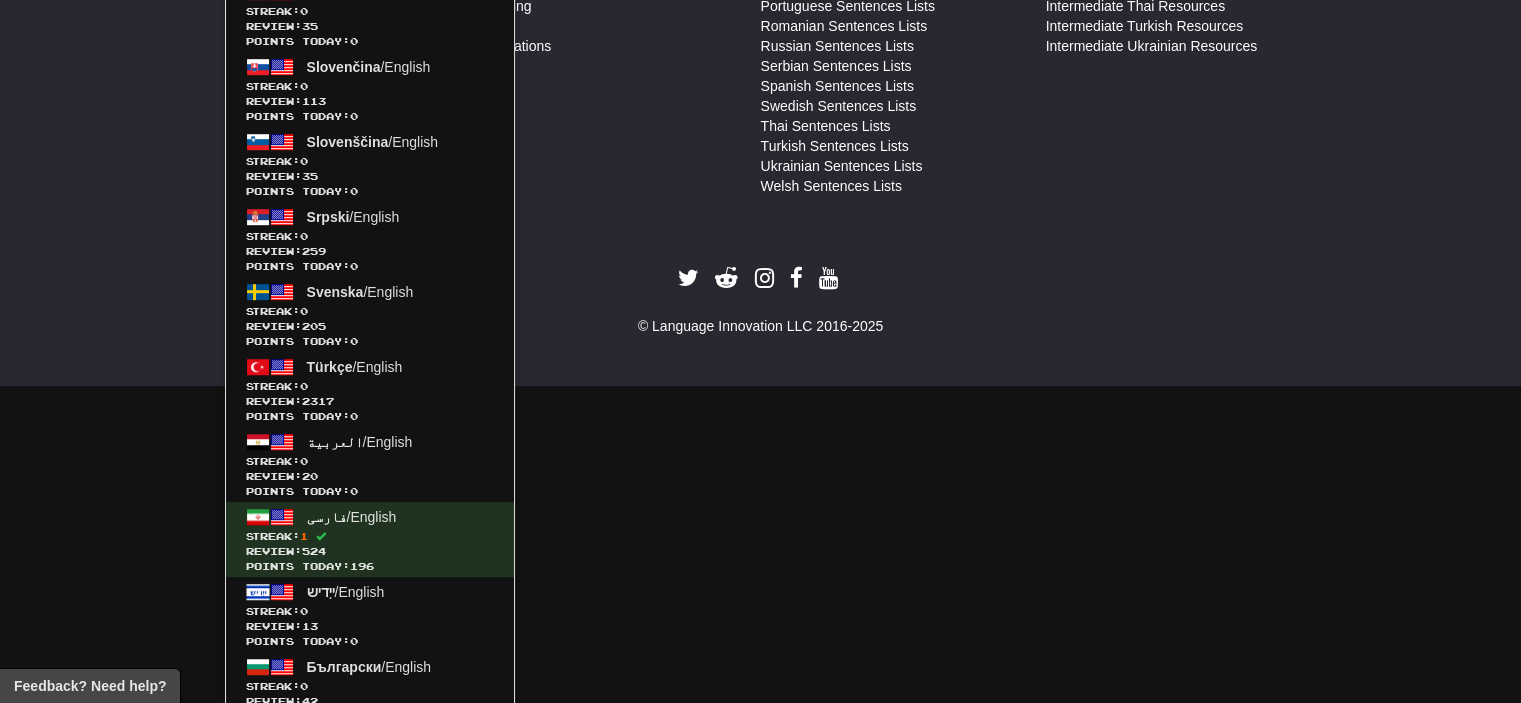 scroll, scrollTop: 721, scrollLeft: 0, axis: vertical 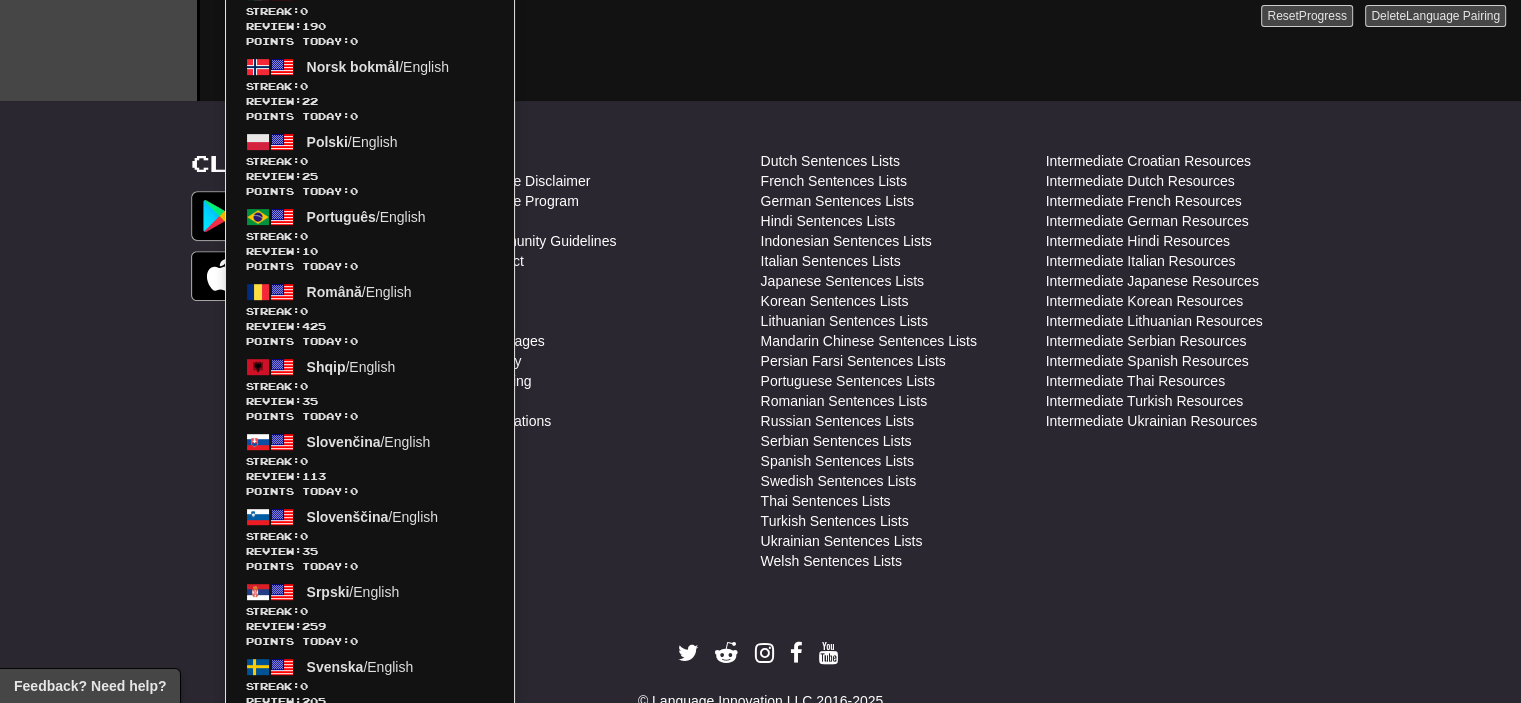 click on "Clozemaster
About
Affiliate Disclaimer
Affiliate Program
Blog
Community Guidelines
Contact
Docs
FAQ
Forum
Languages
Privacy
Teaching
Terms
Translations
Dutch Sentences Lists
French Sentences Lists
German Sentences Lists
Hindi Sentences Lists
Indonesian Sentences Lists
Italian Sentences Lists
Japanese Sentences Lists
Korean Sentences Lists
Lithuanian Sentences Lists
Mandarin Chinese Sentences Lists
Persian Farsi Sentences Lists
Portuguese Sentences Lists
Romanian Sentences Lists
Russian Sentences Lists
Serbian Sentences Lists
Spanish Sentences Lists
Swedish Sentences Lists
Thai Sentences Lists
Turkish Sentences Lists
Ukrainian Sentences Lists
Welsh Sentences Lists
Intermediate Croatian Resources
Intermediate Dutch Resources
Intermediate French Resources
Intermediate German Resources
Intermediate Hindi Resources
Intermediate Italian Resources
Intermediate Japanese Resources" at bounding box center [760, 431] 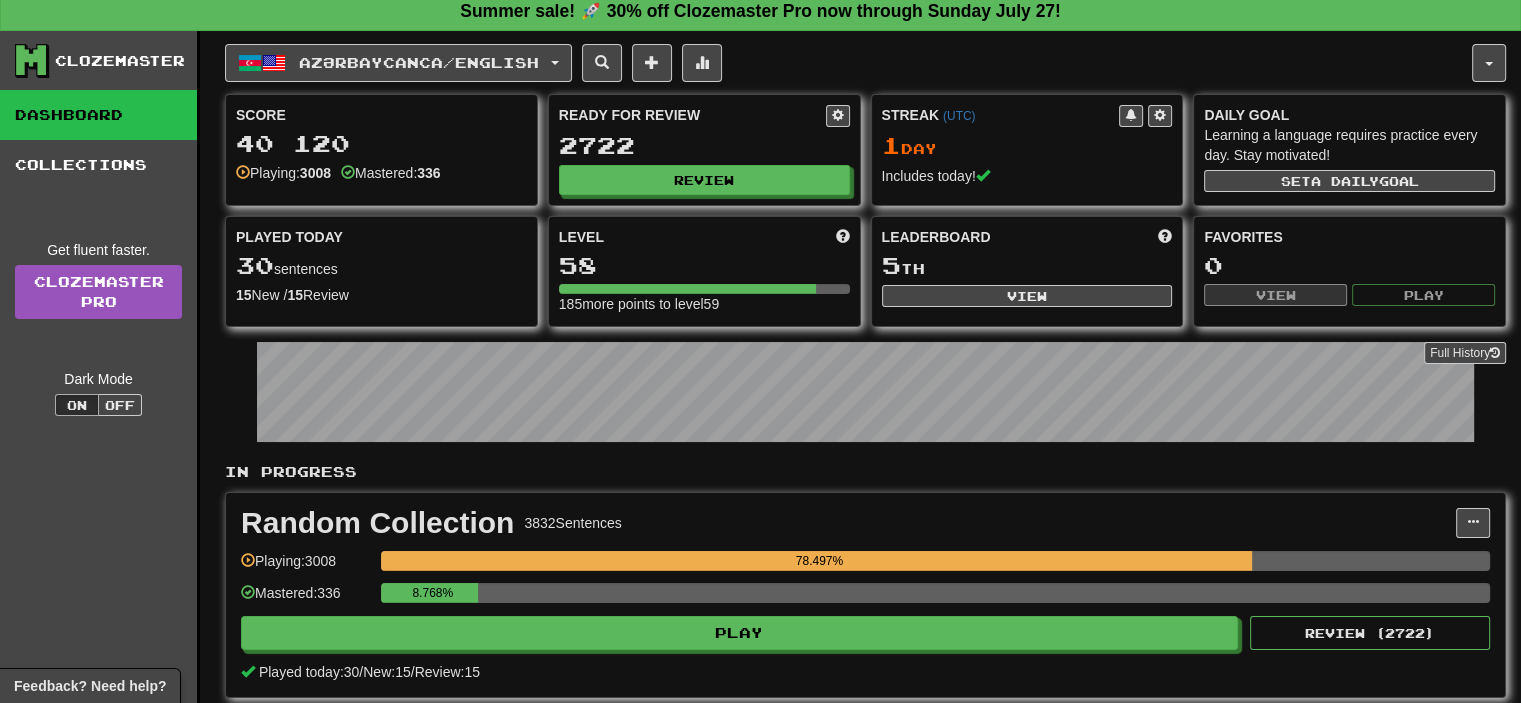 scroll, scrollTop: 0, scrollLeft: 0, axis: both 